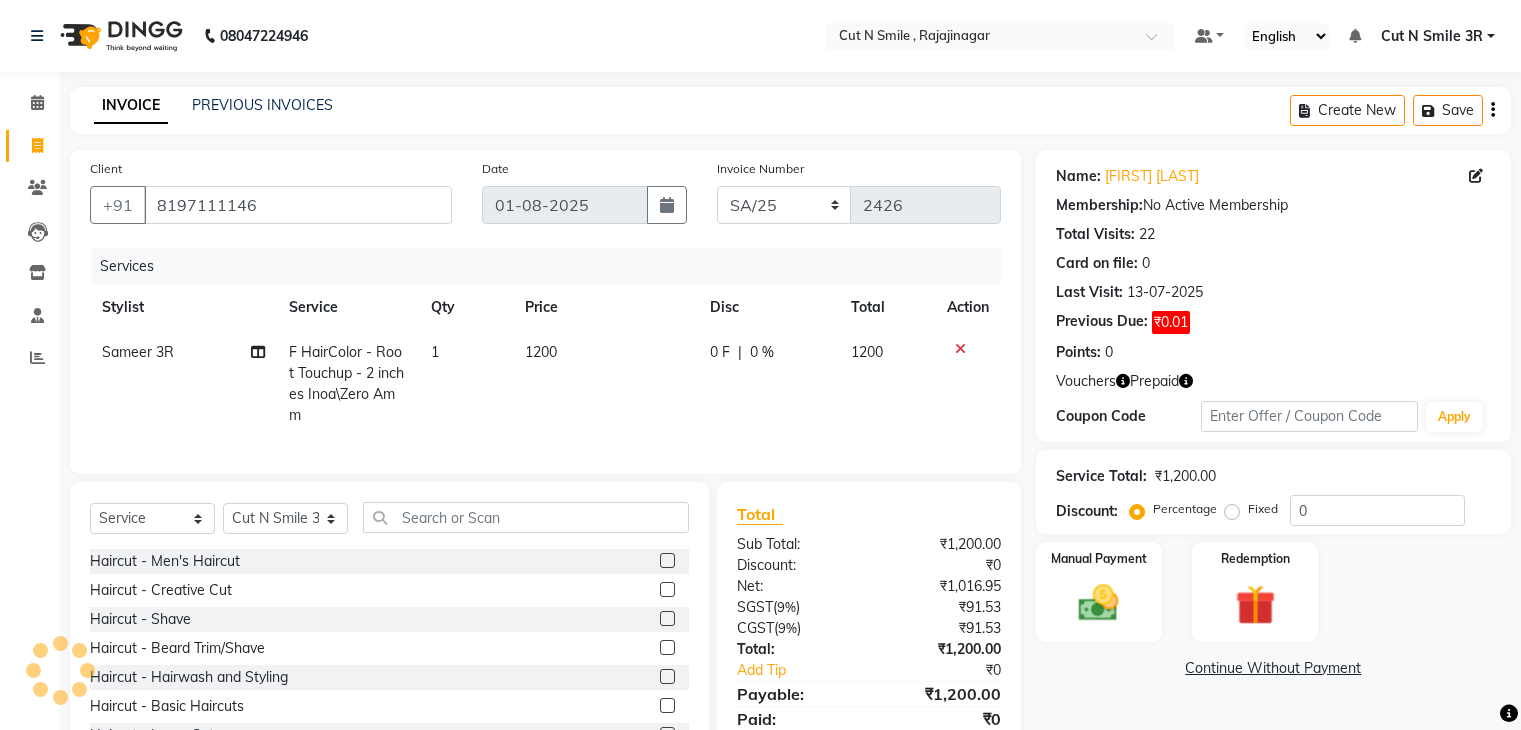 select on "7181" 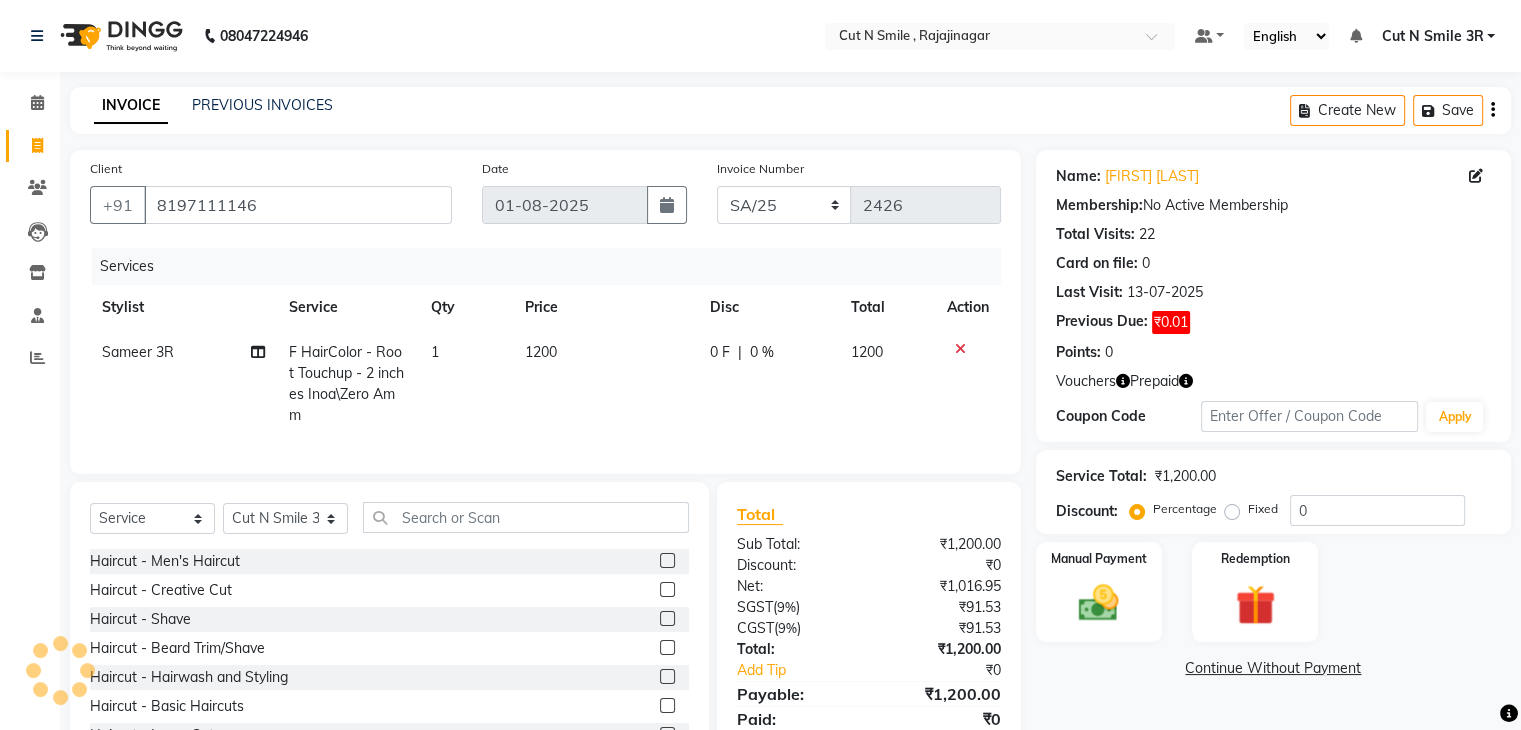 scroll, scrollTop: 0, scrollLeft: 0, axis: both 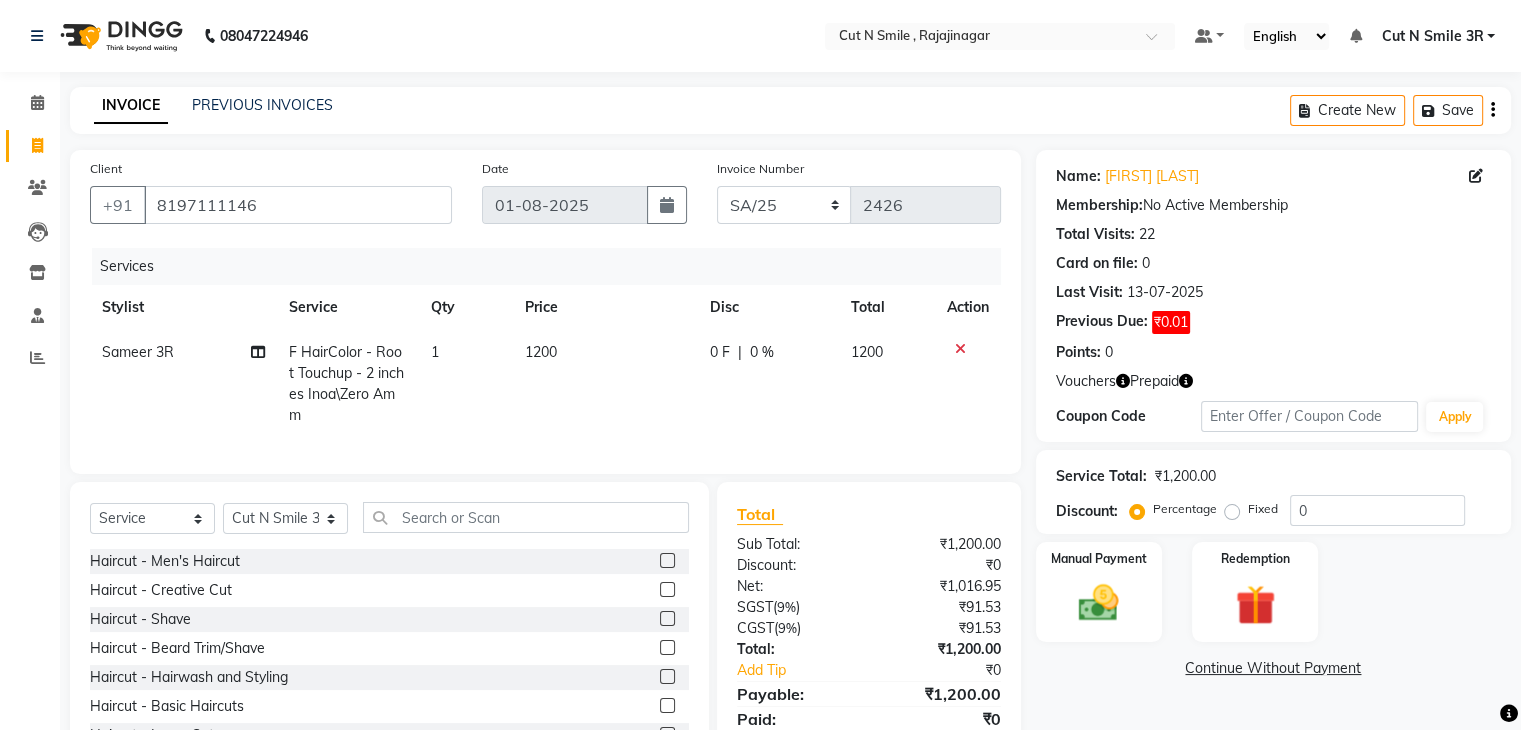 click 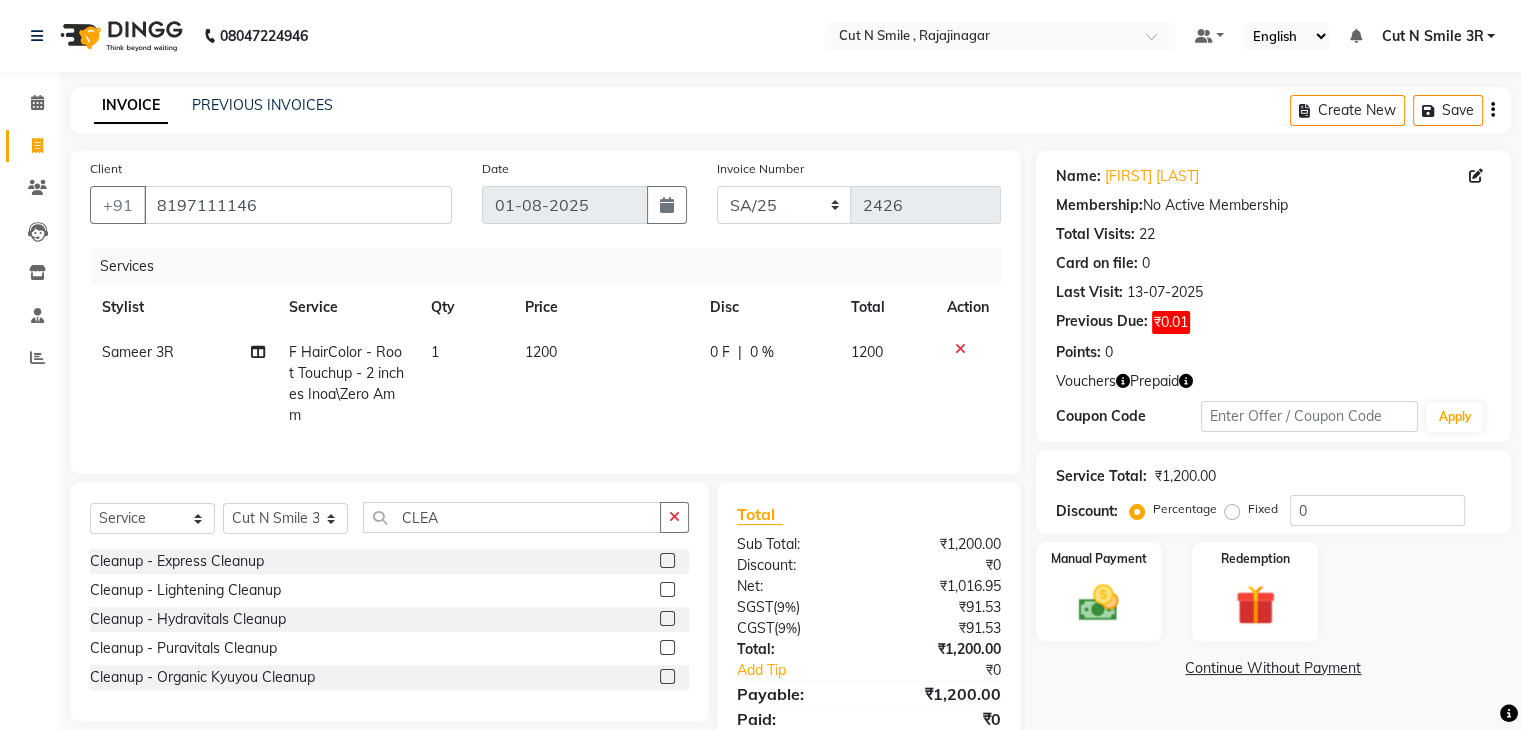 type on "CLEA" 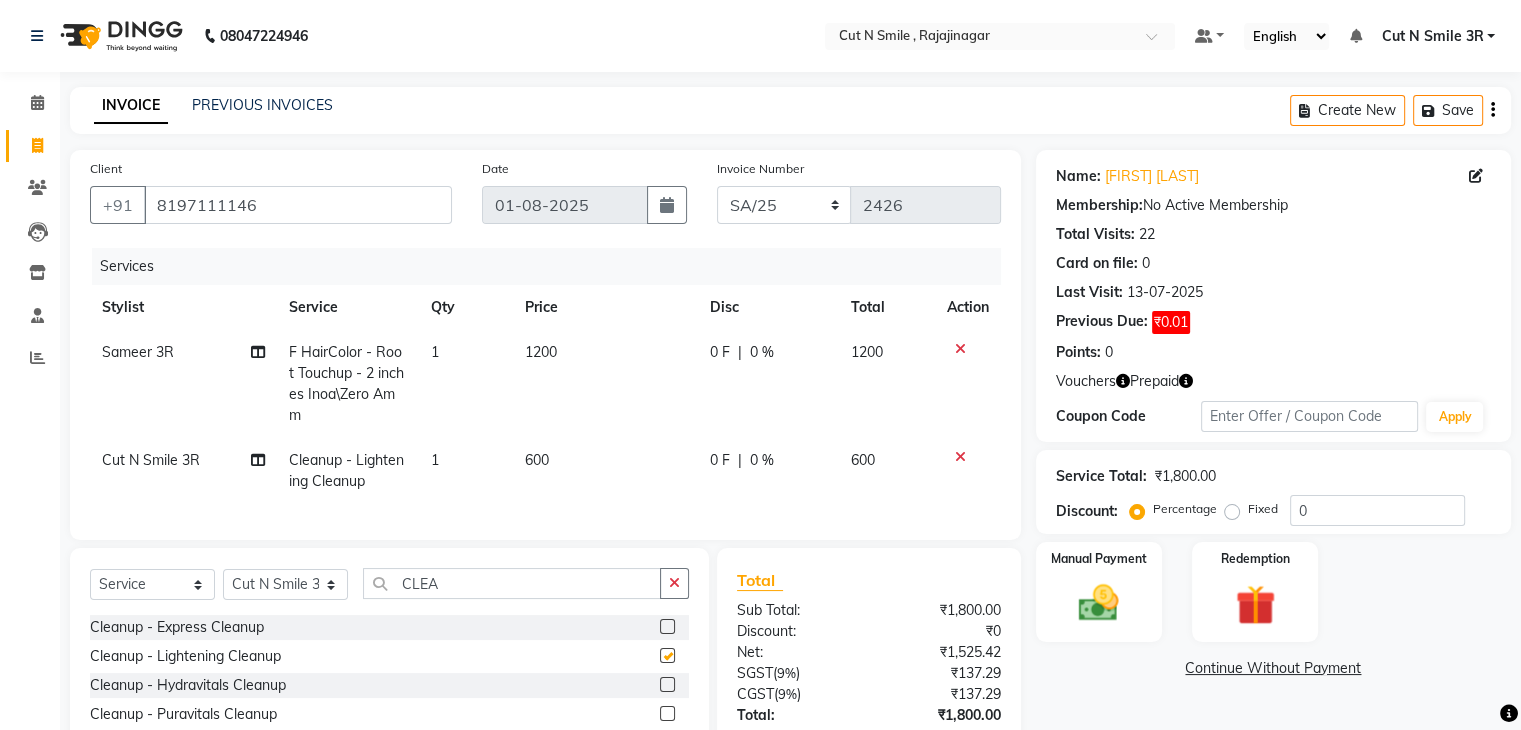 checkbox on "false" 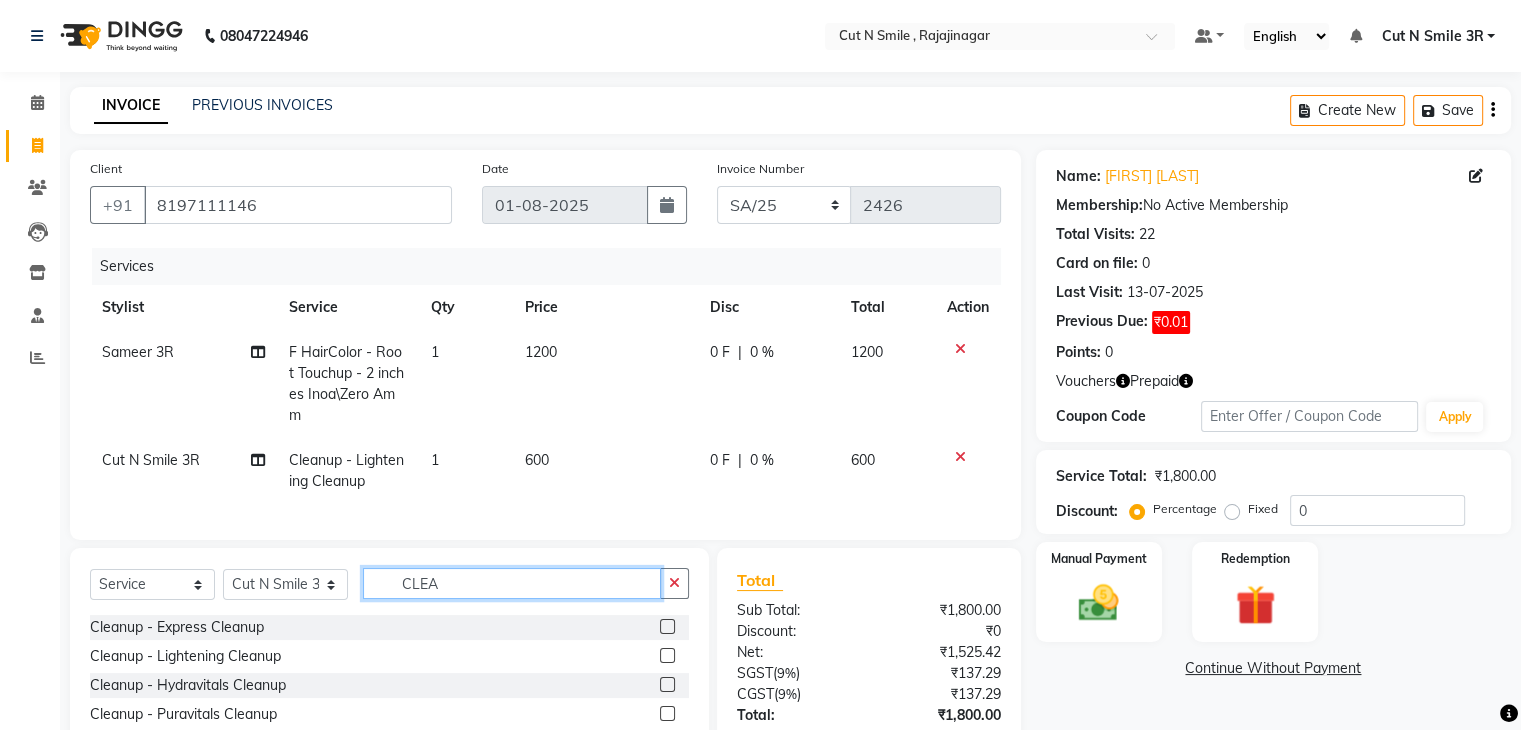 click on "CLEA" 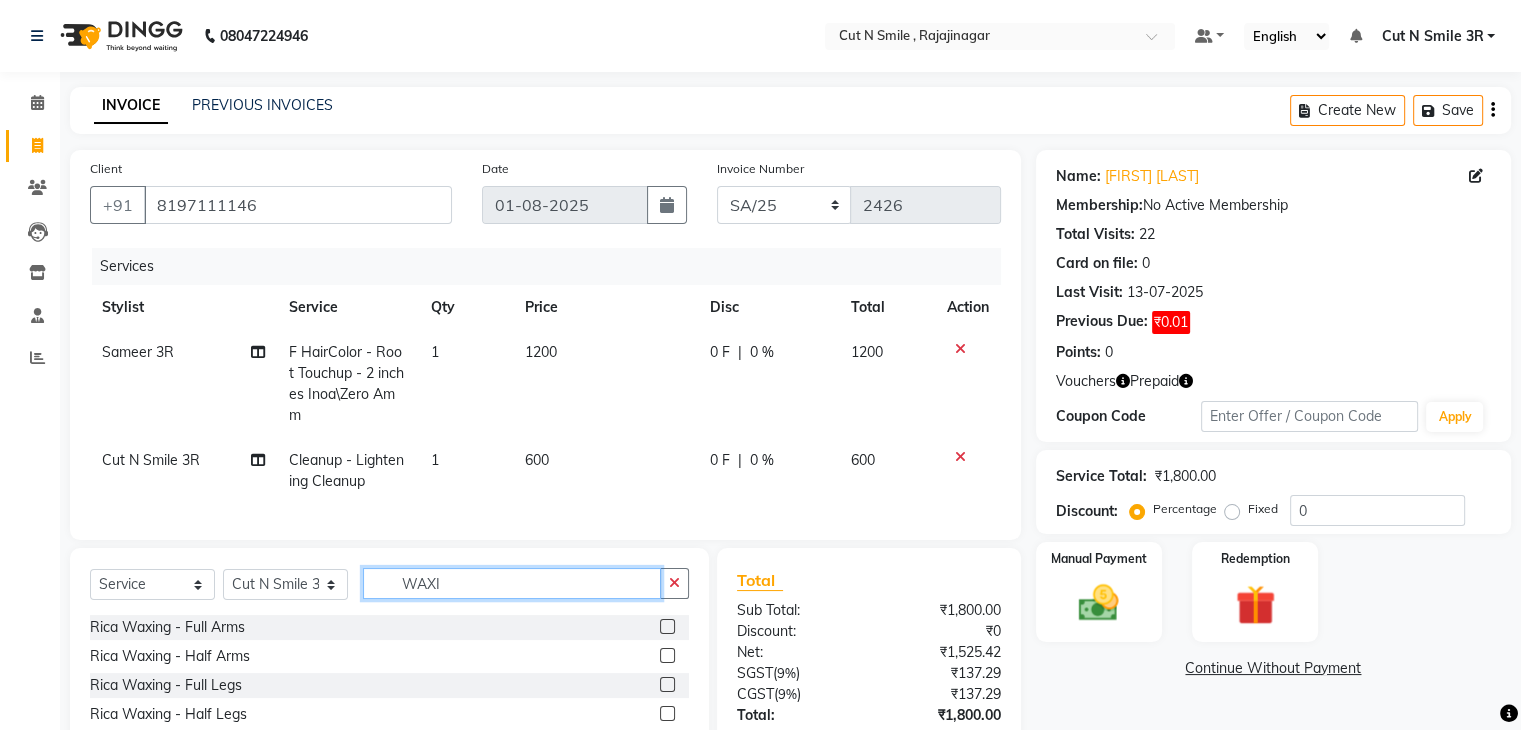 type on "WAXI" 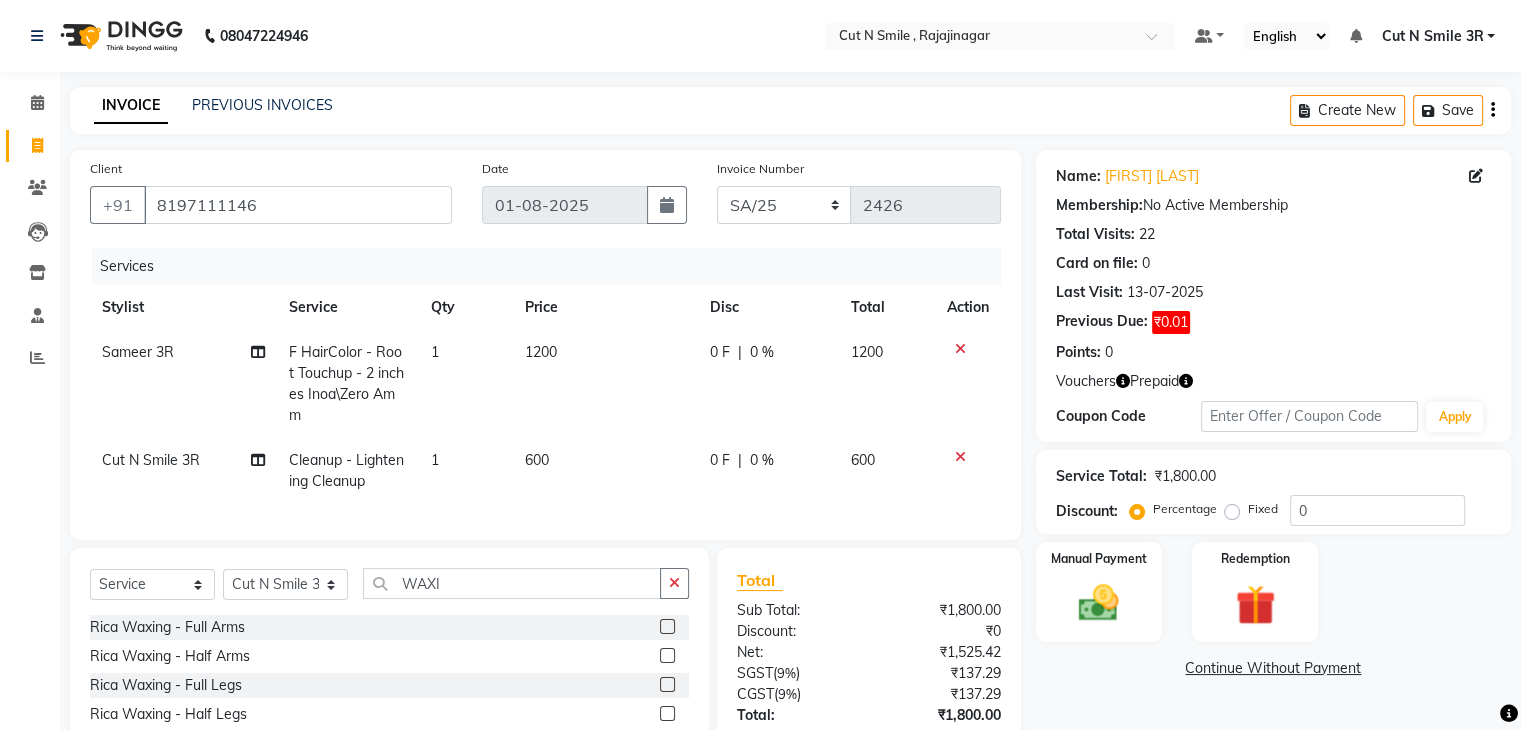 click 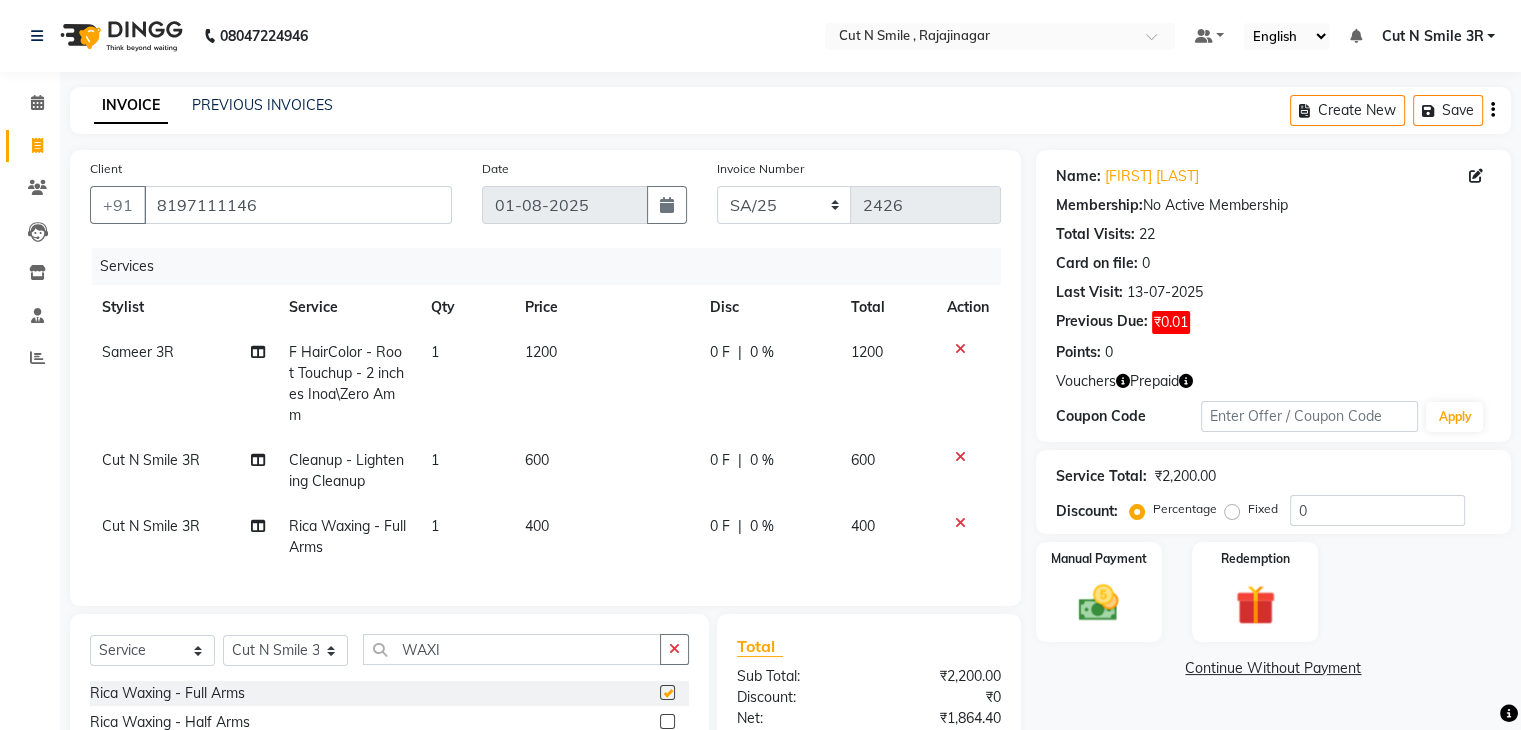 checkbox on "false" 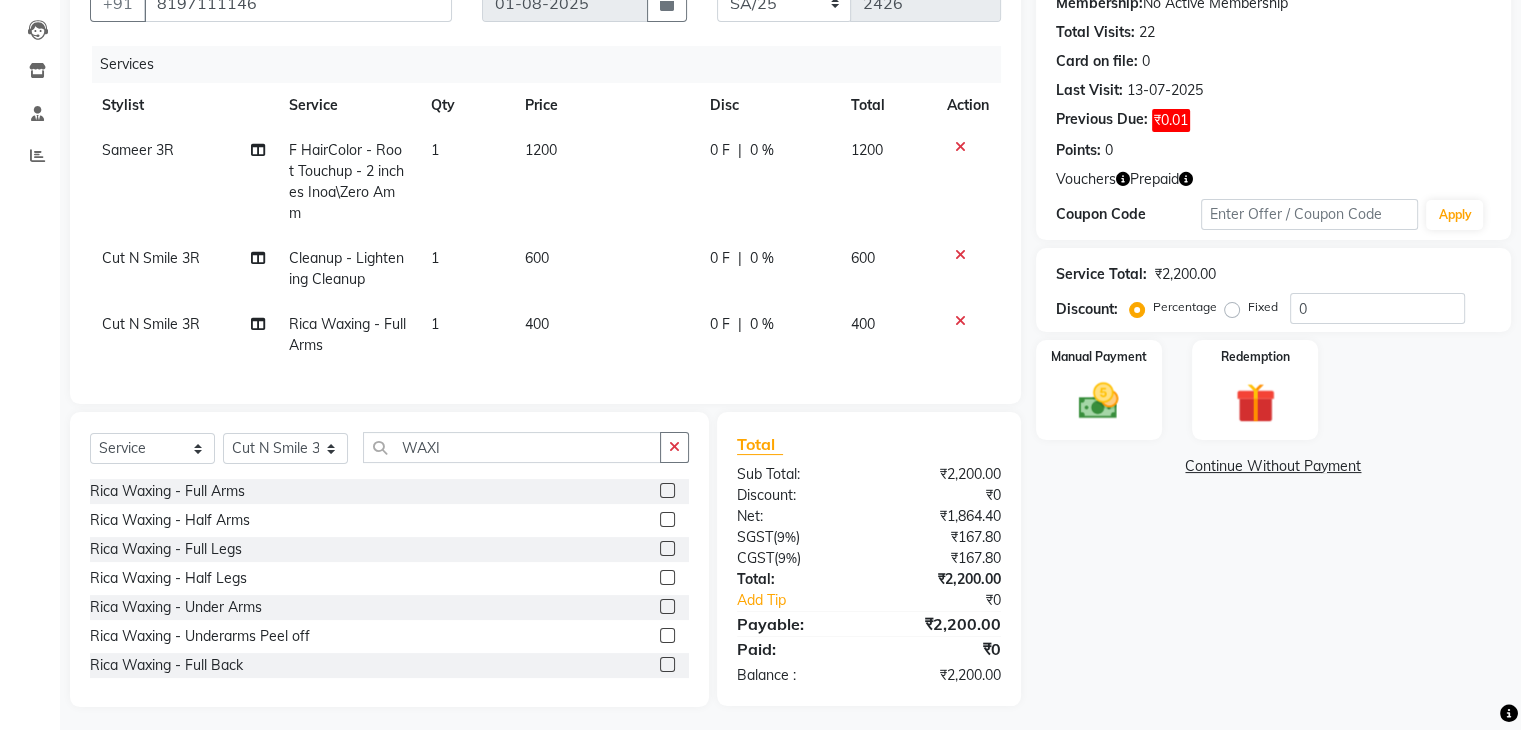 scroll, scrollTop: 204, scrollLeft: 0, axis: vertical 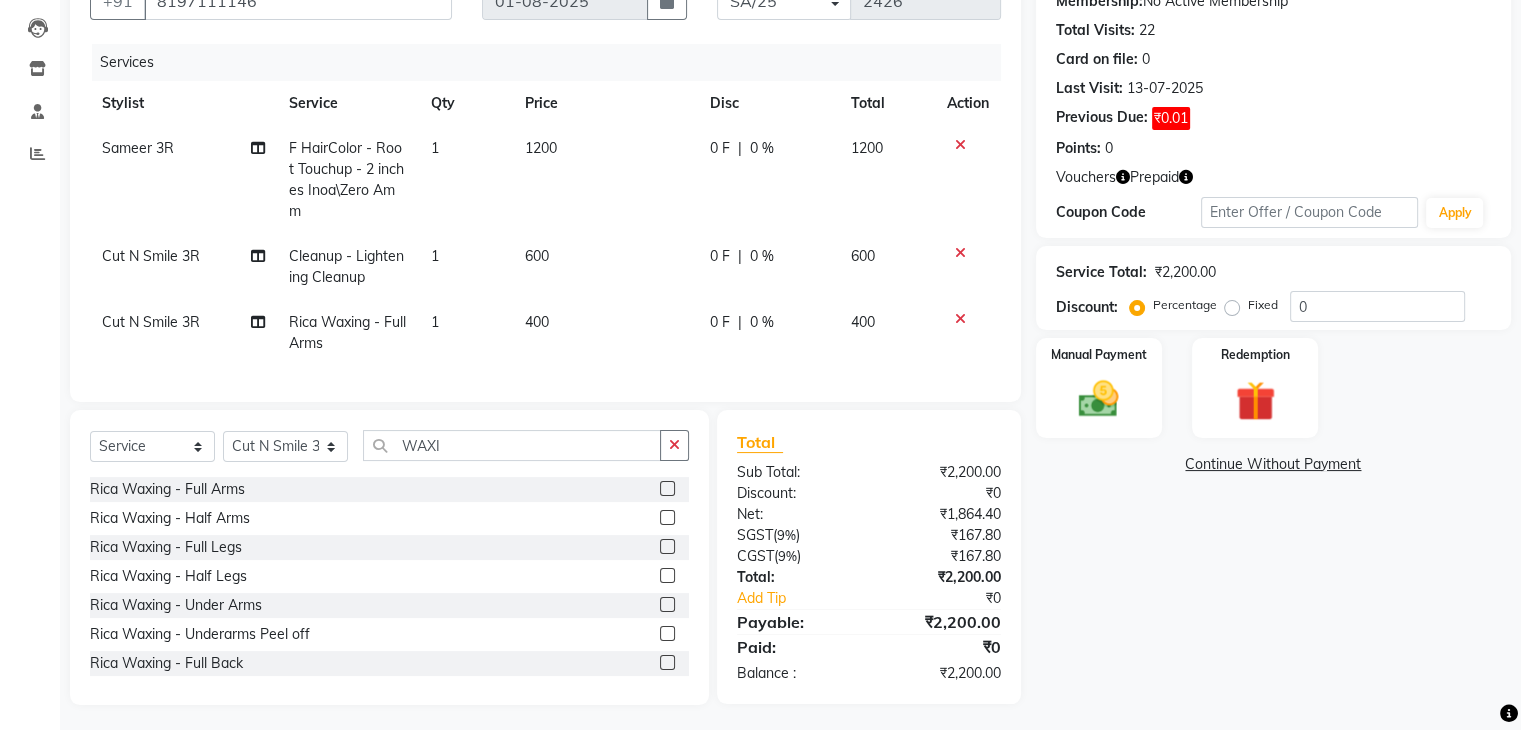 click 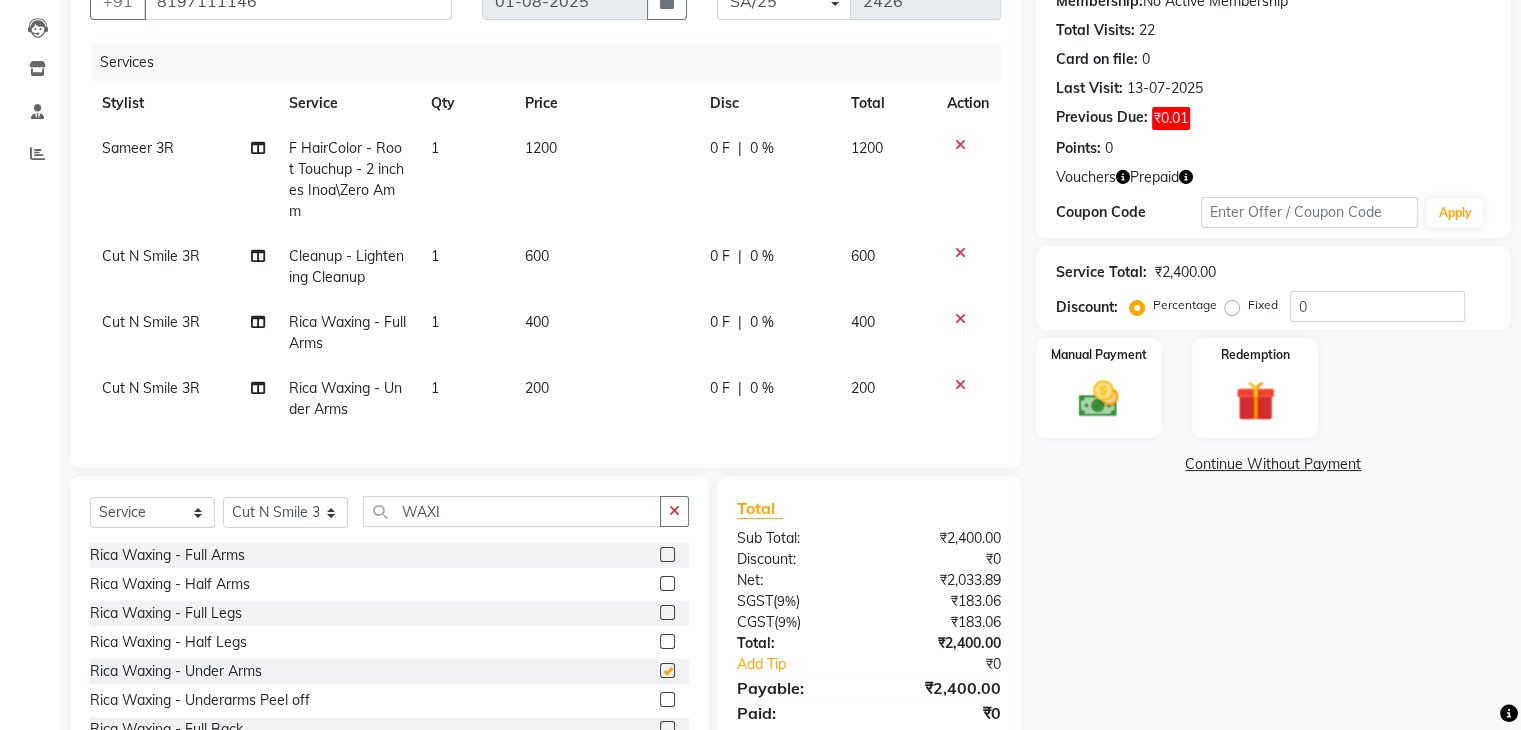 checkbox on "false" 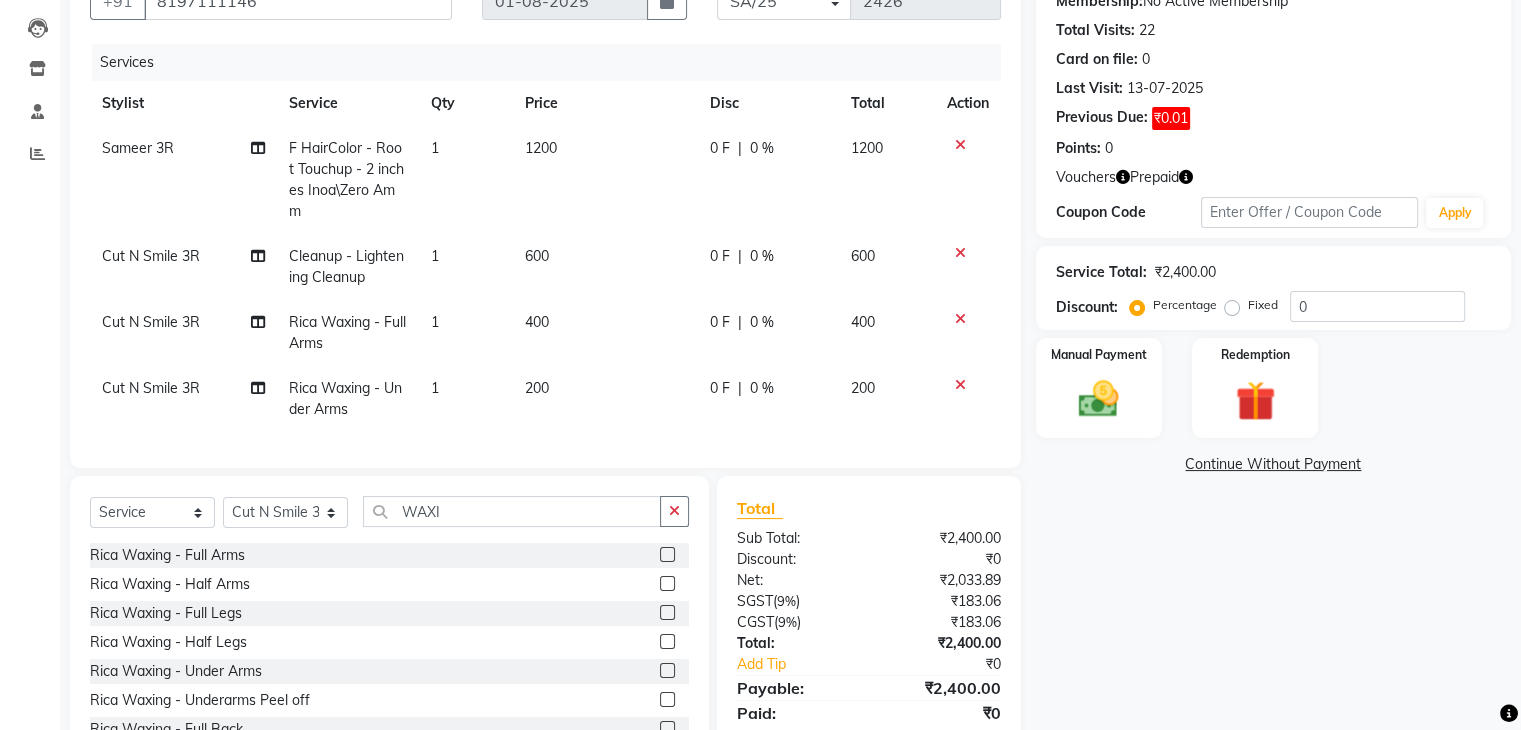 click 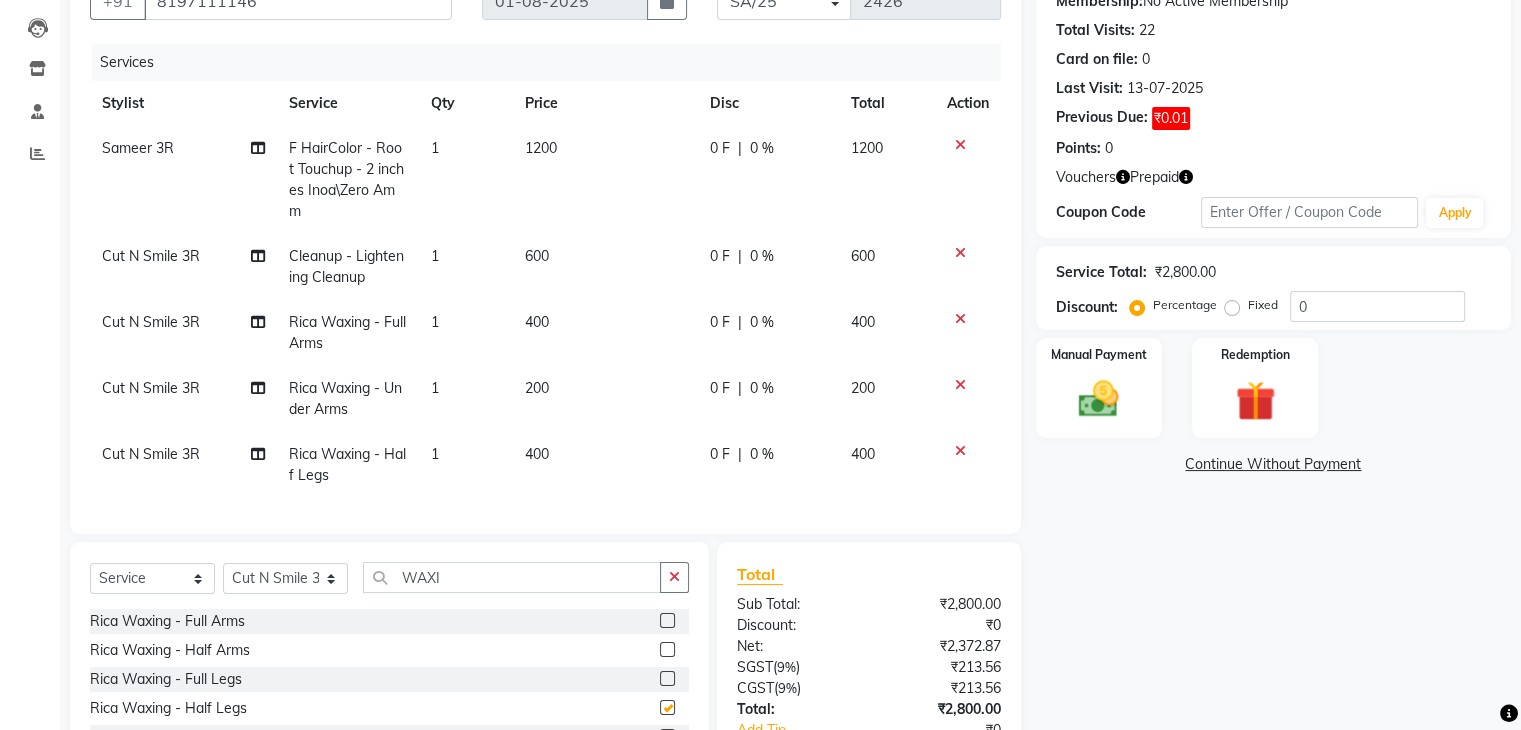 checkbox on "false" 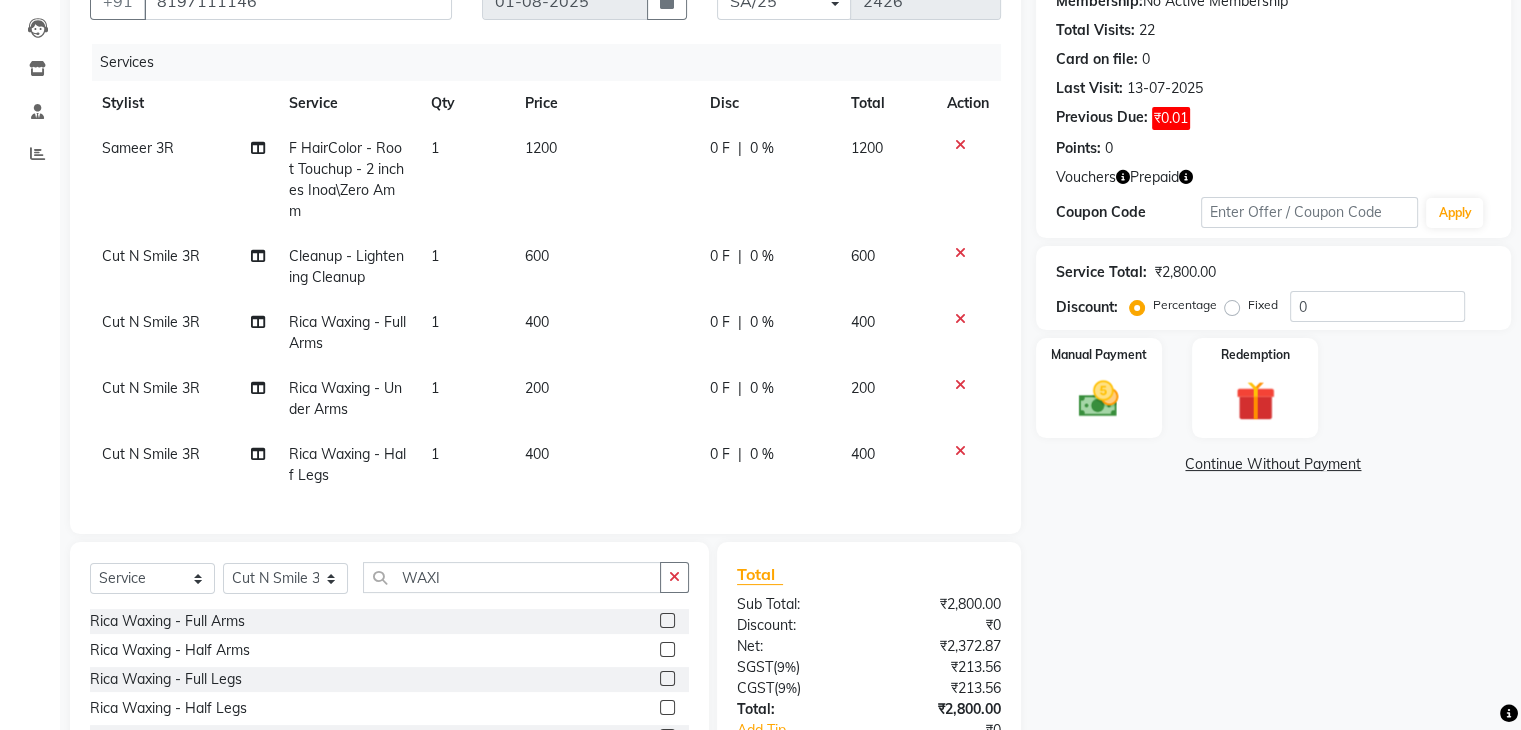 scroll, scrollTop: 336, scrollLeft: 0, axis: vertical 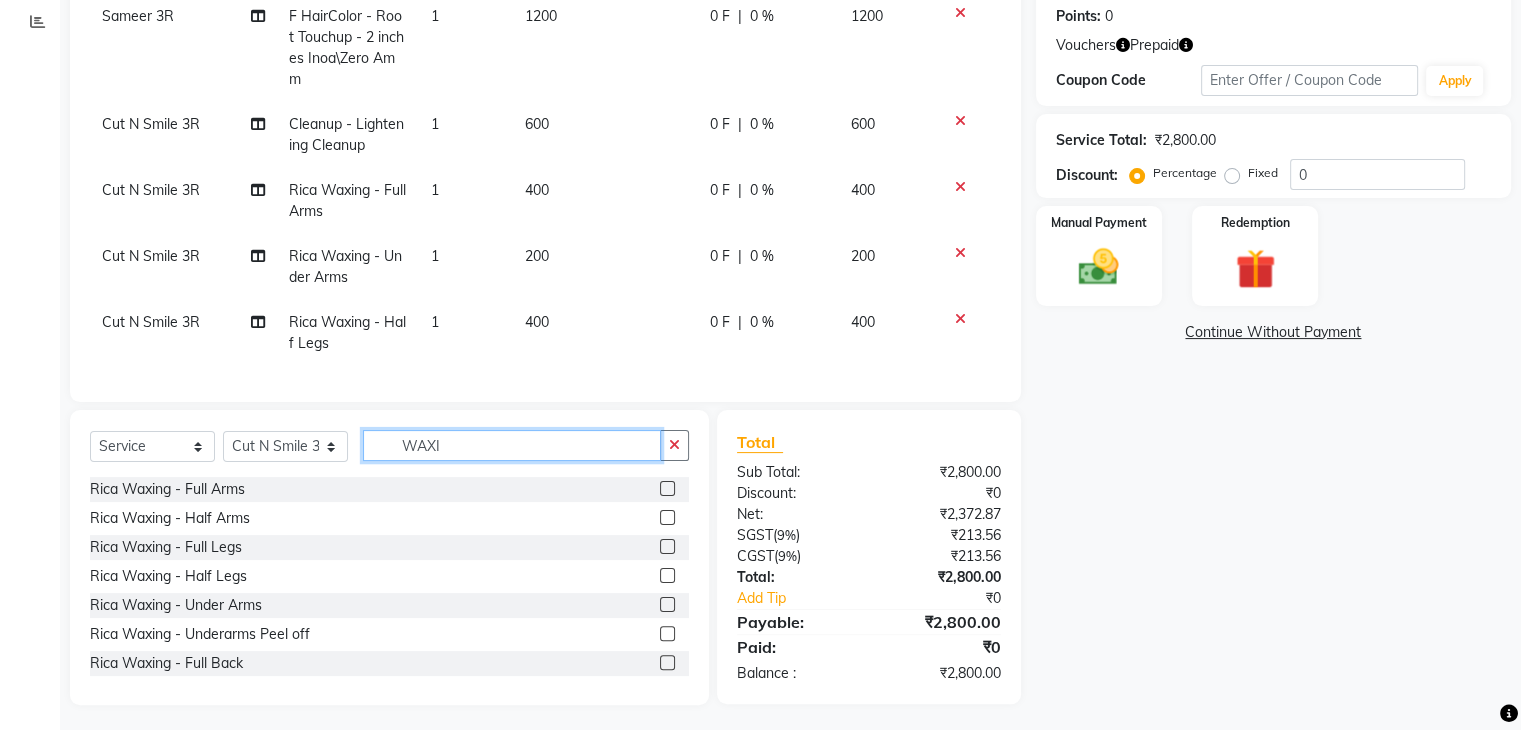 click on "WAXI" 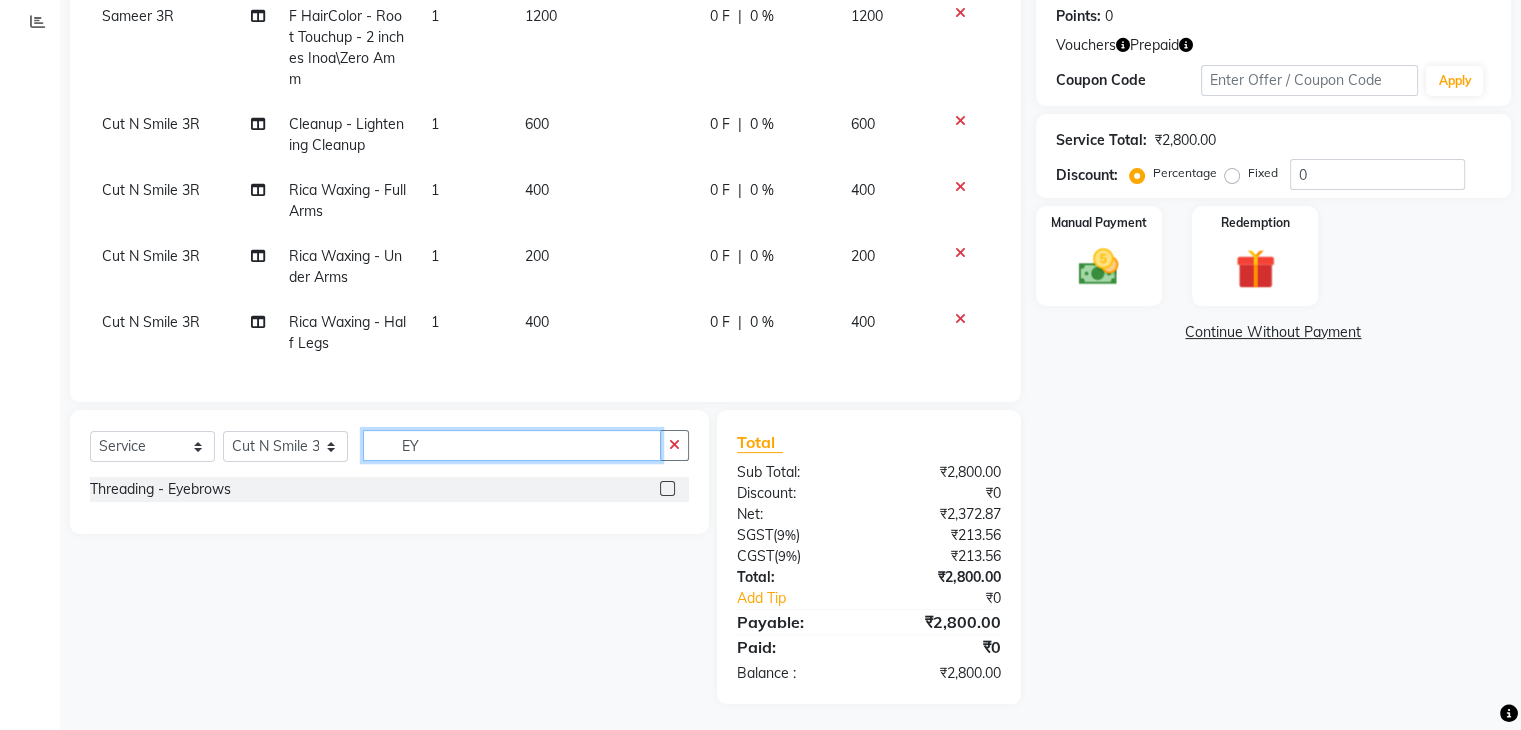 scroll, scrollTop: 335, scrollLeft: 0, axis: vertical 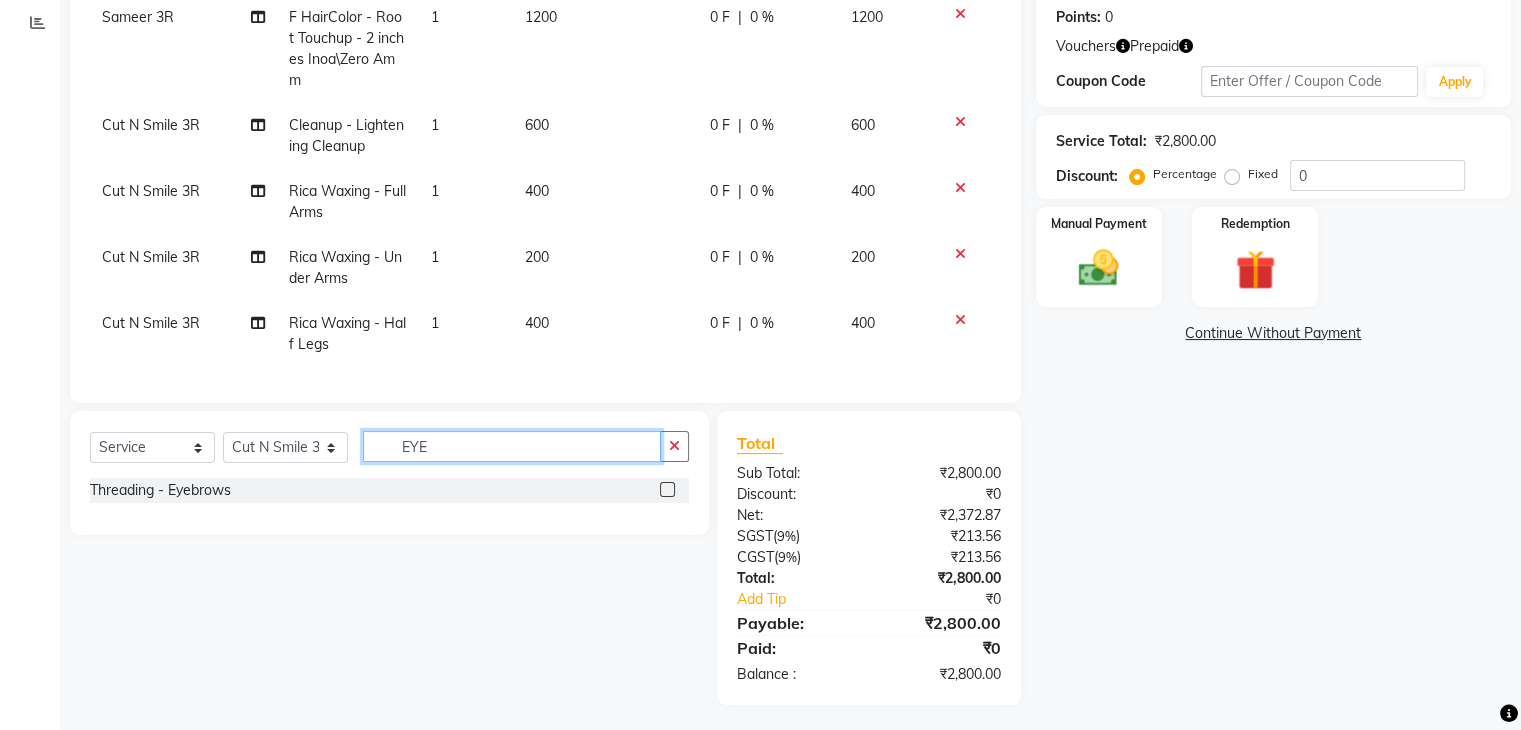 type on "EYE" 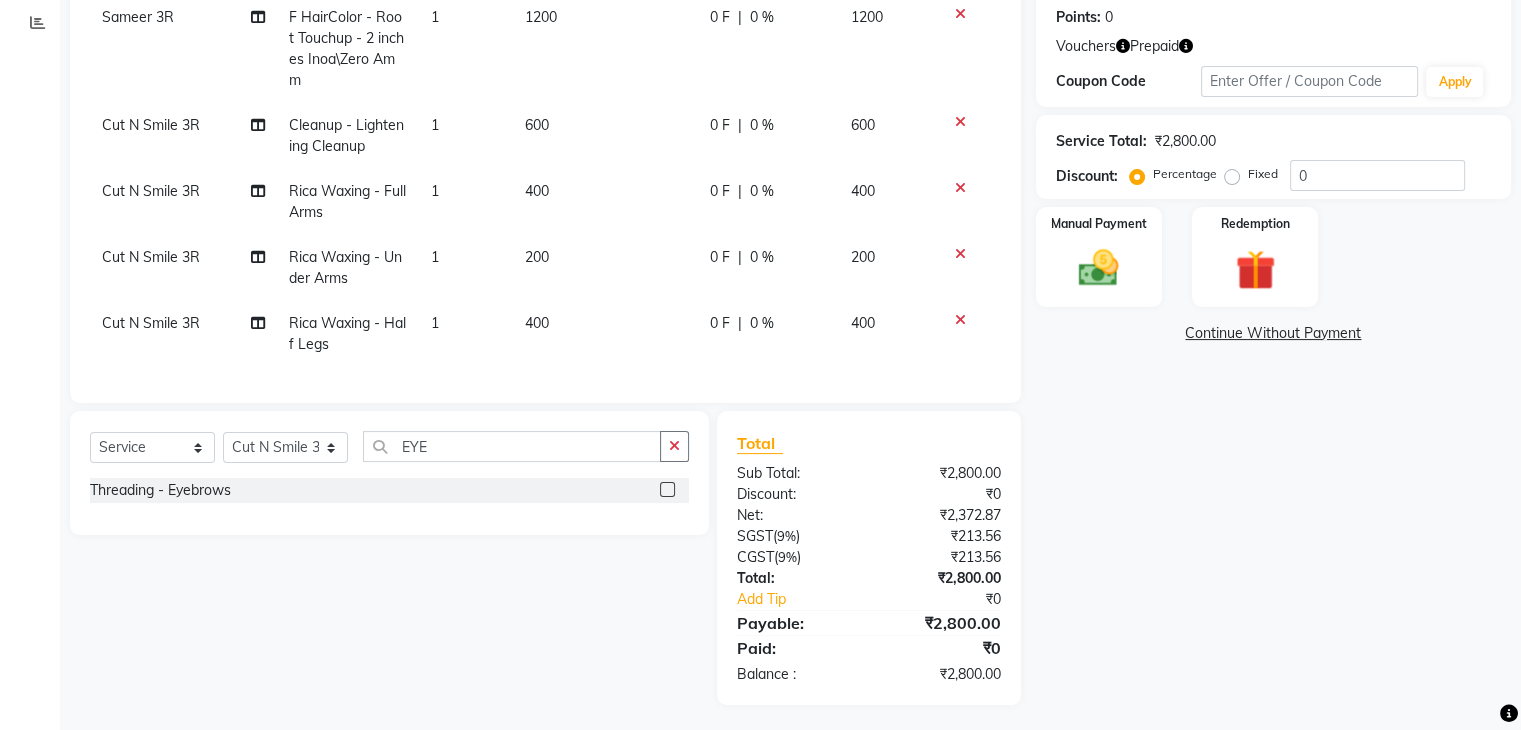 click 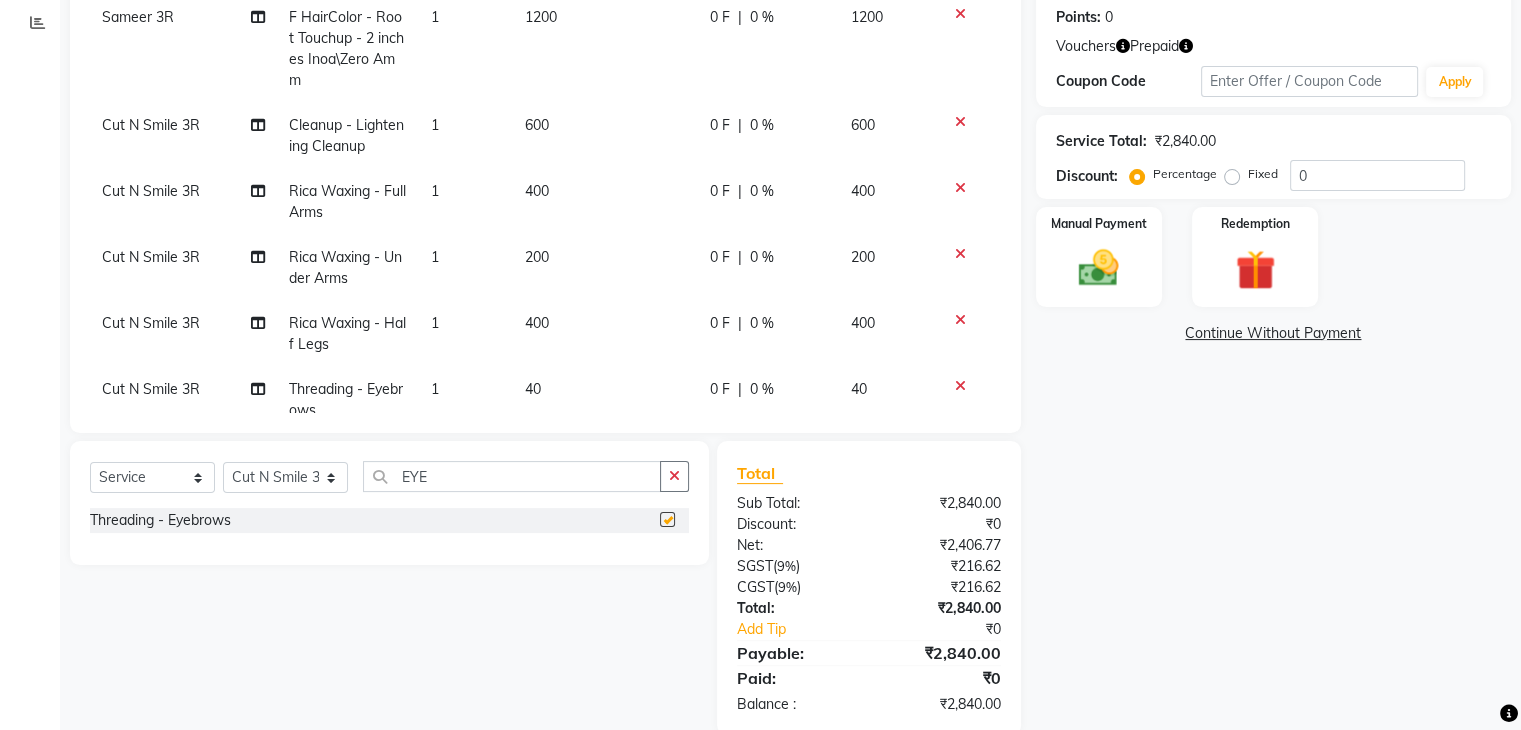 checkbox on "false" 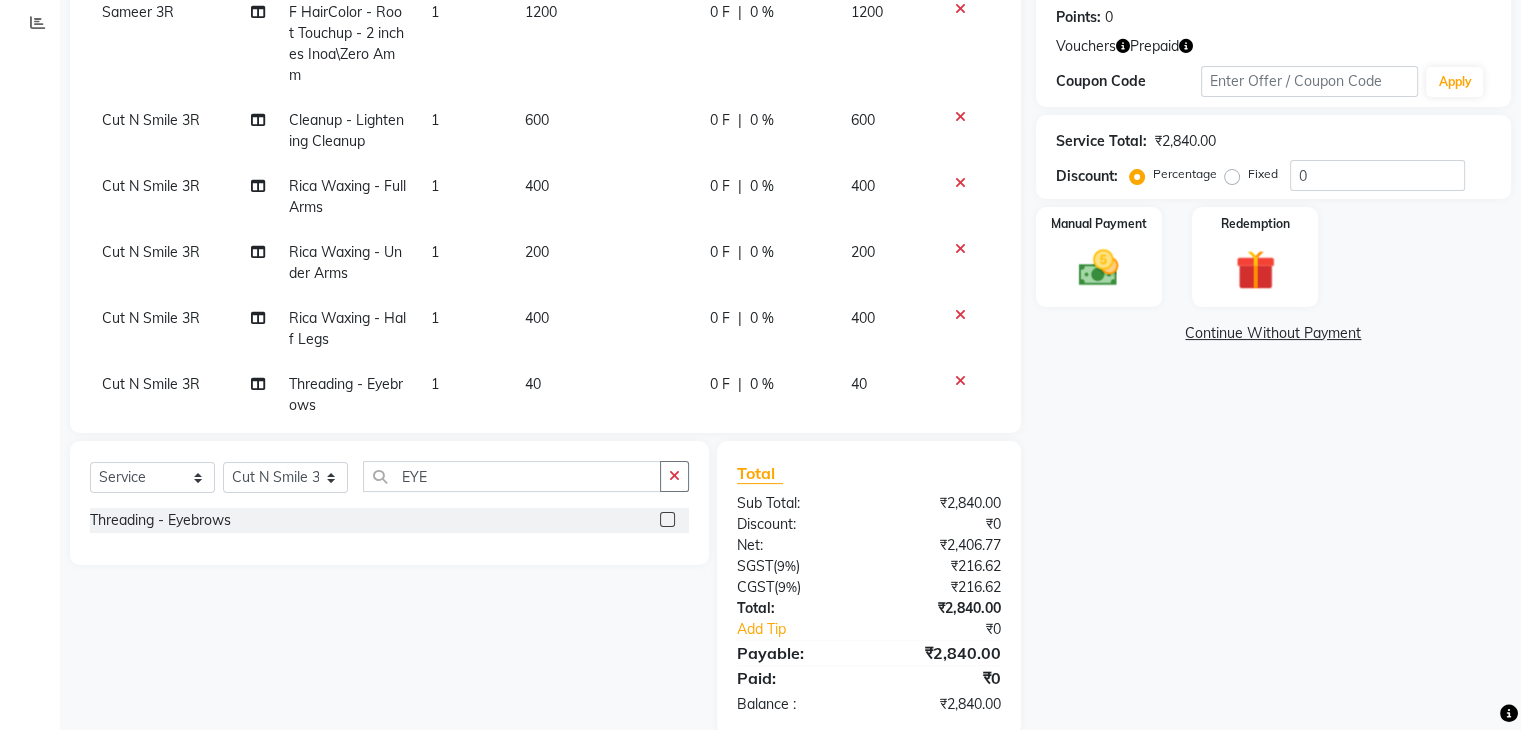 scroll, scrollTop: 0, scrollLeft: 0, axis: both 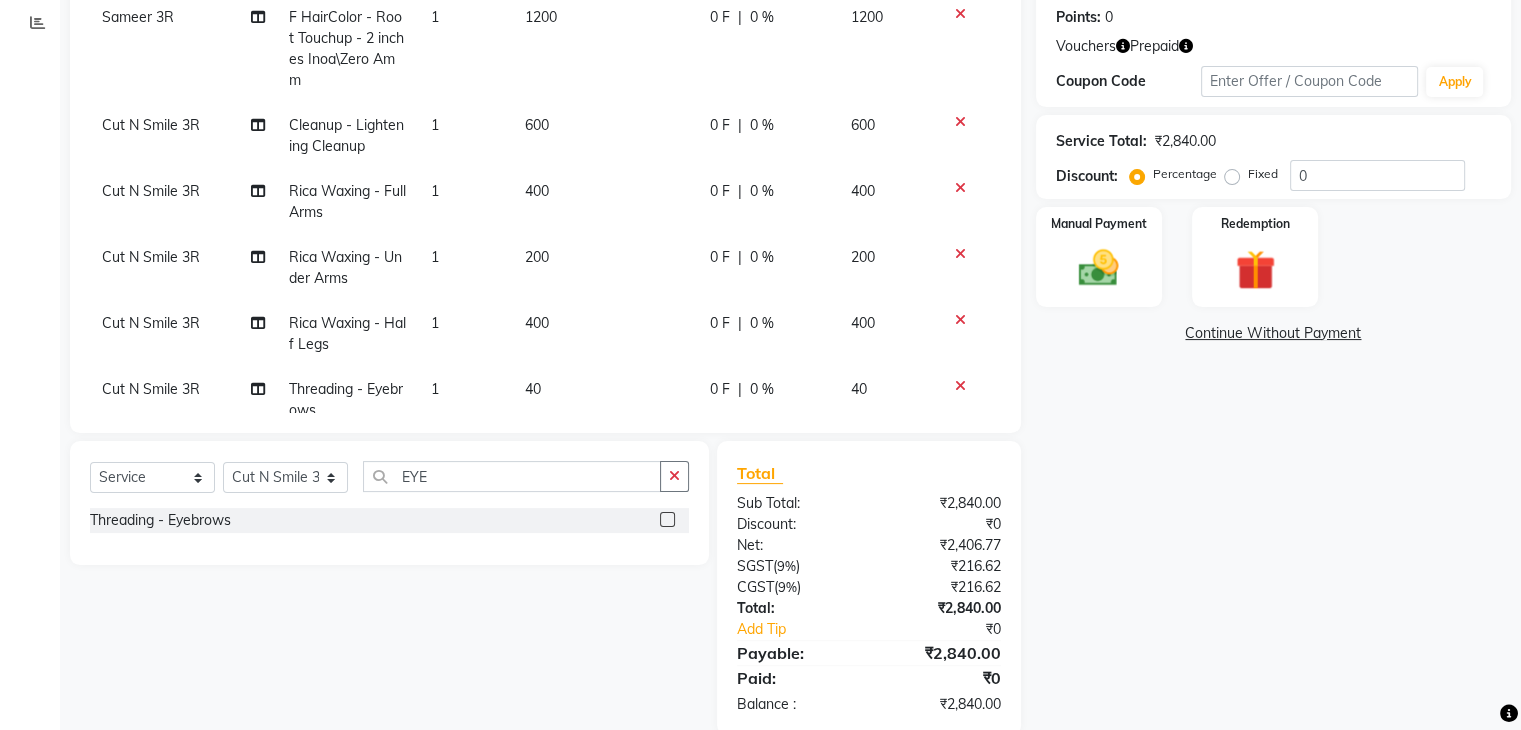 click on "600" 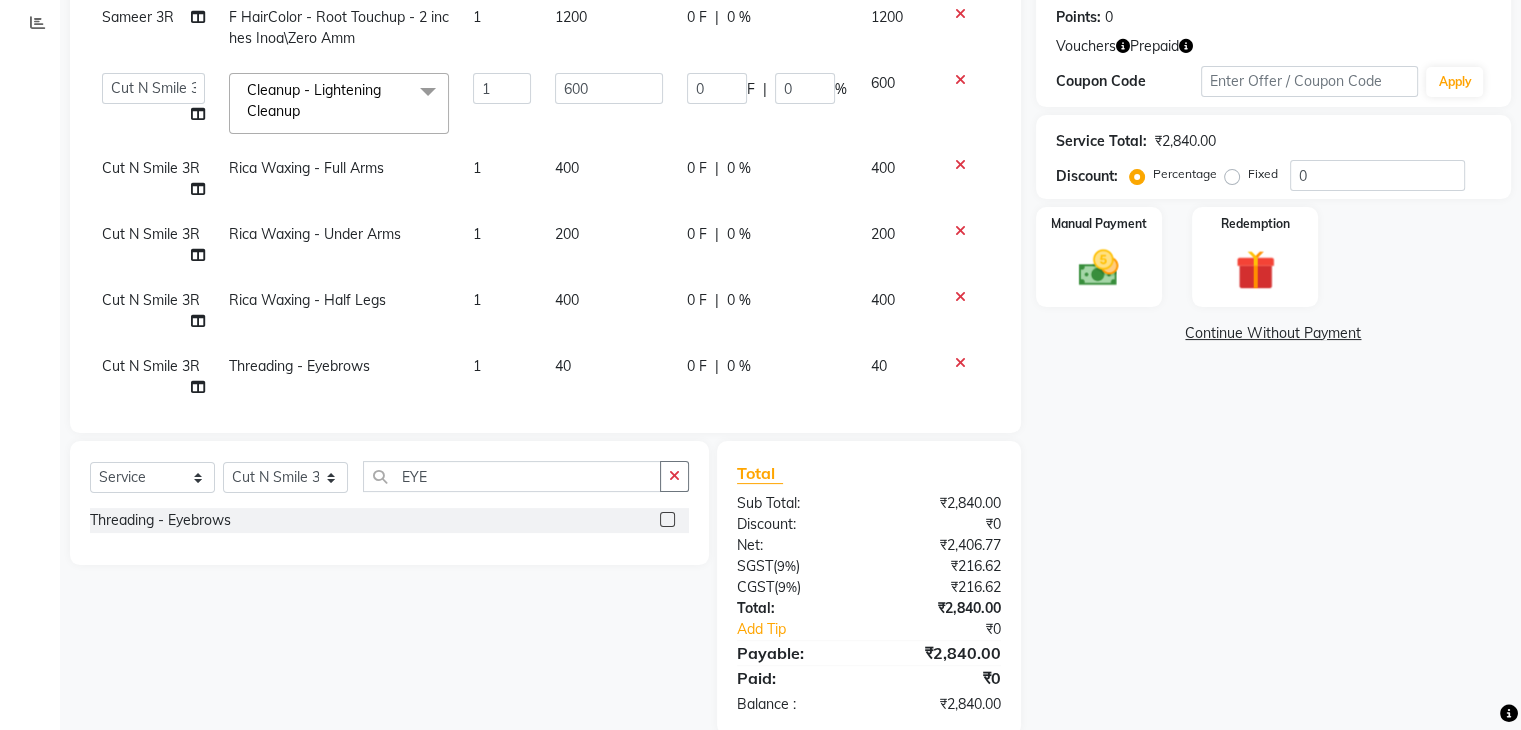 click on "600" 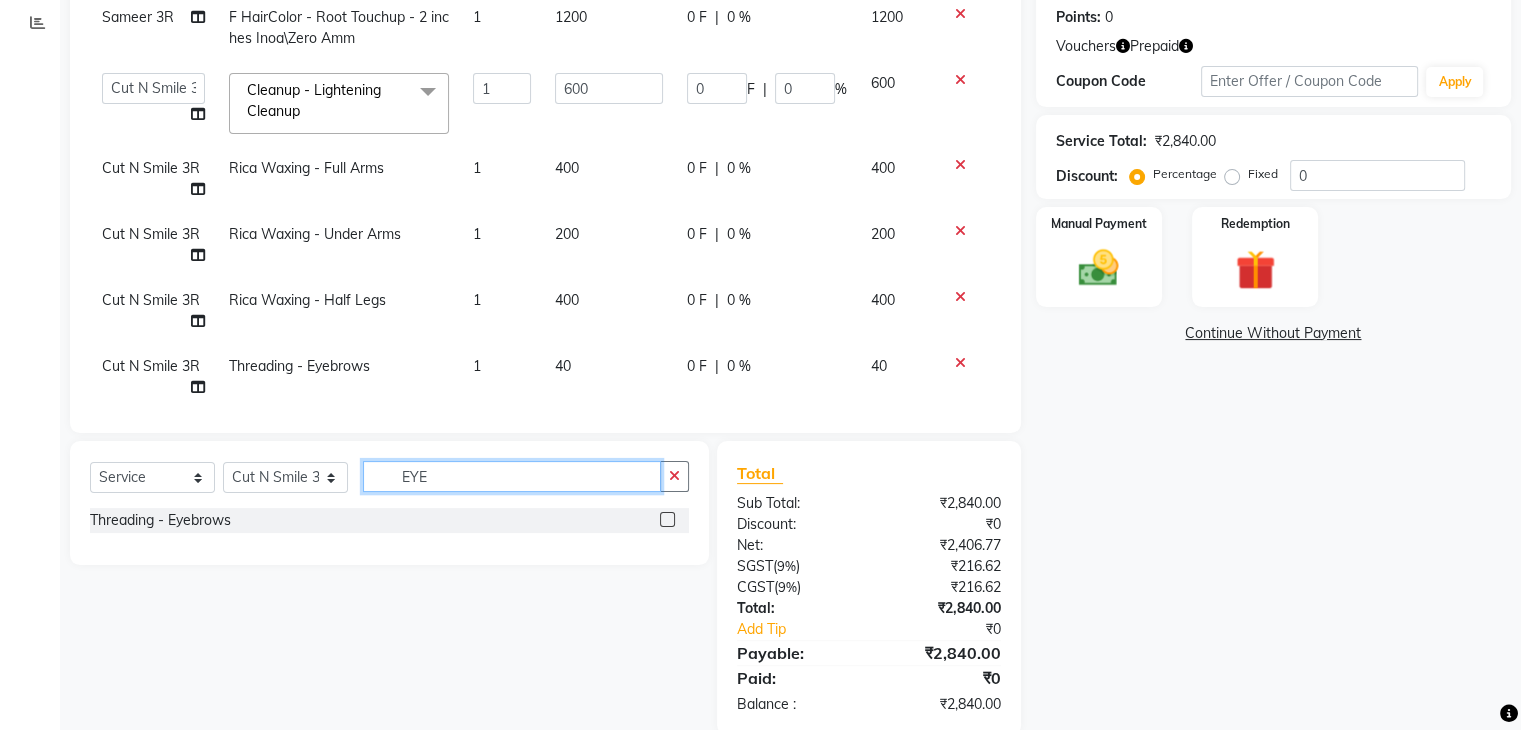 click on "EYE" 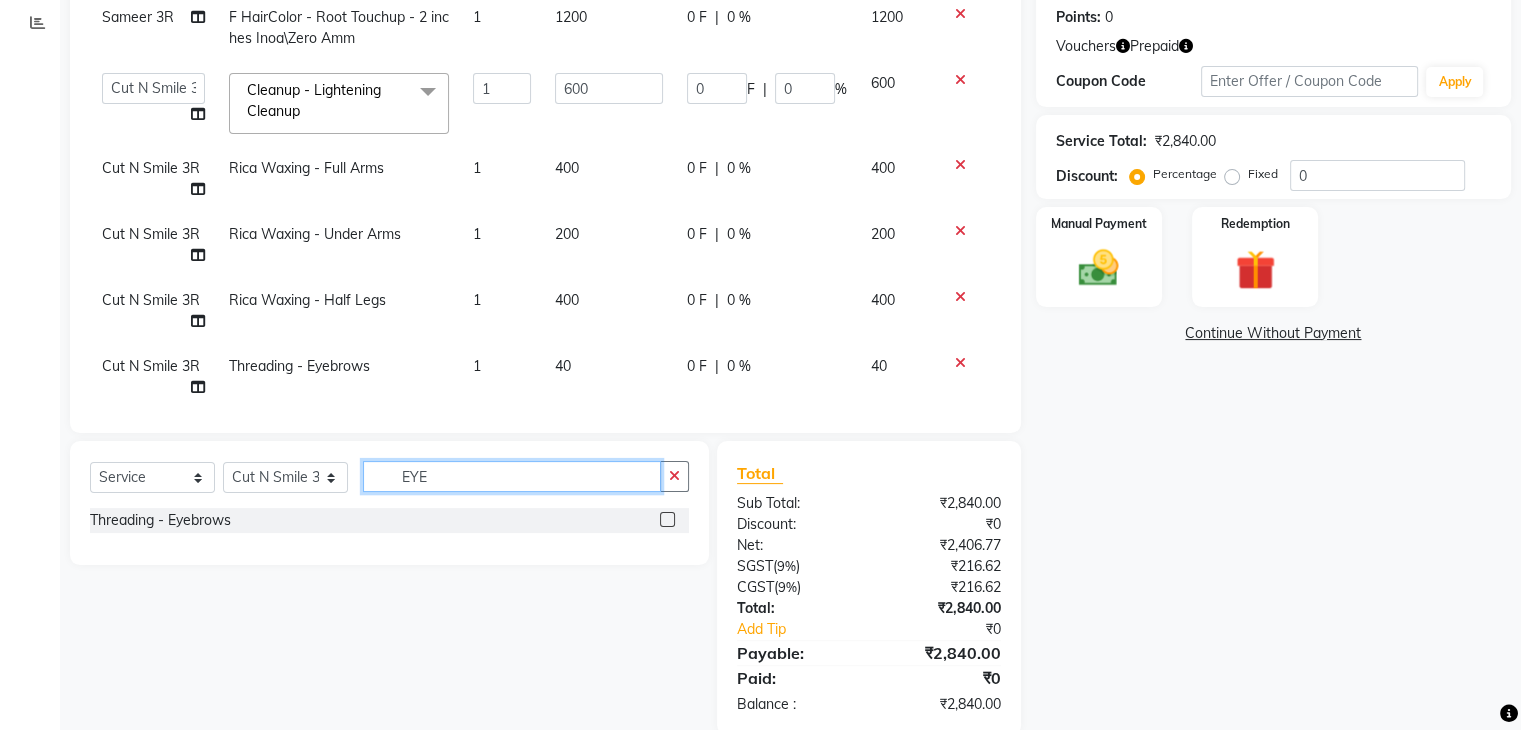 click on "EYE" 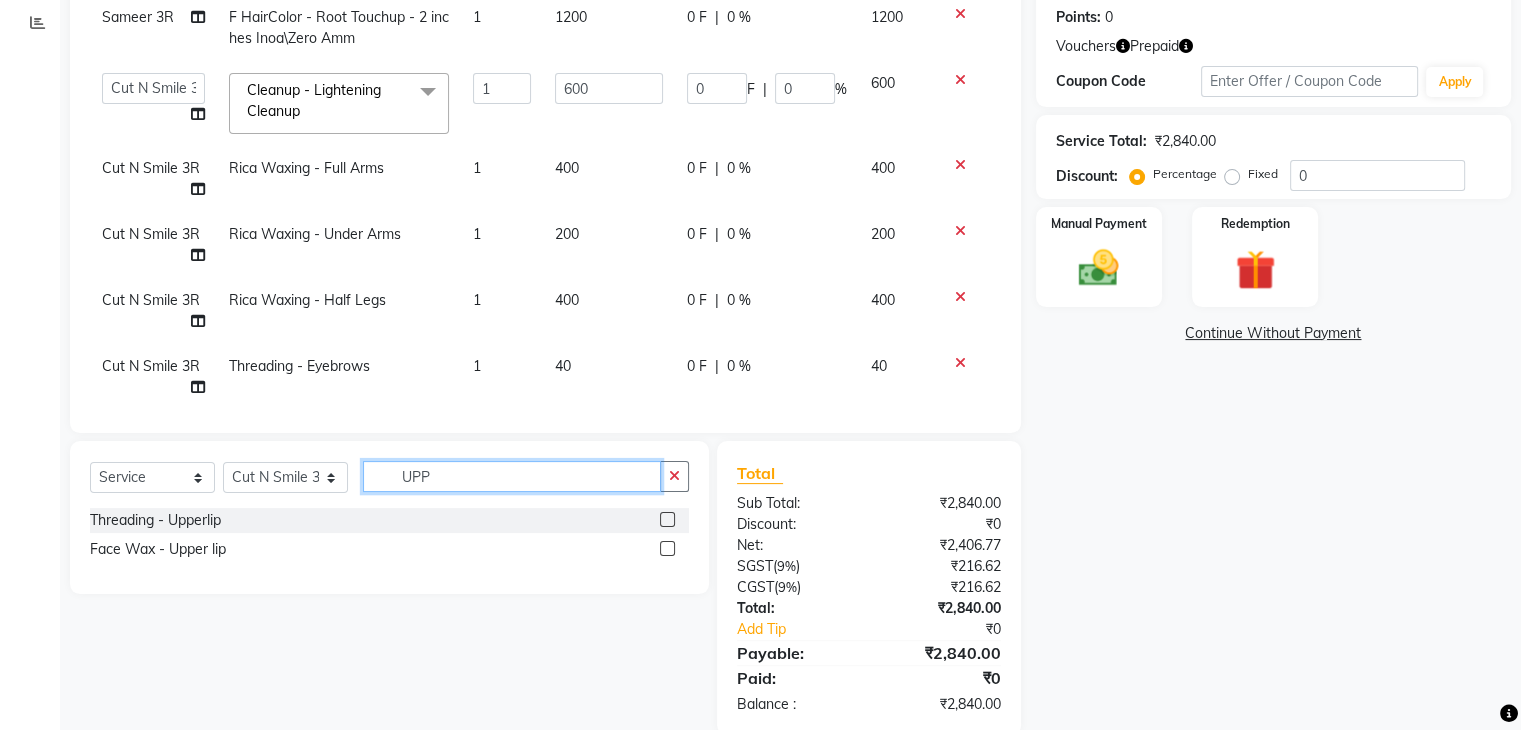 type on "UPP" 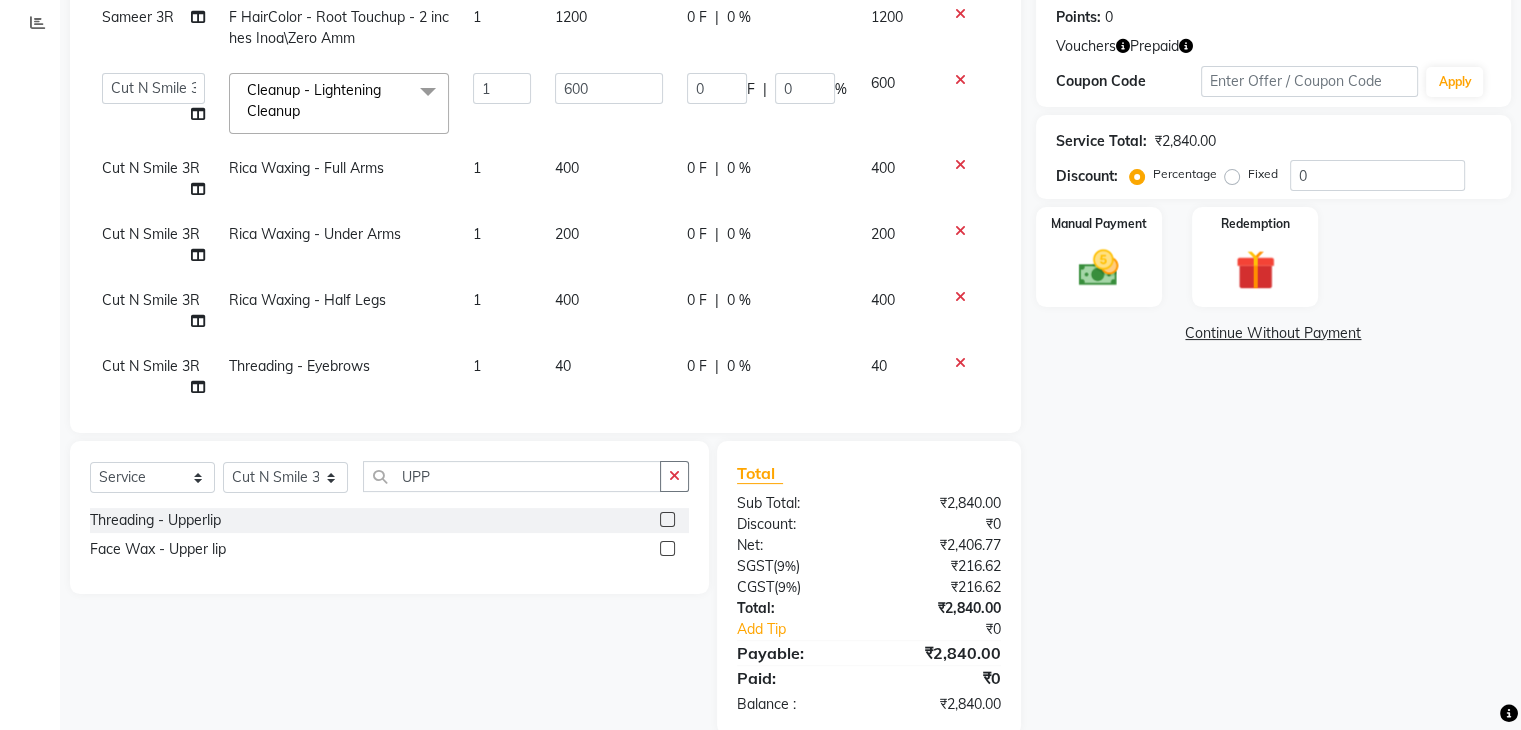 click 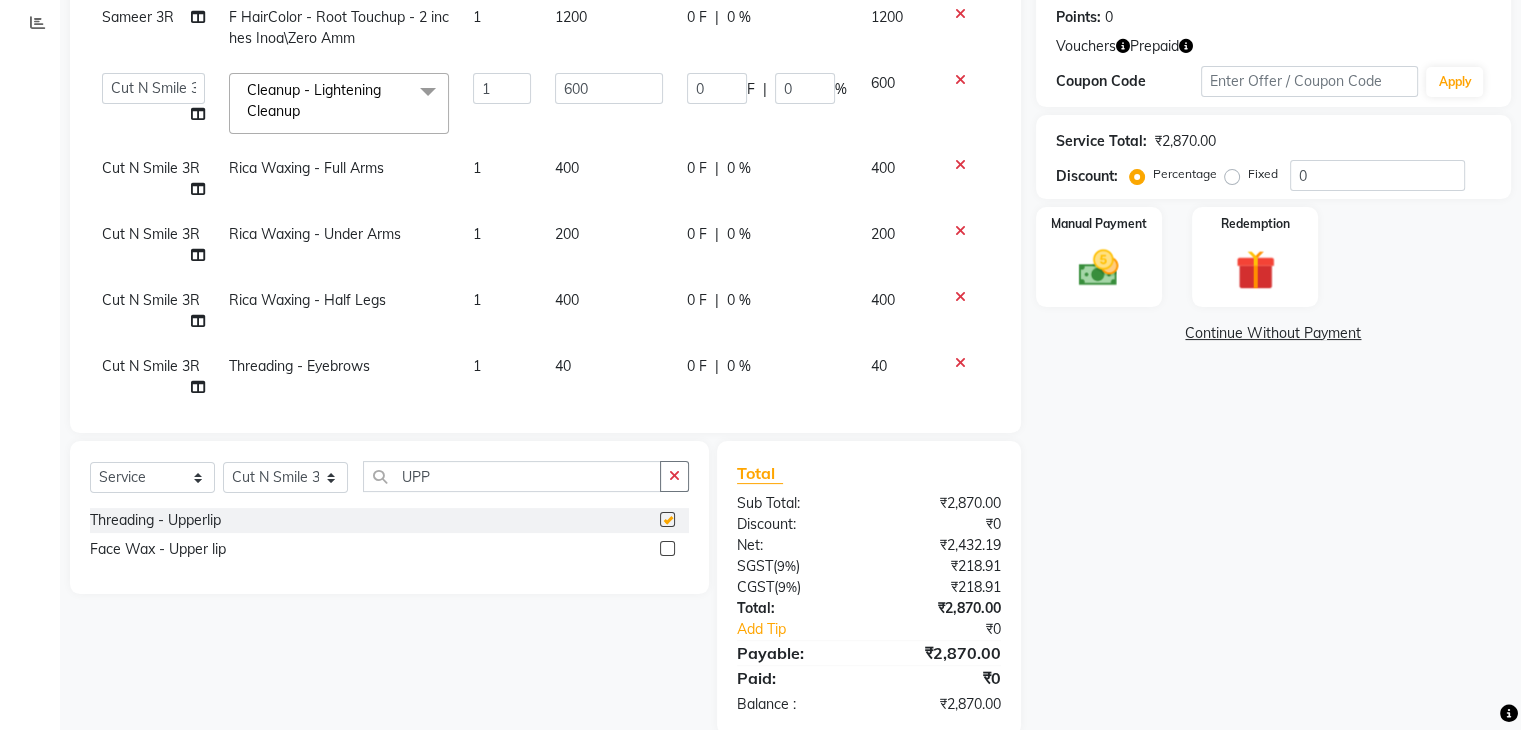 checkbox on "false" 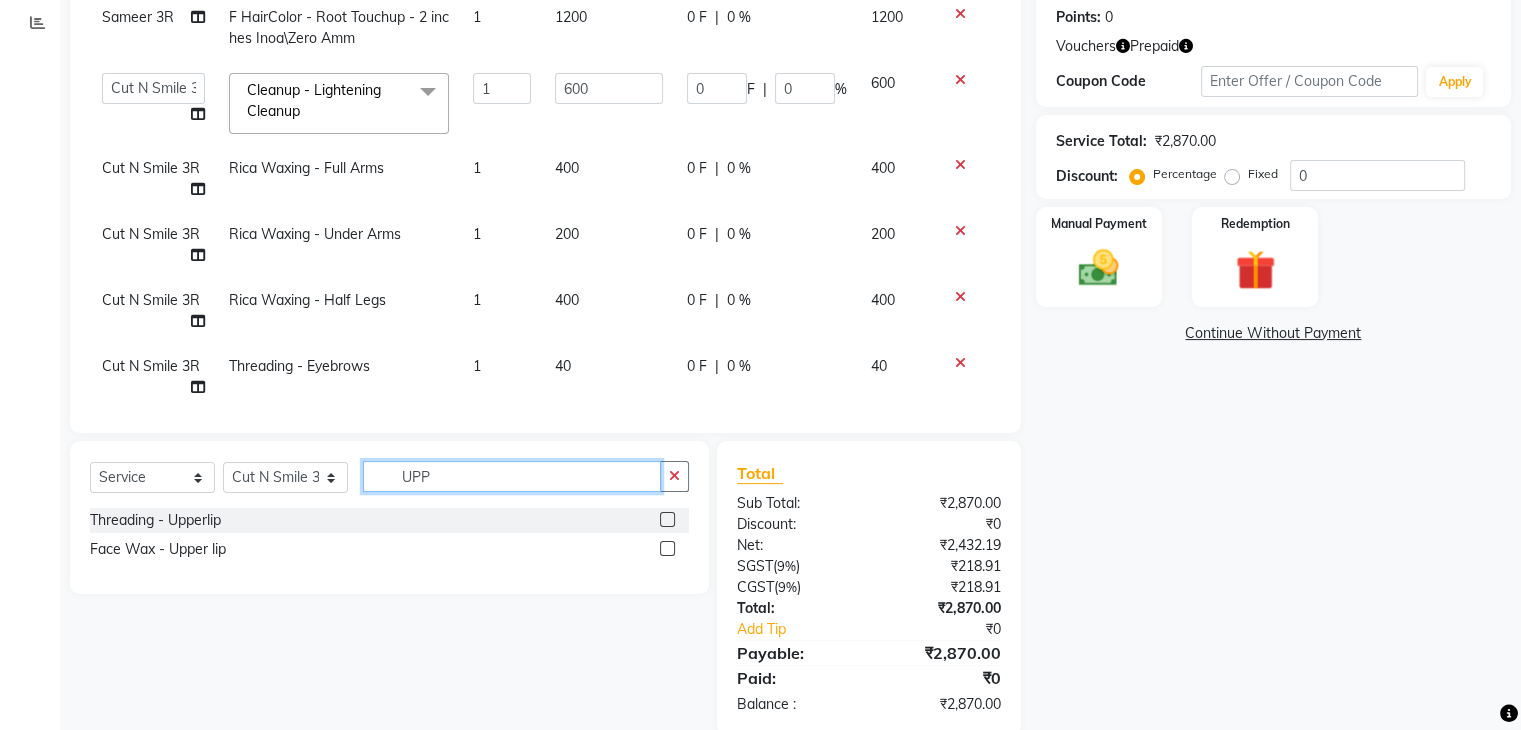 click on "UPP" 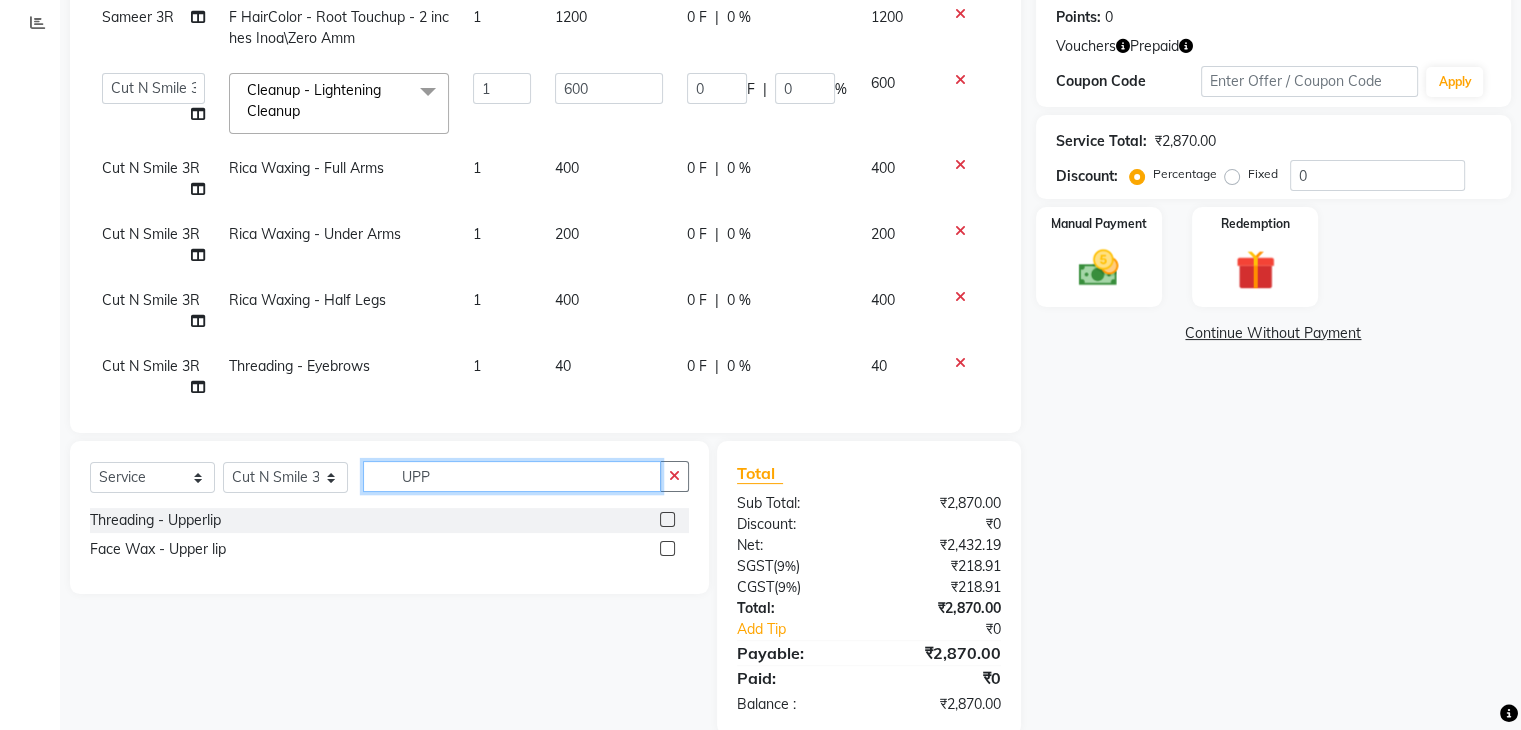 click on "UPP" 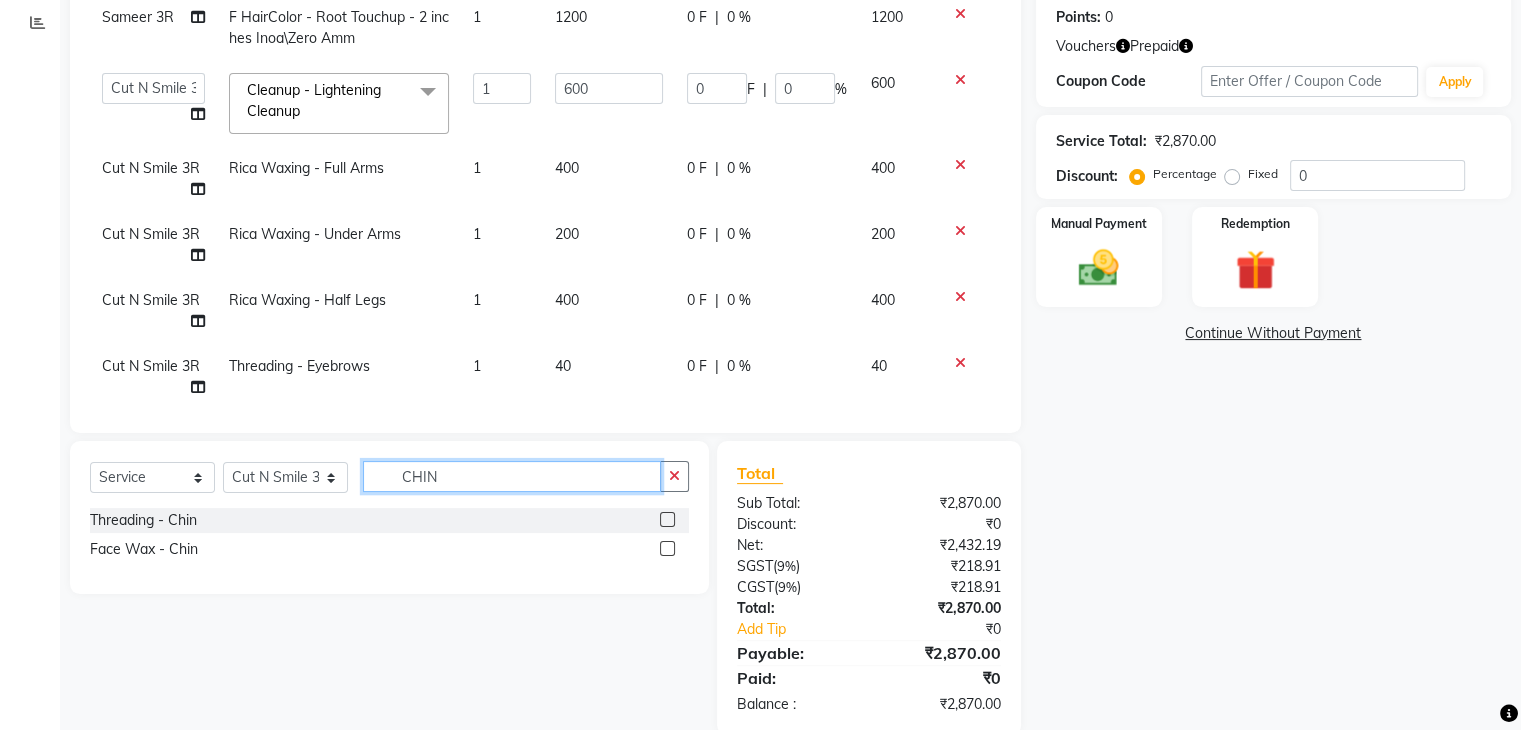 type on "CHIN" 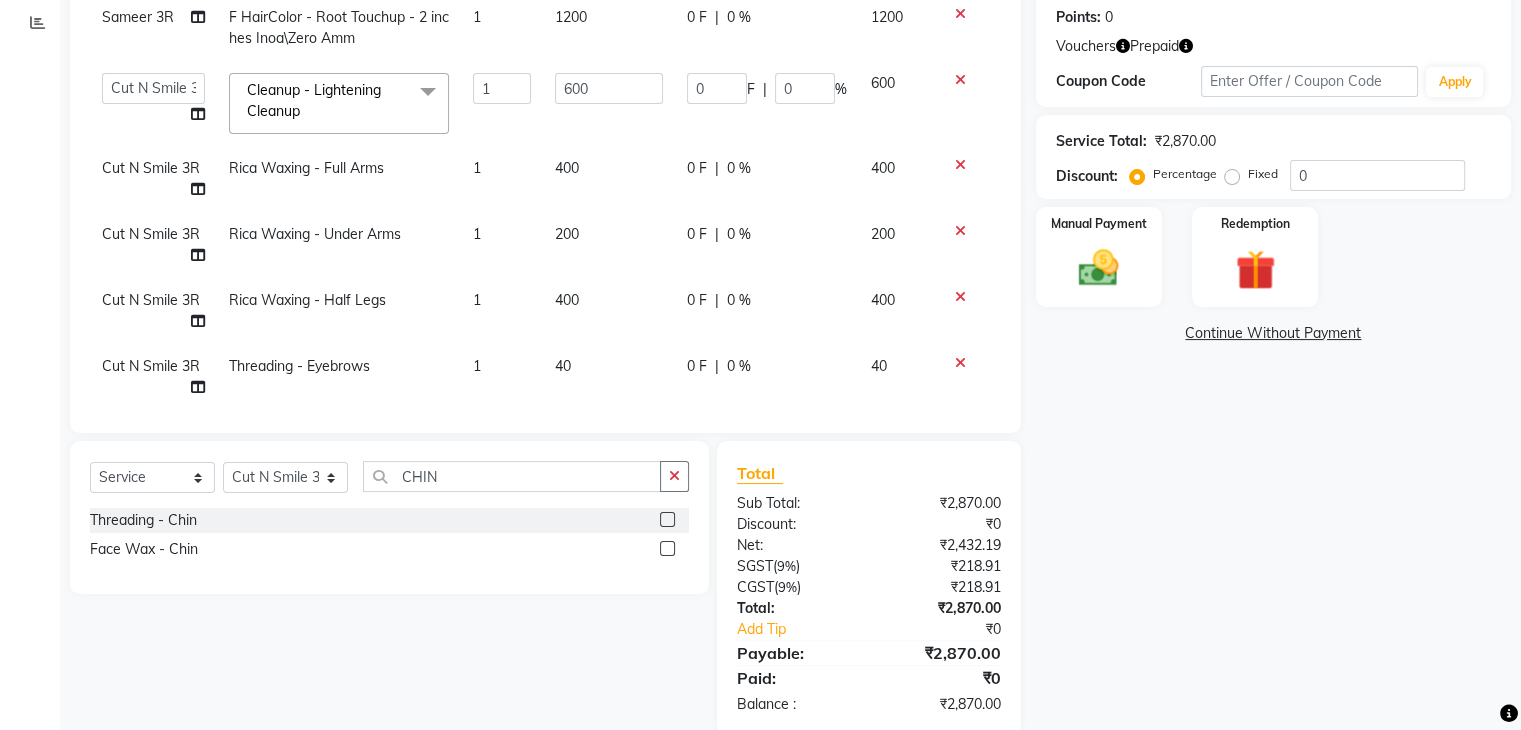click 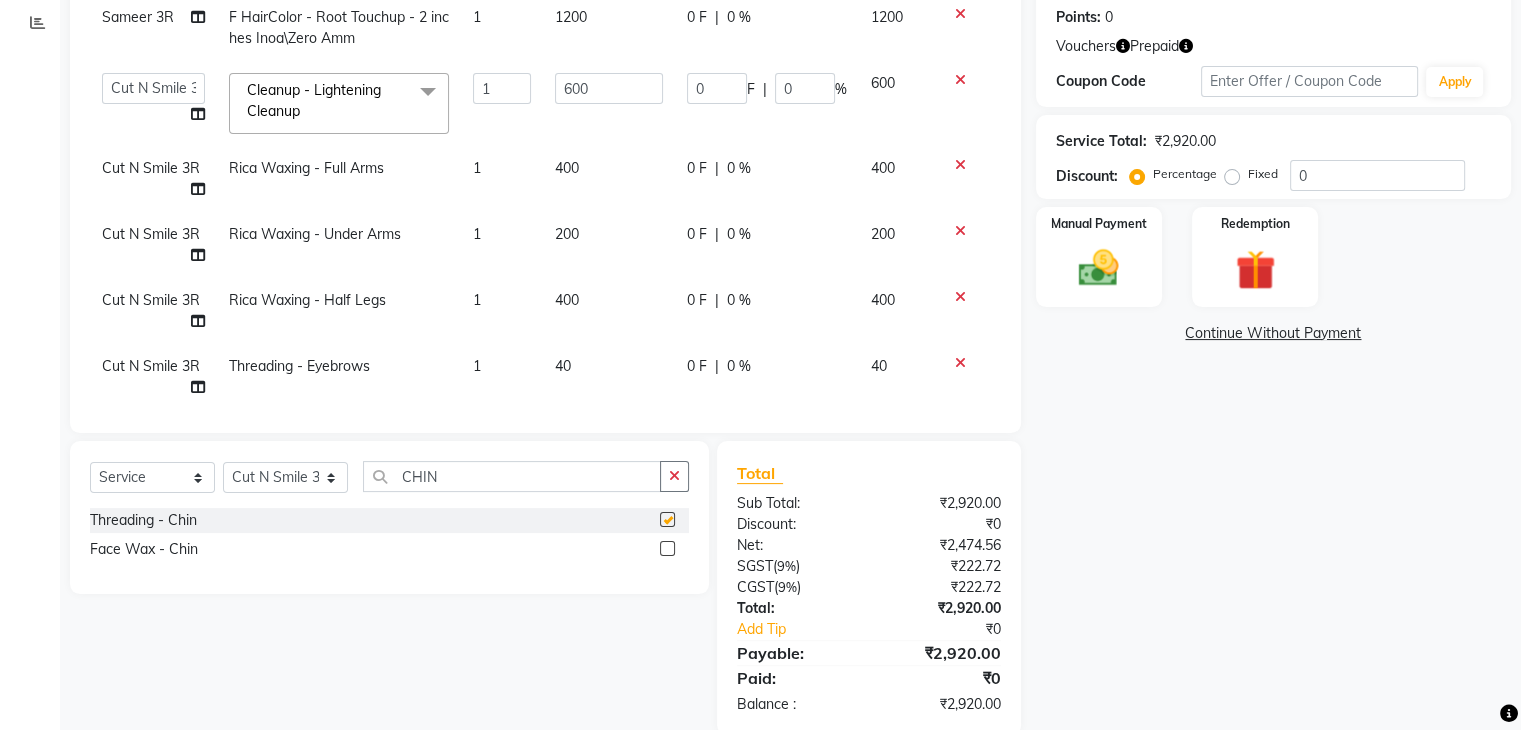 checkbox on "false" 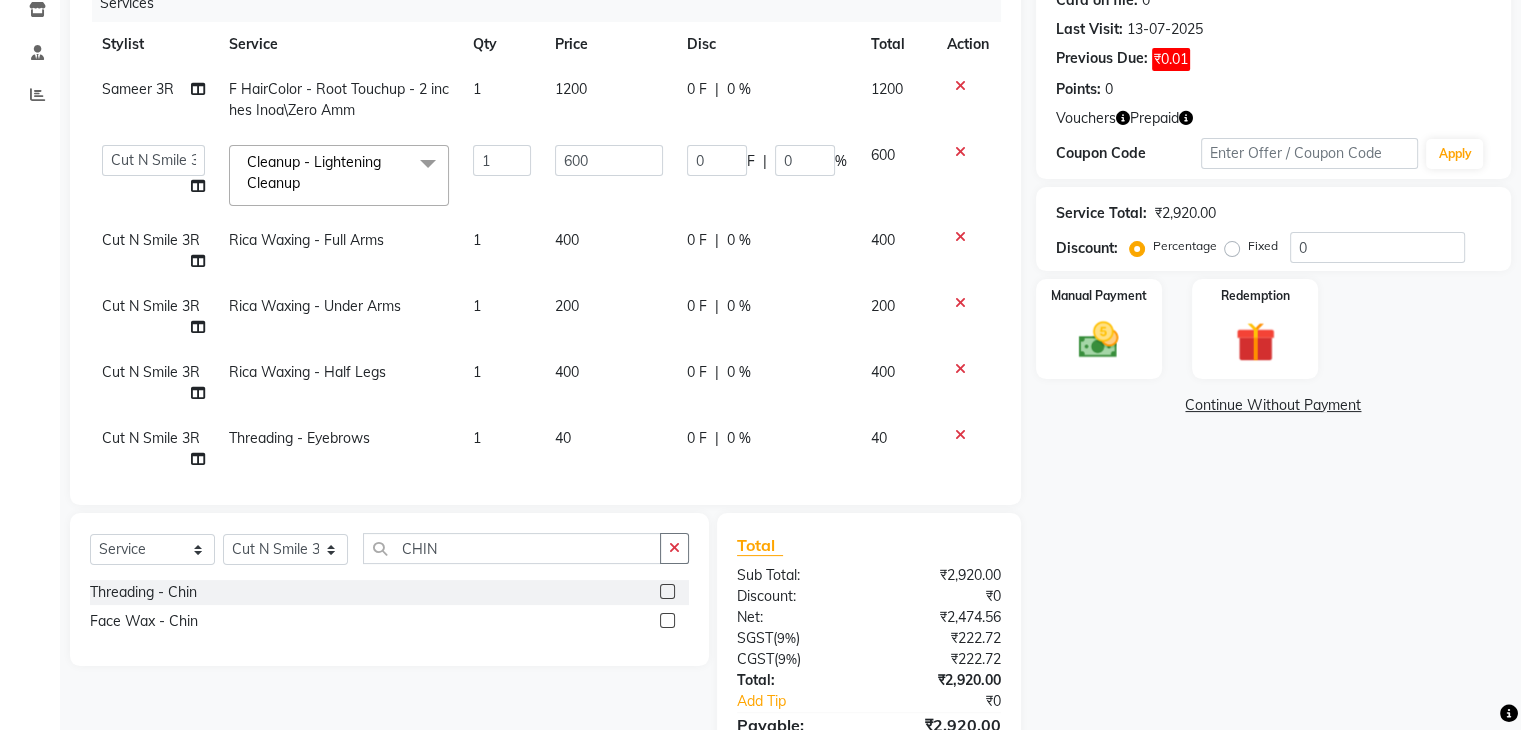 scroll, scrollTop: 261, scrollLeft: 0, axis: vertical 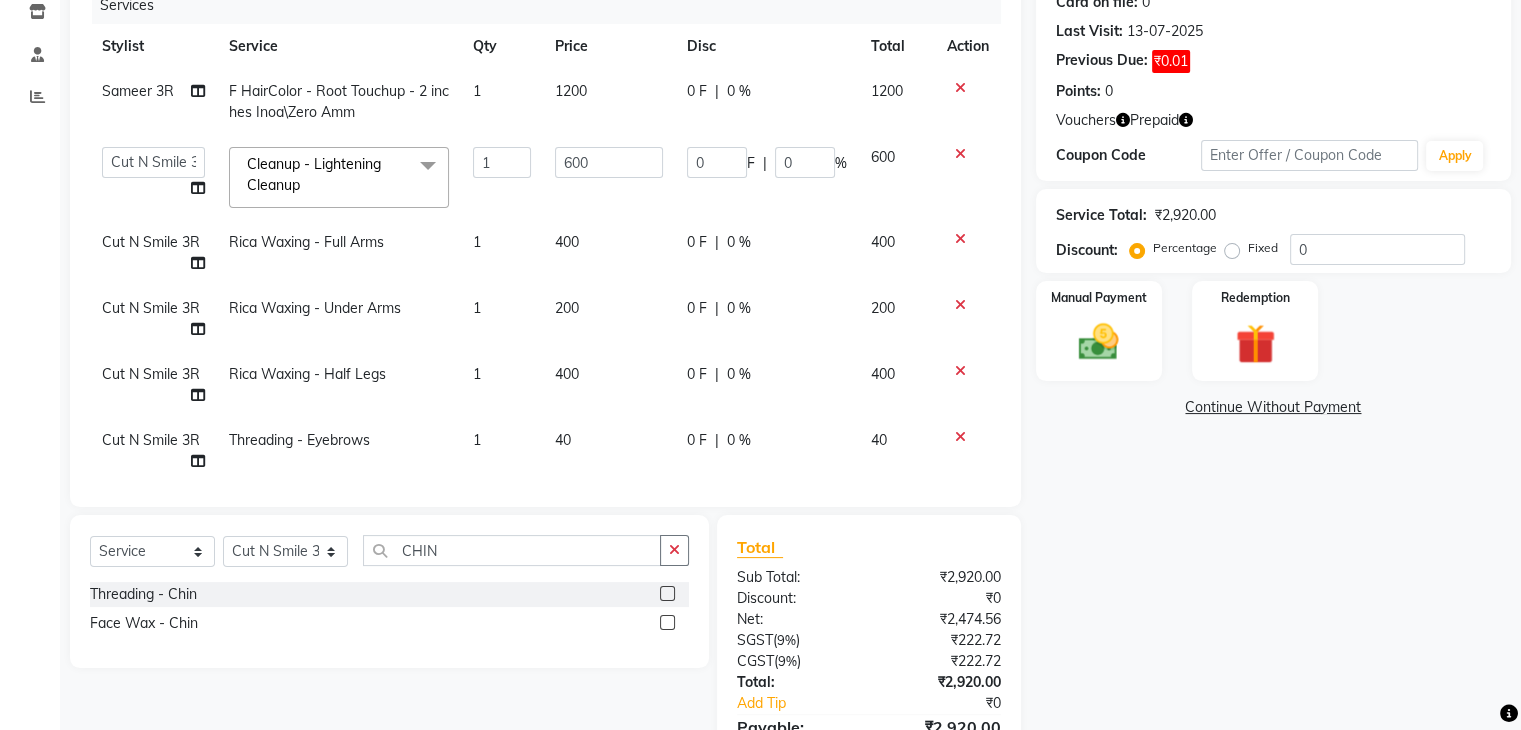click 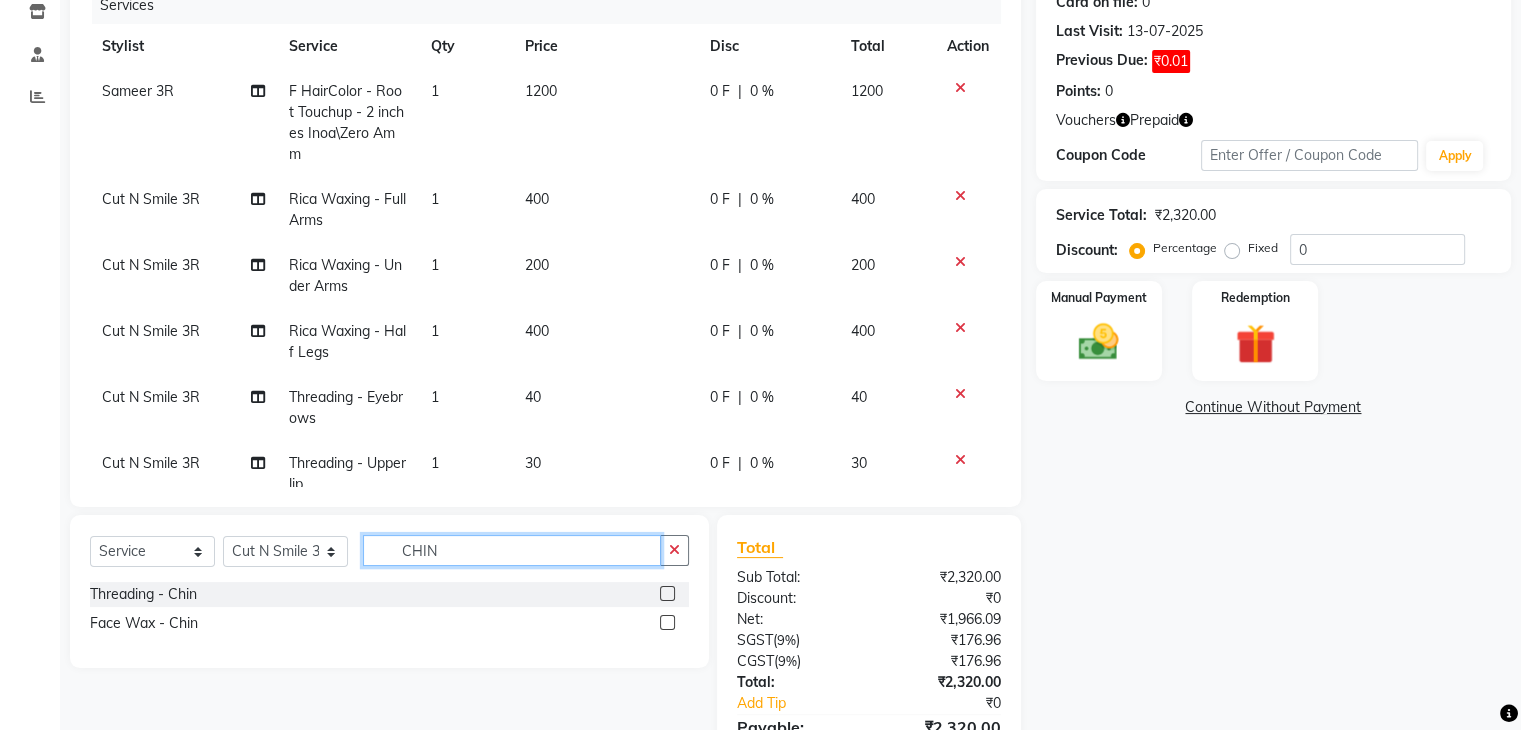 click on "CHIN" 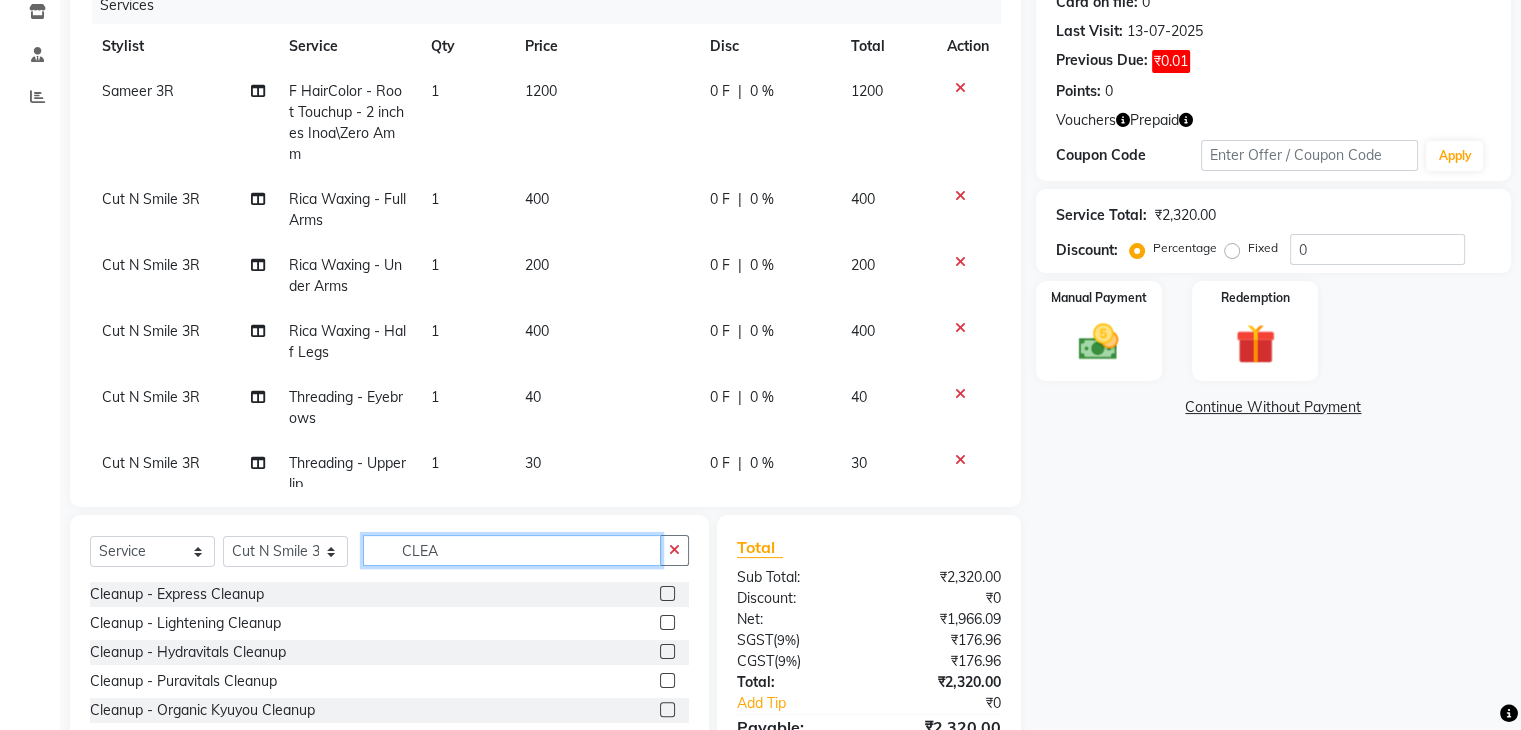 type on "CLEA" 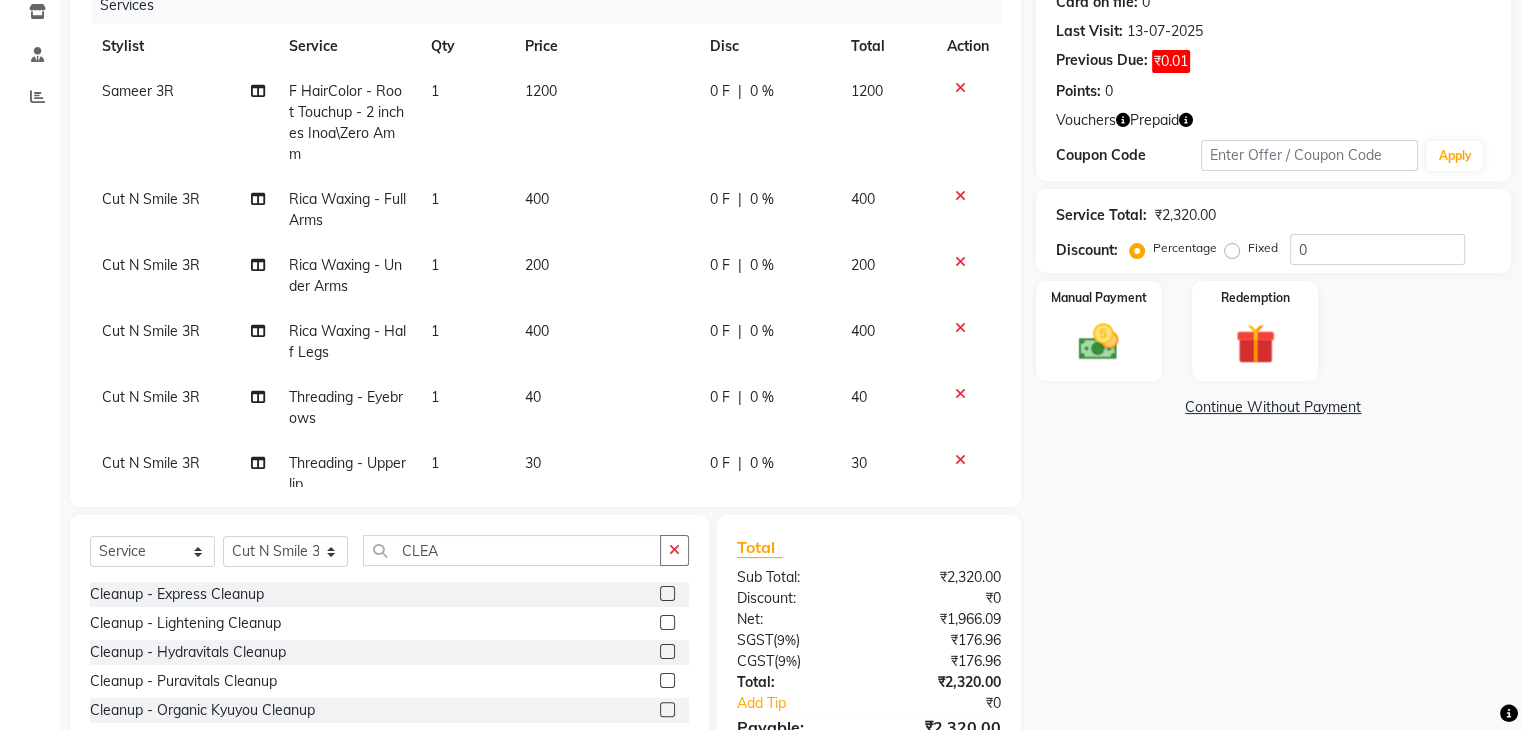 click 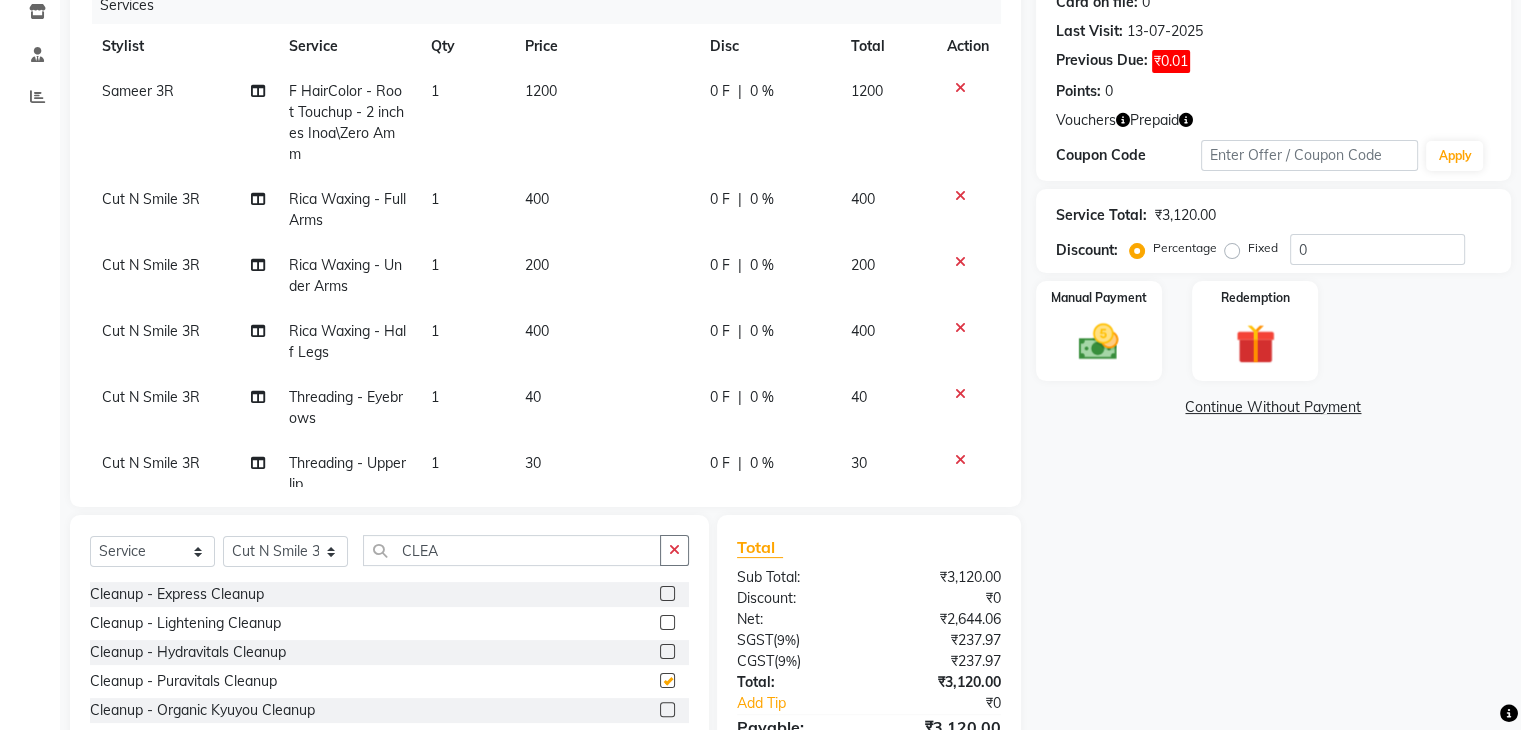 checkbox on "false" 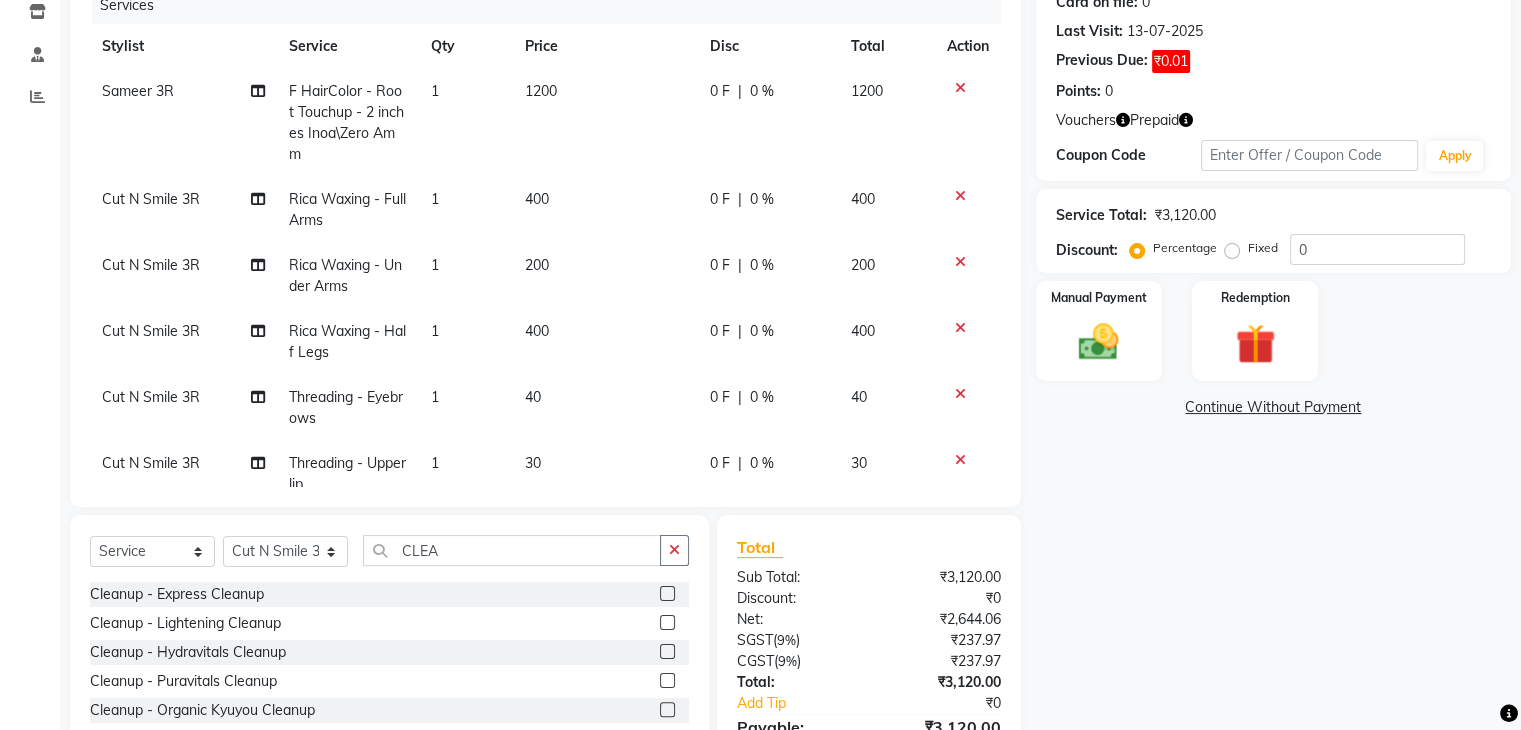 scroll, scrollTop: 371, scrollLeft: 0, axis: vertical 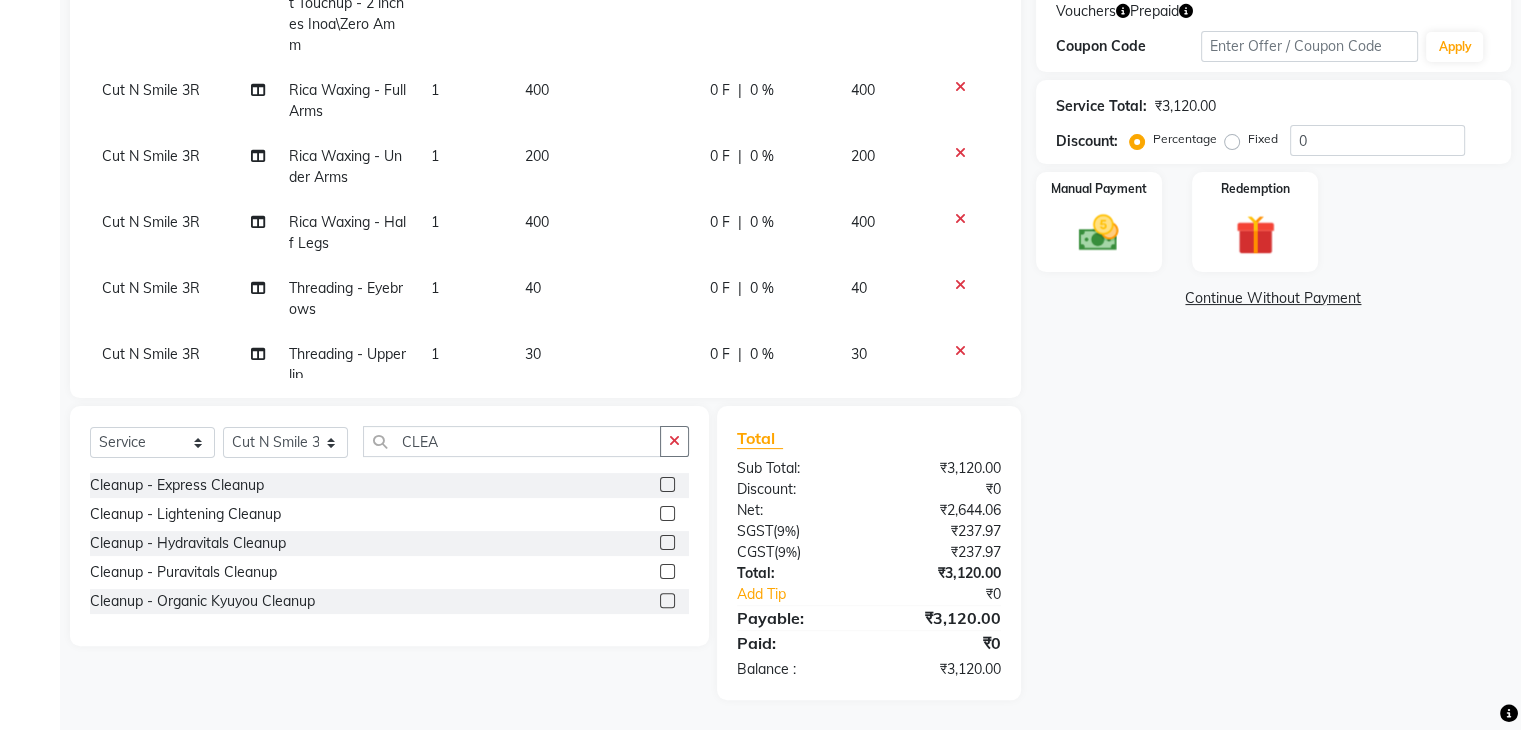 click on "Fixed" 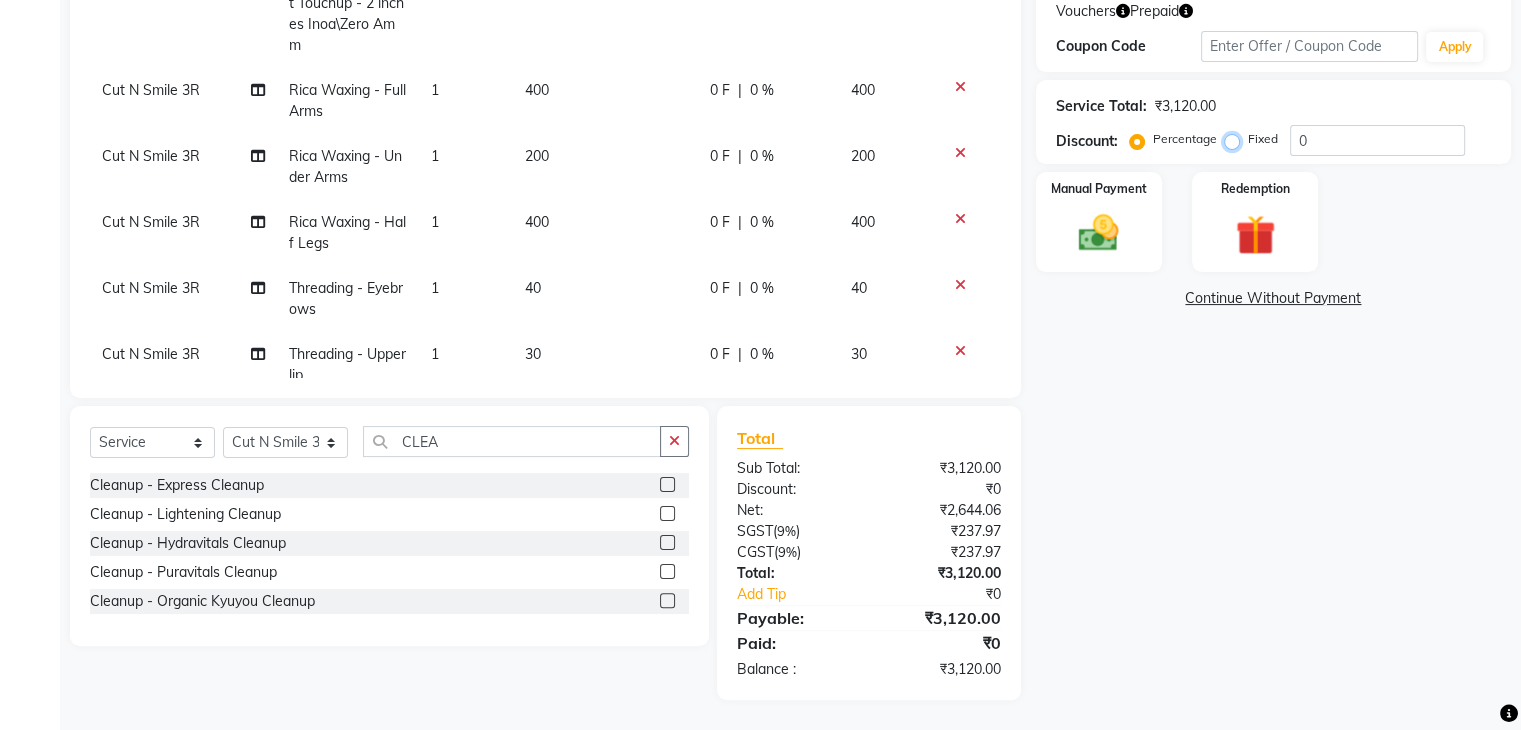 click on "Fixed" at bounding box center (1236, 139) 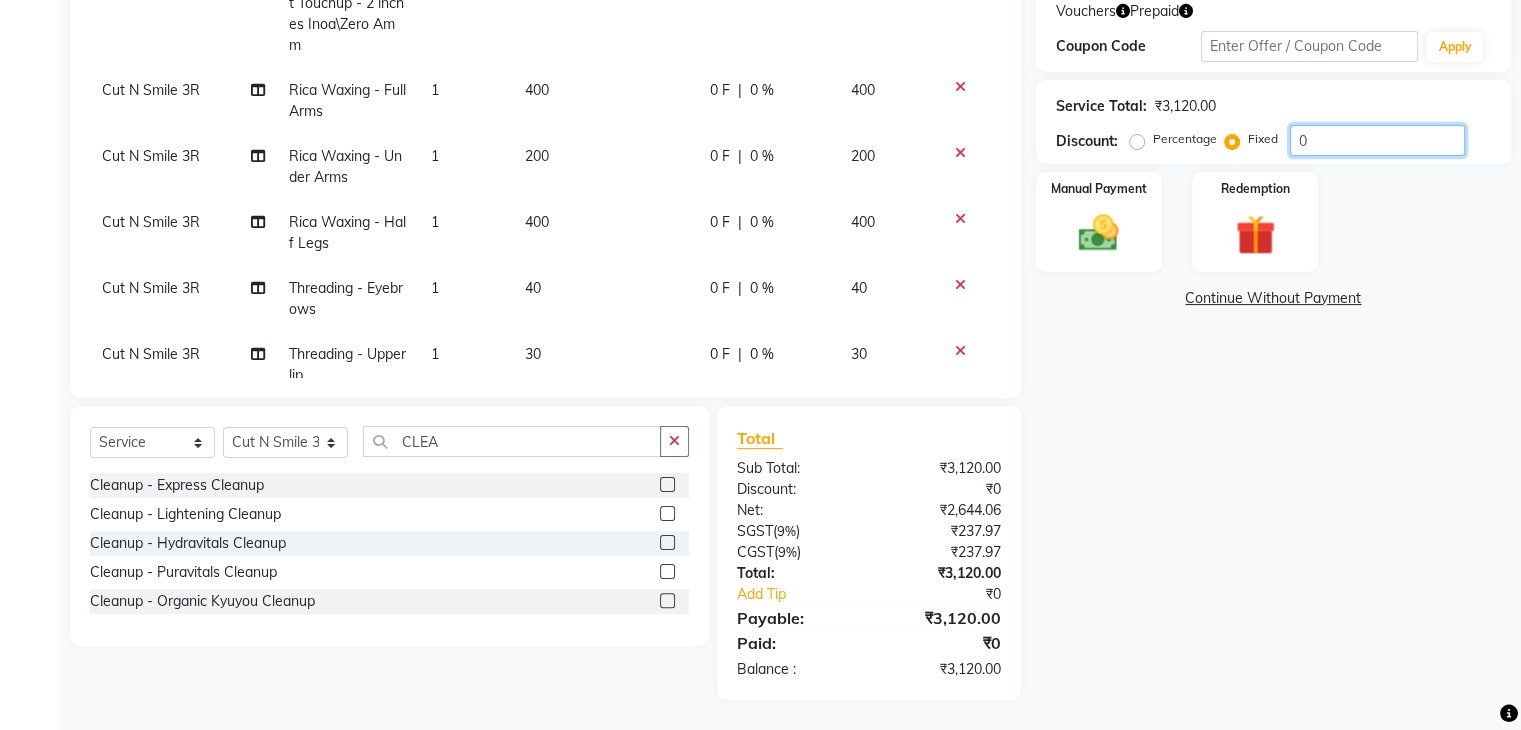 click on "0" 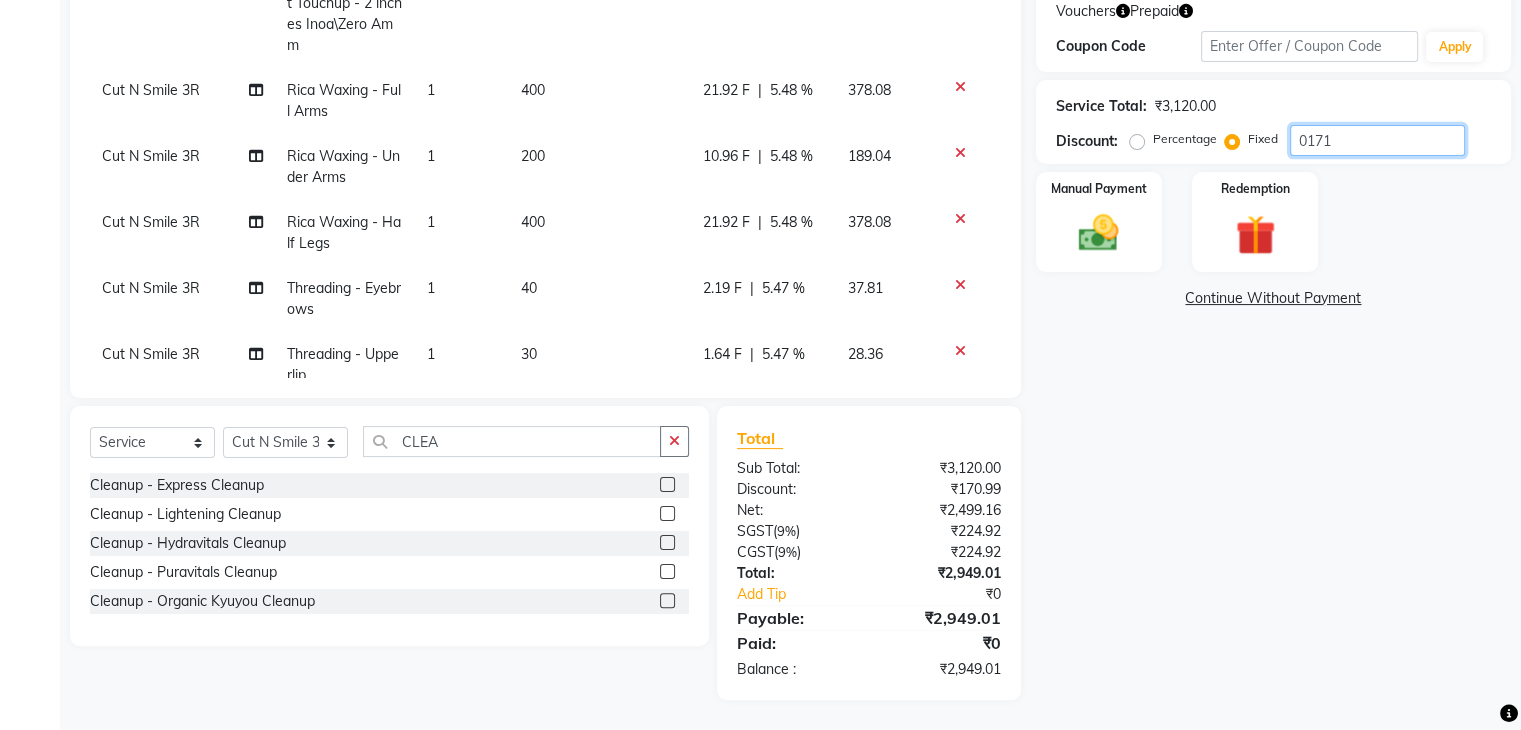 type on "0171" 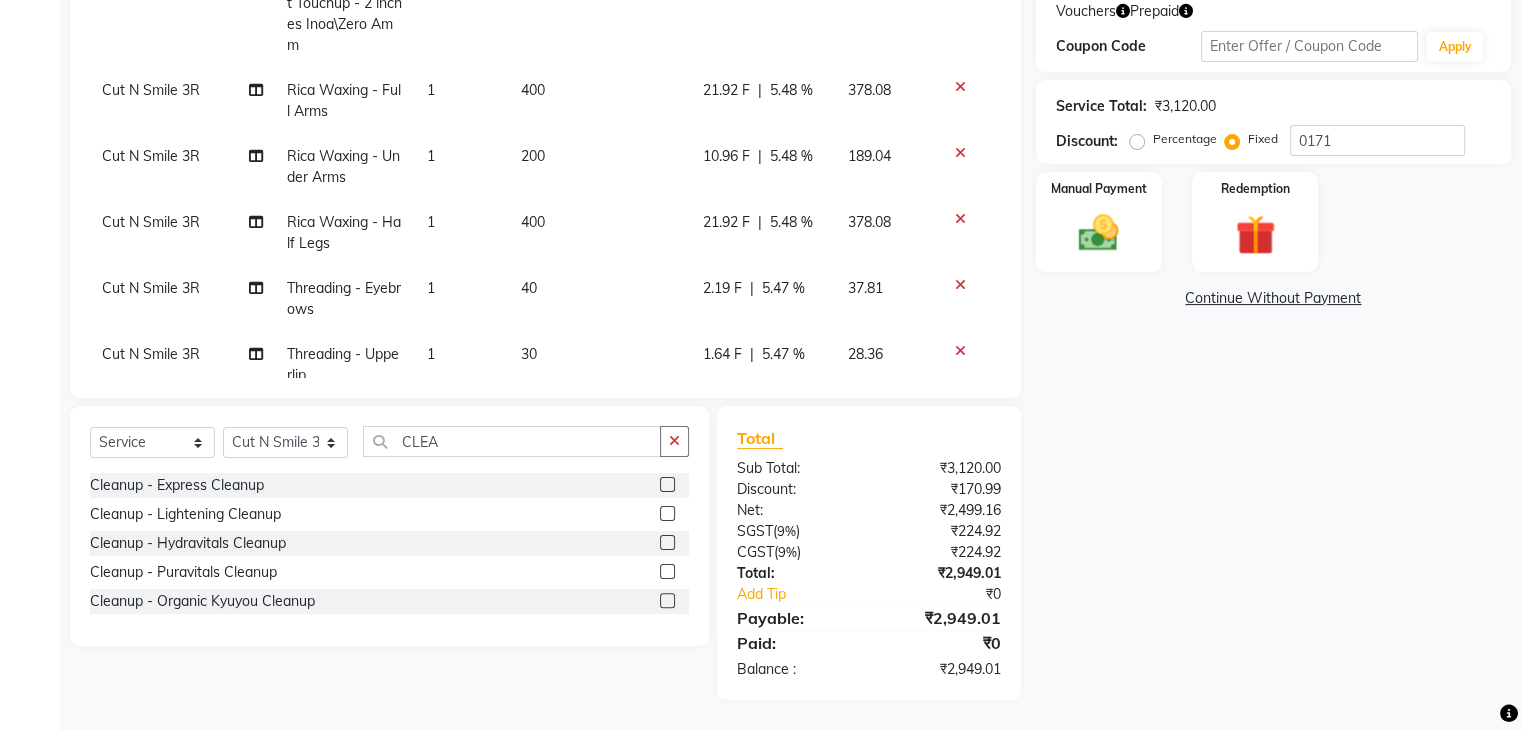click on "Name: [FIRST] [LAST] Membership:  No Active Membership  Total Visits:  22 Card on file:  0 Last Visit:   [DATE] Previous Due:  ₹0.01 Points:   0  Vouchers Prepaid Coupon Code Apply Service Total:  ₹3,120.00  Discount:  Percentage   Fixed  0171 Manual Payment Redemption  Continue Without Payment" 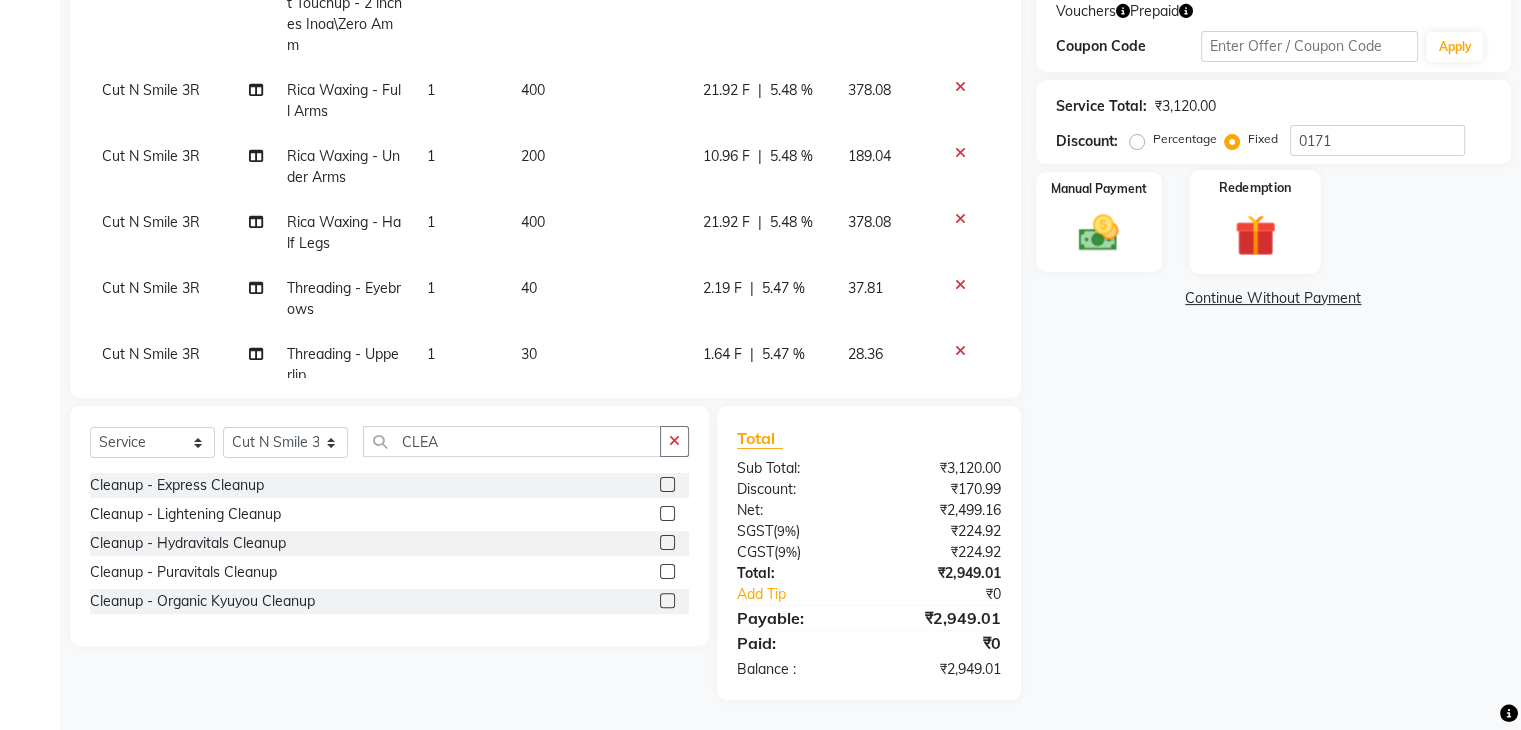 click 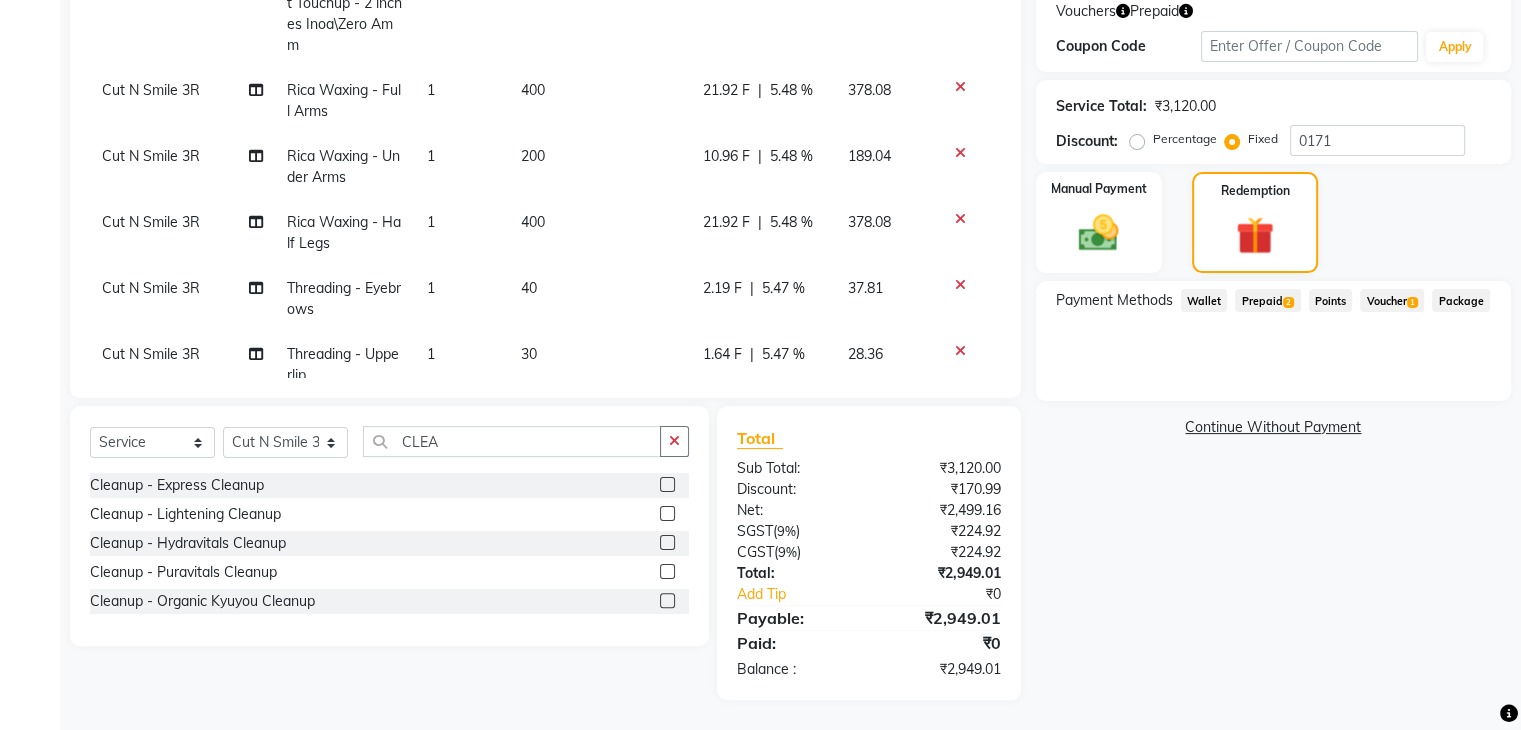 click on "Prepaid  2" 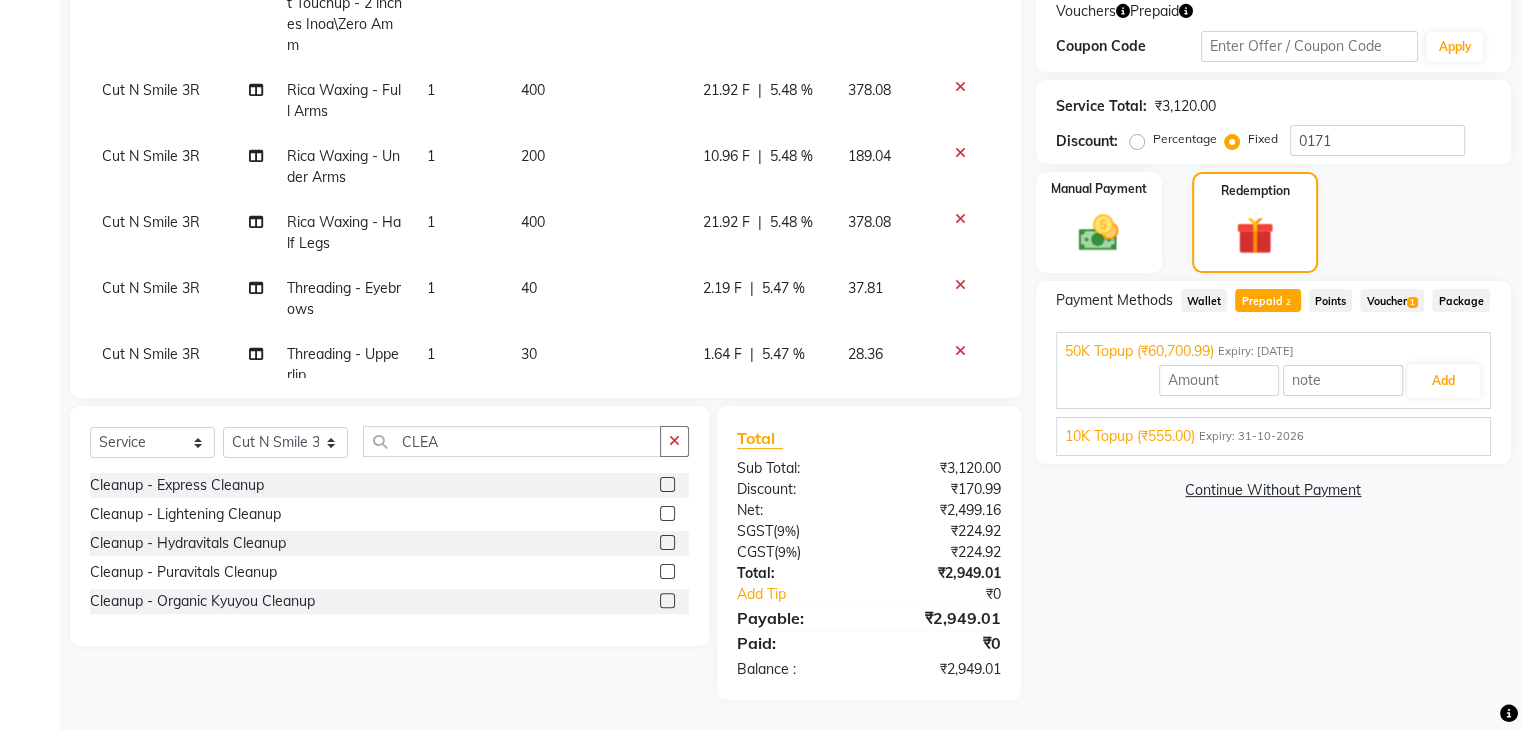 click on "Voucher  1" 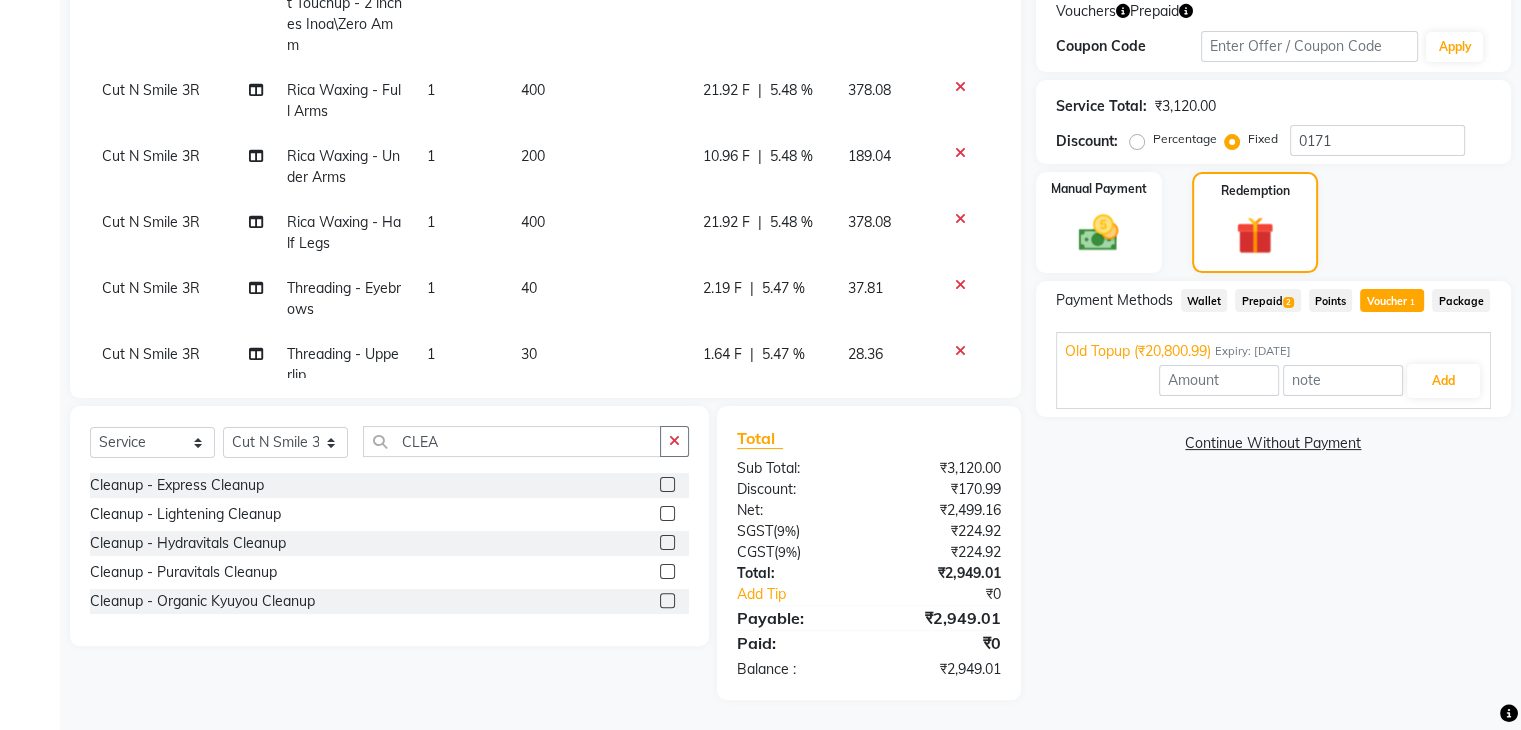 click on "Prepaid  2" 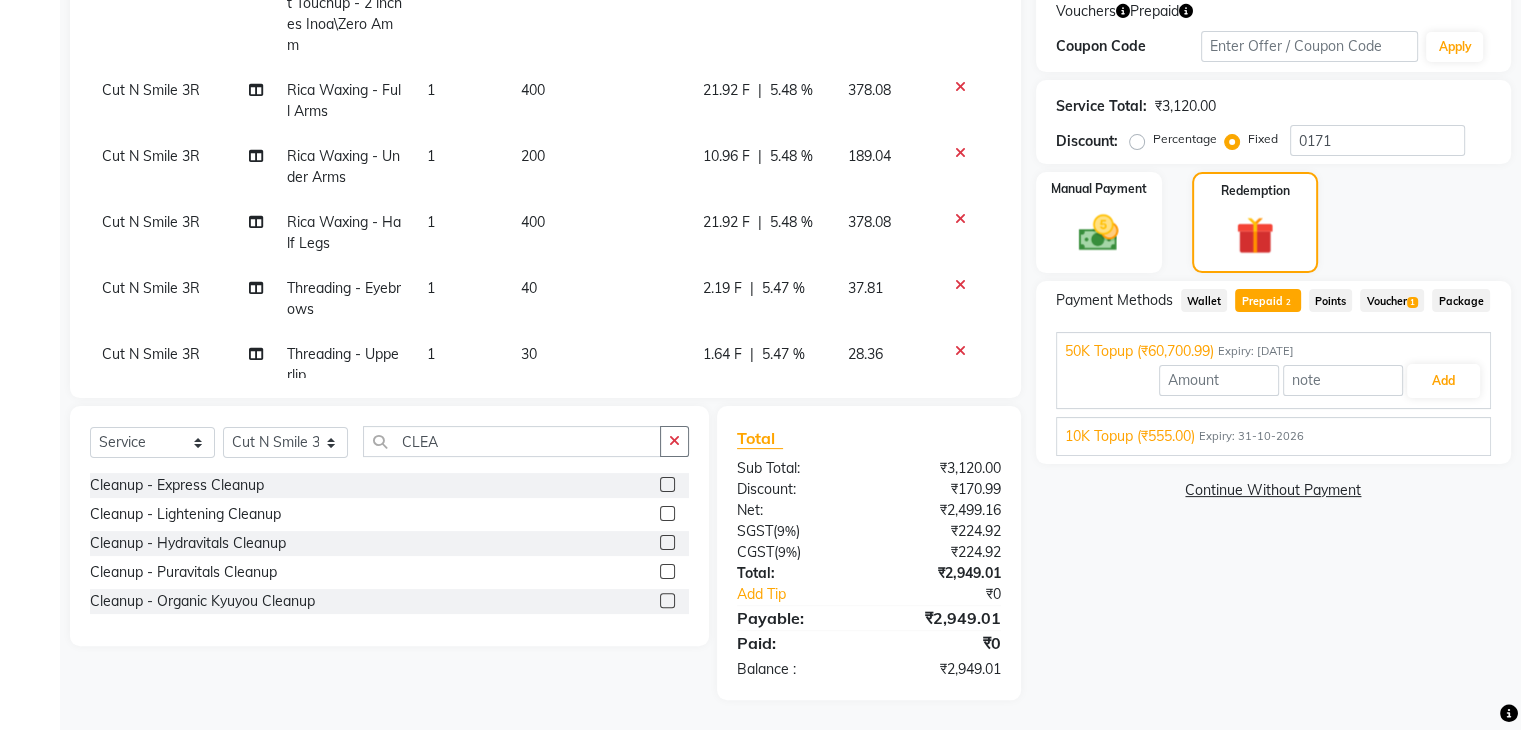 click on "Voucher  1" 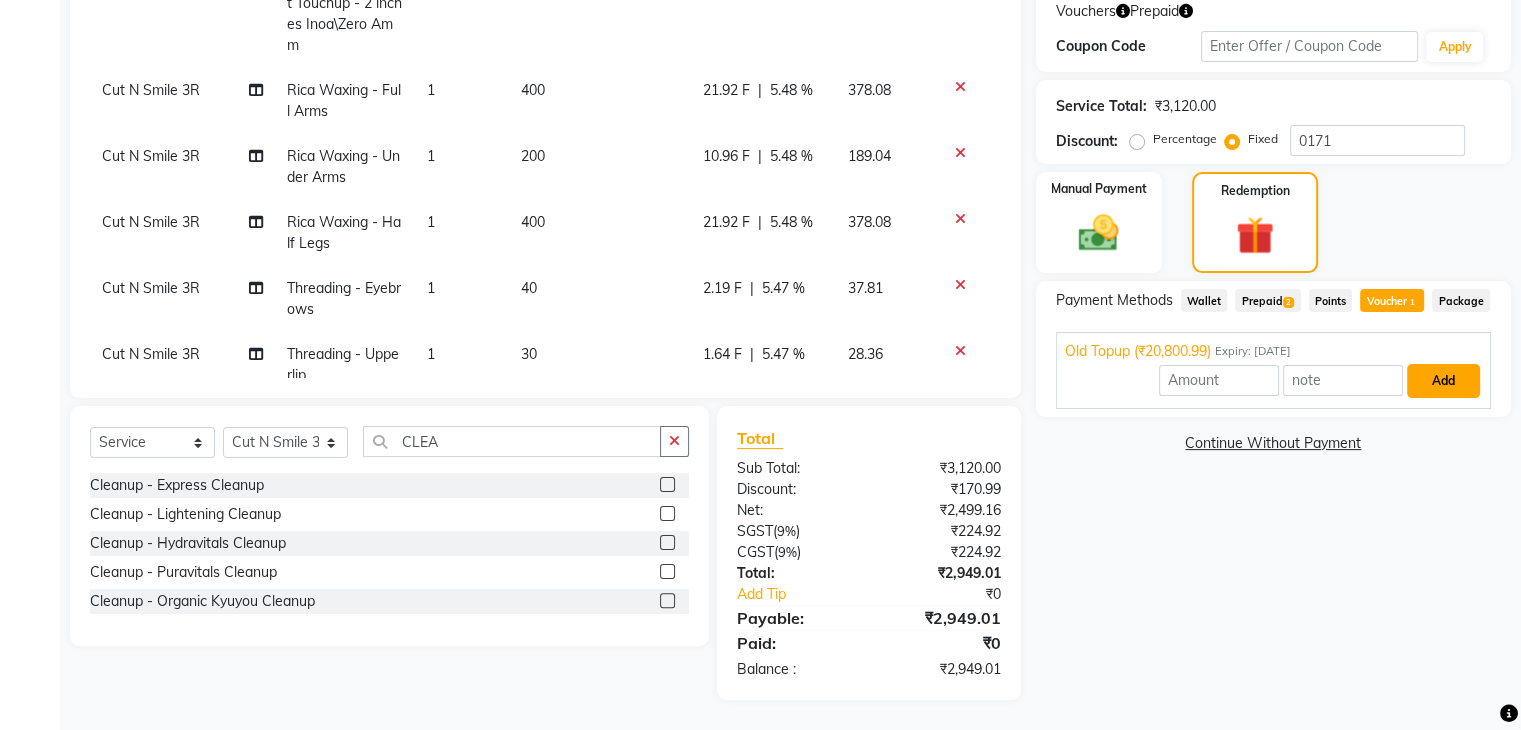 click on "Add" at bounding box center (1443, 381) 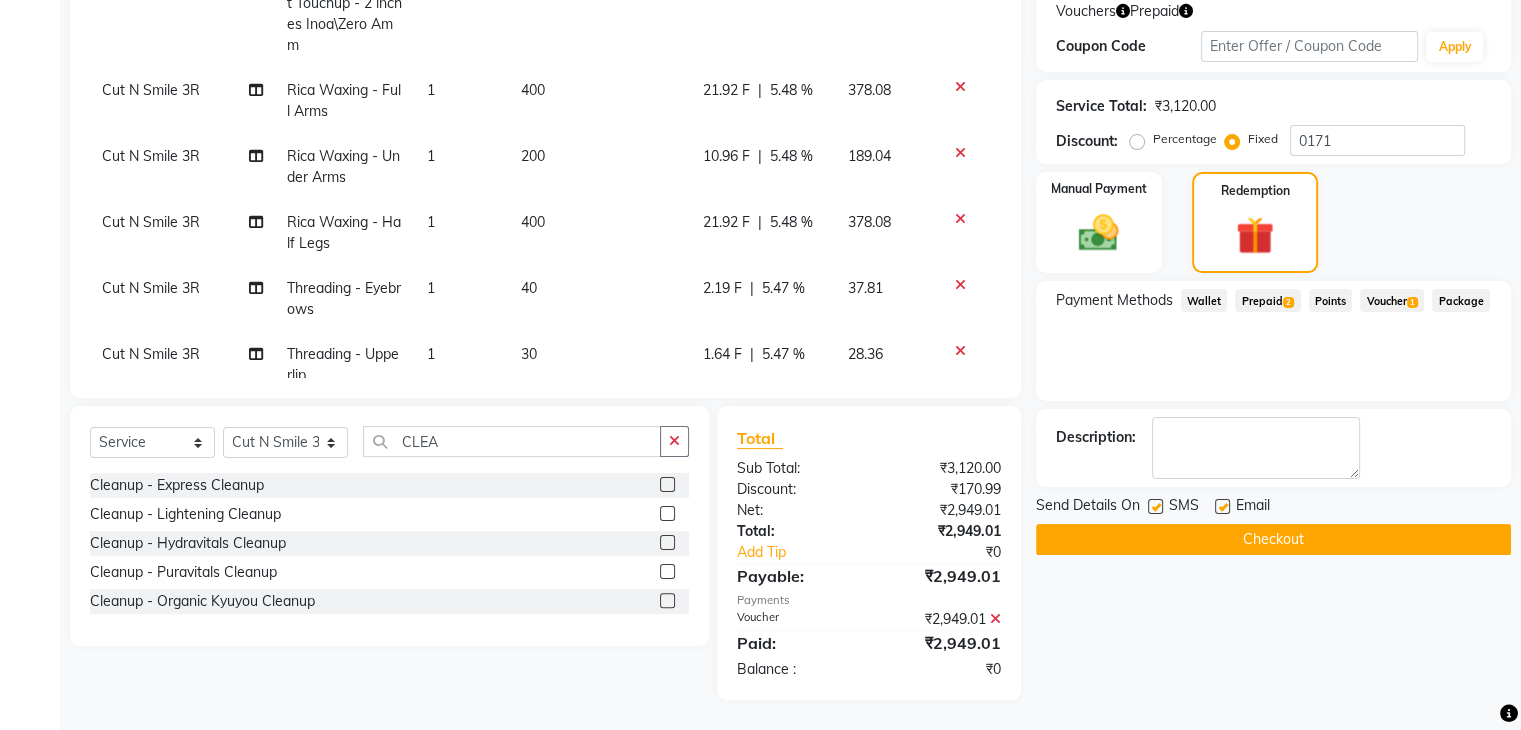 scroll, scrollTop: 370, scrollLeft: 0, axis: vertical 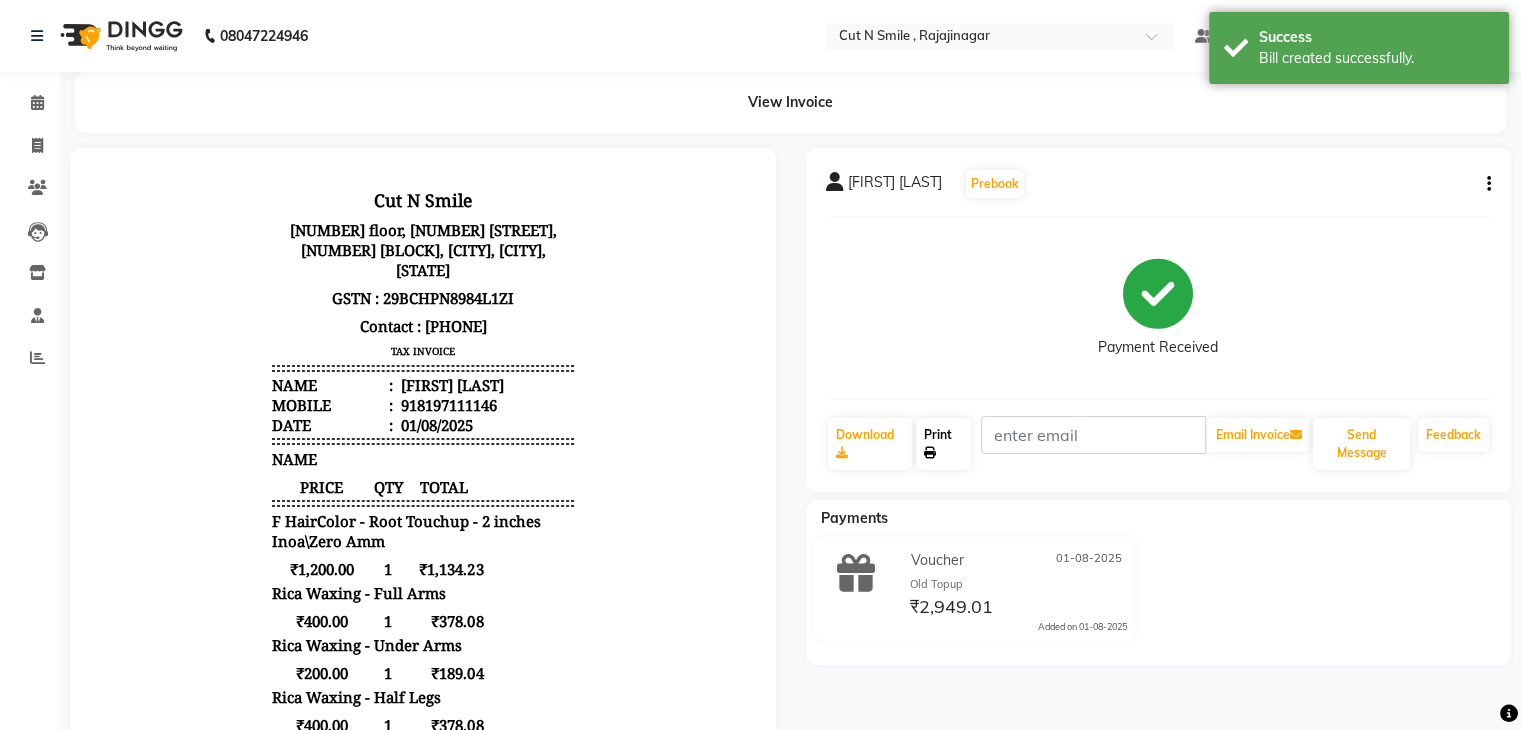 click on "Print" 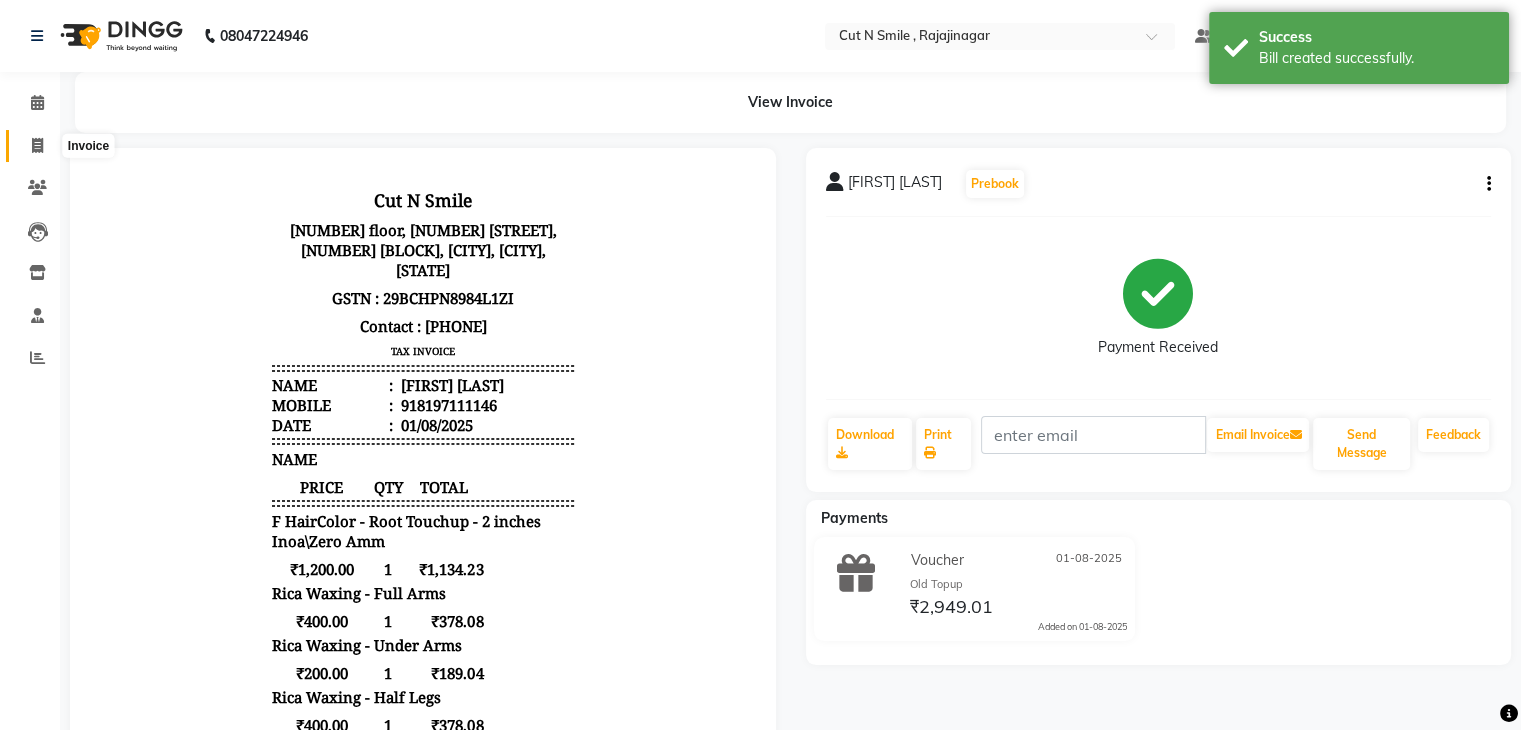 click 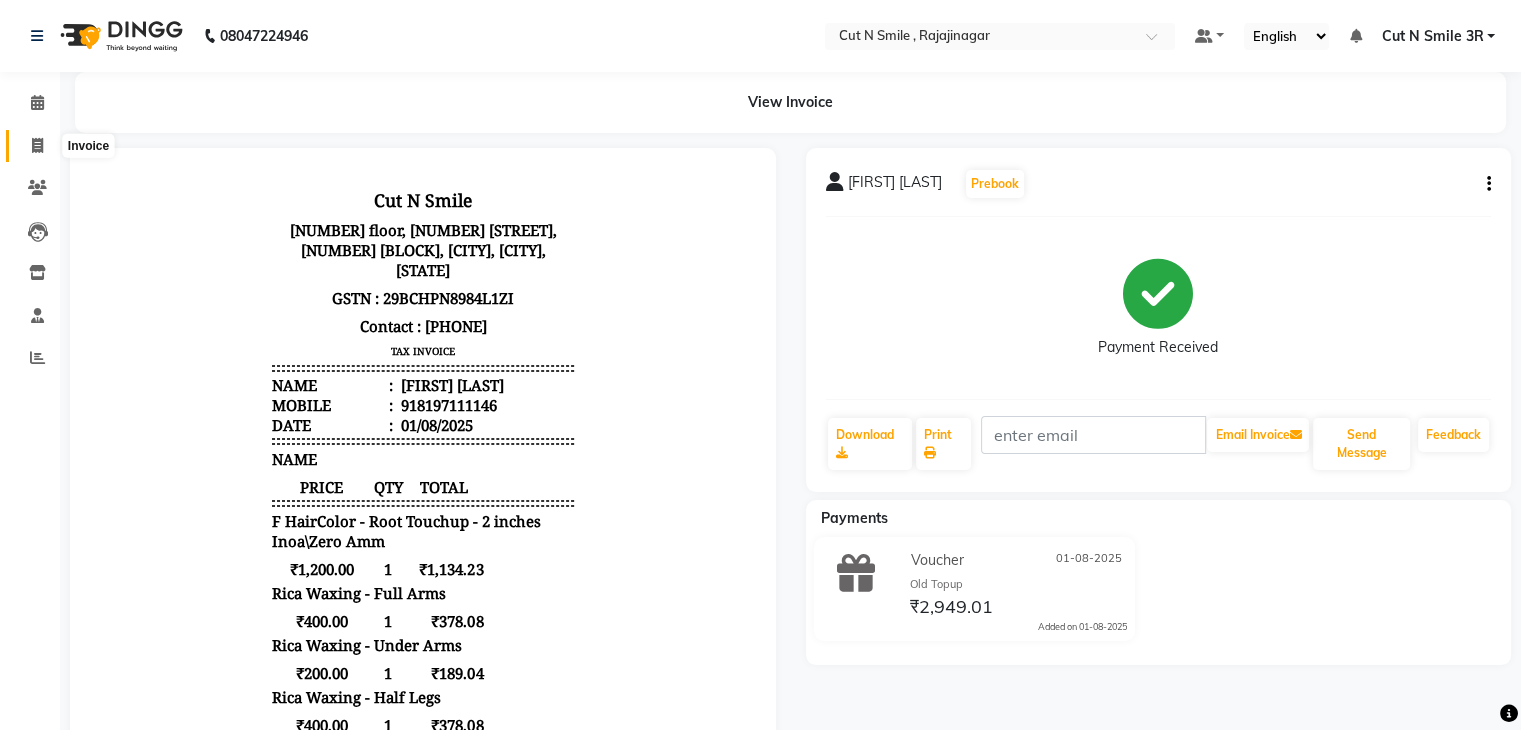 select on "service" 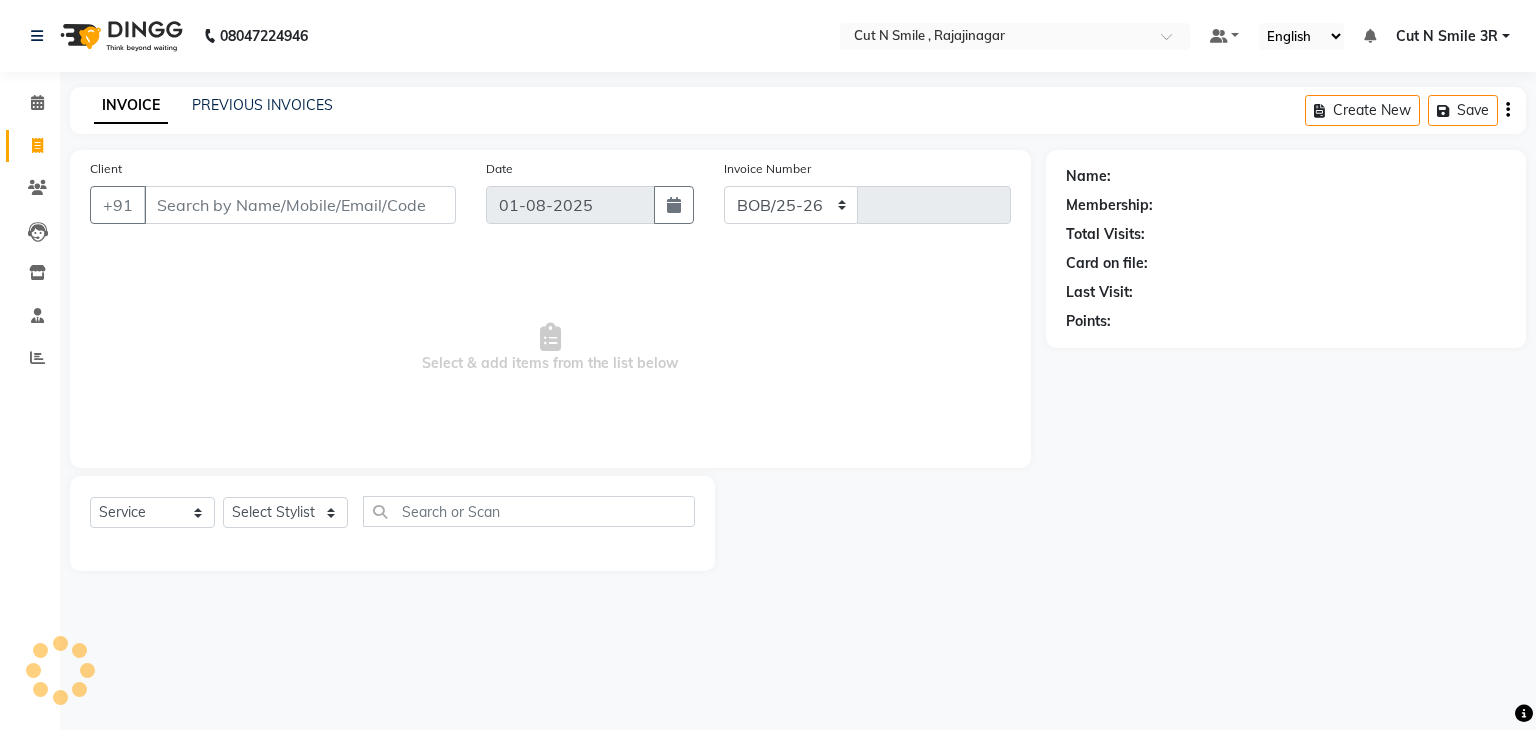 select on "7187" 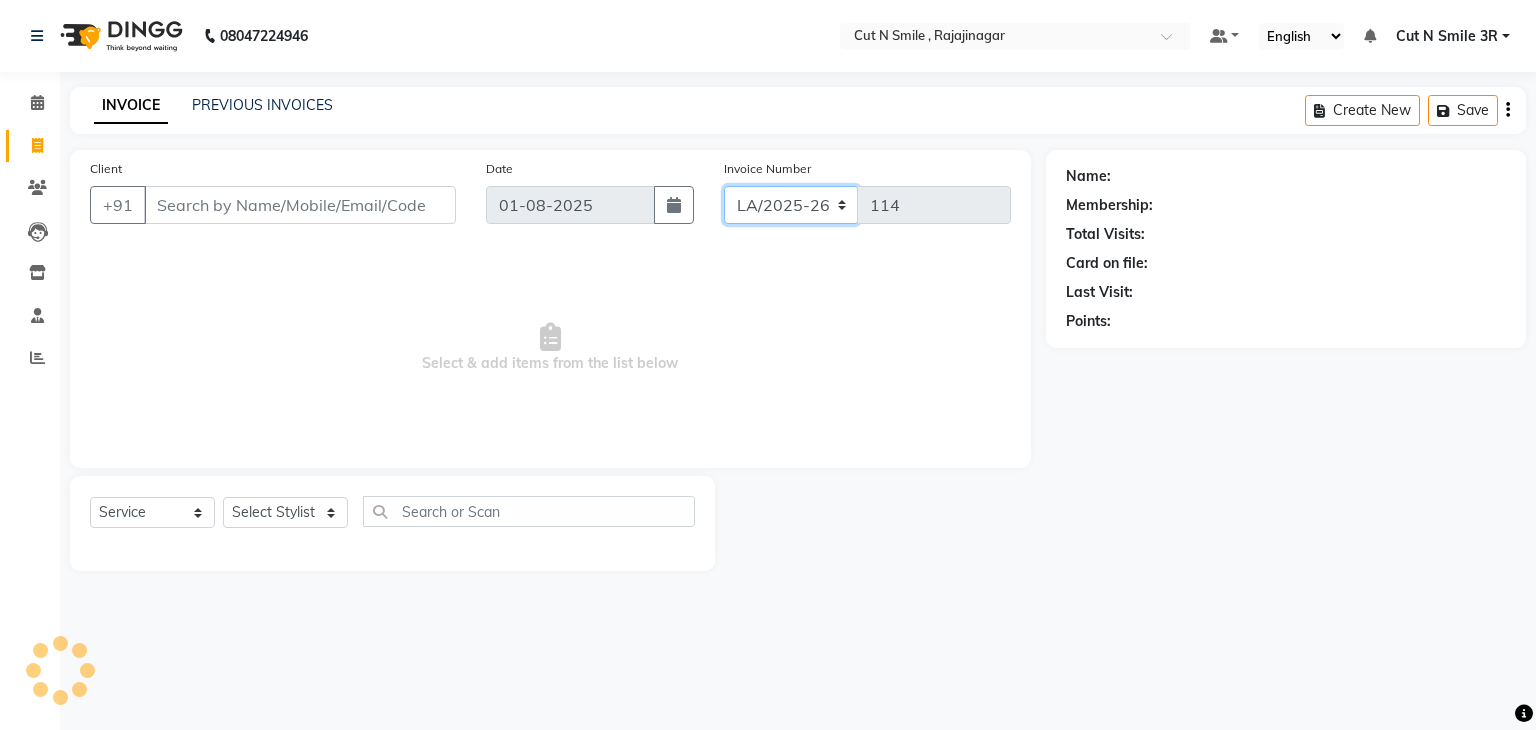 click on "BOB/25-26 LA/2025-26 SH/25 CH/25 SA/25" 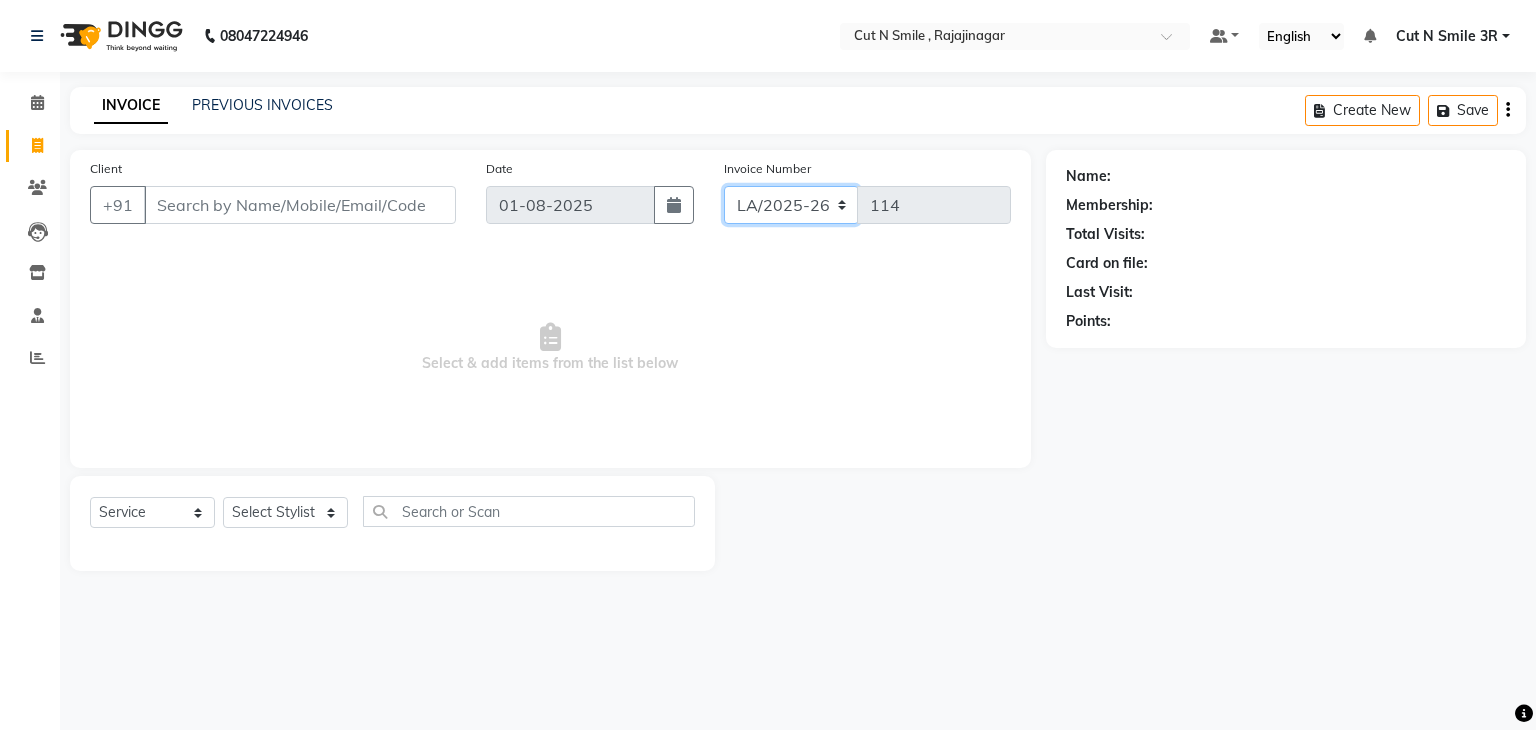 select on "7181" 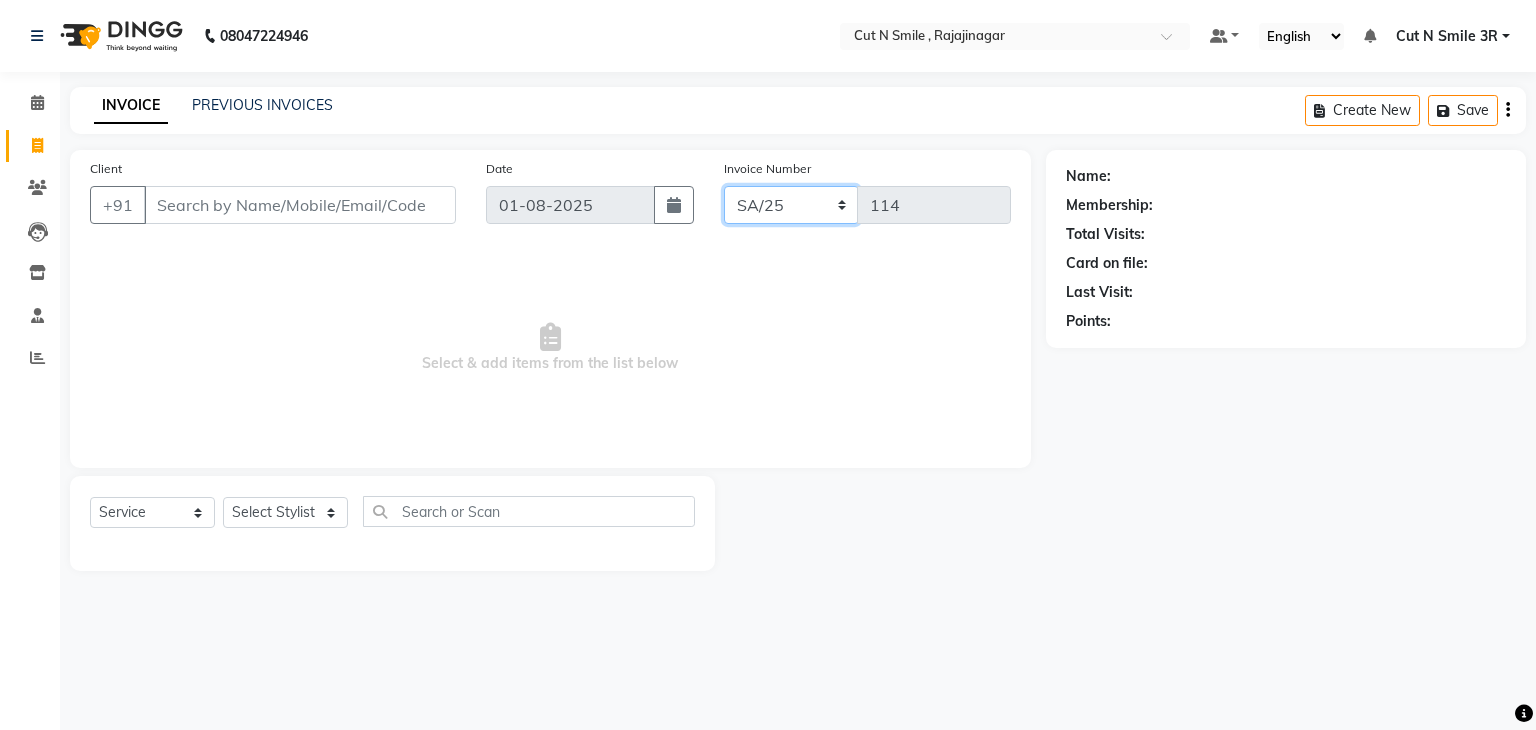 click on "BOB/25-26 LA/2025-26 SH/25 CH/25 SA/25" 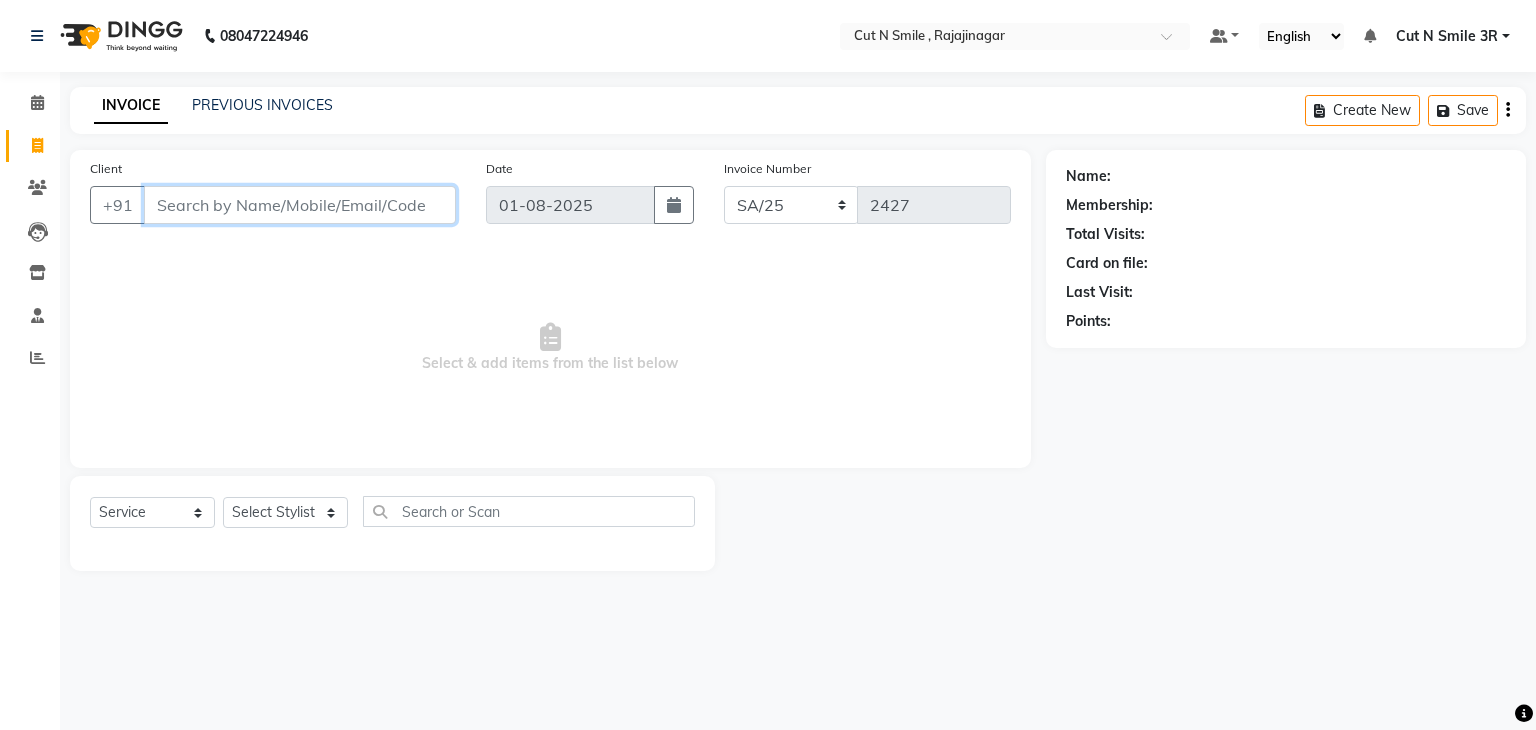 click on "Client" at bounding box center [300, 205] 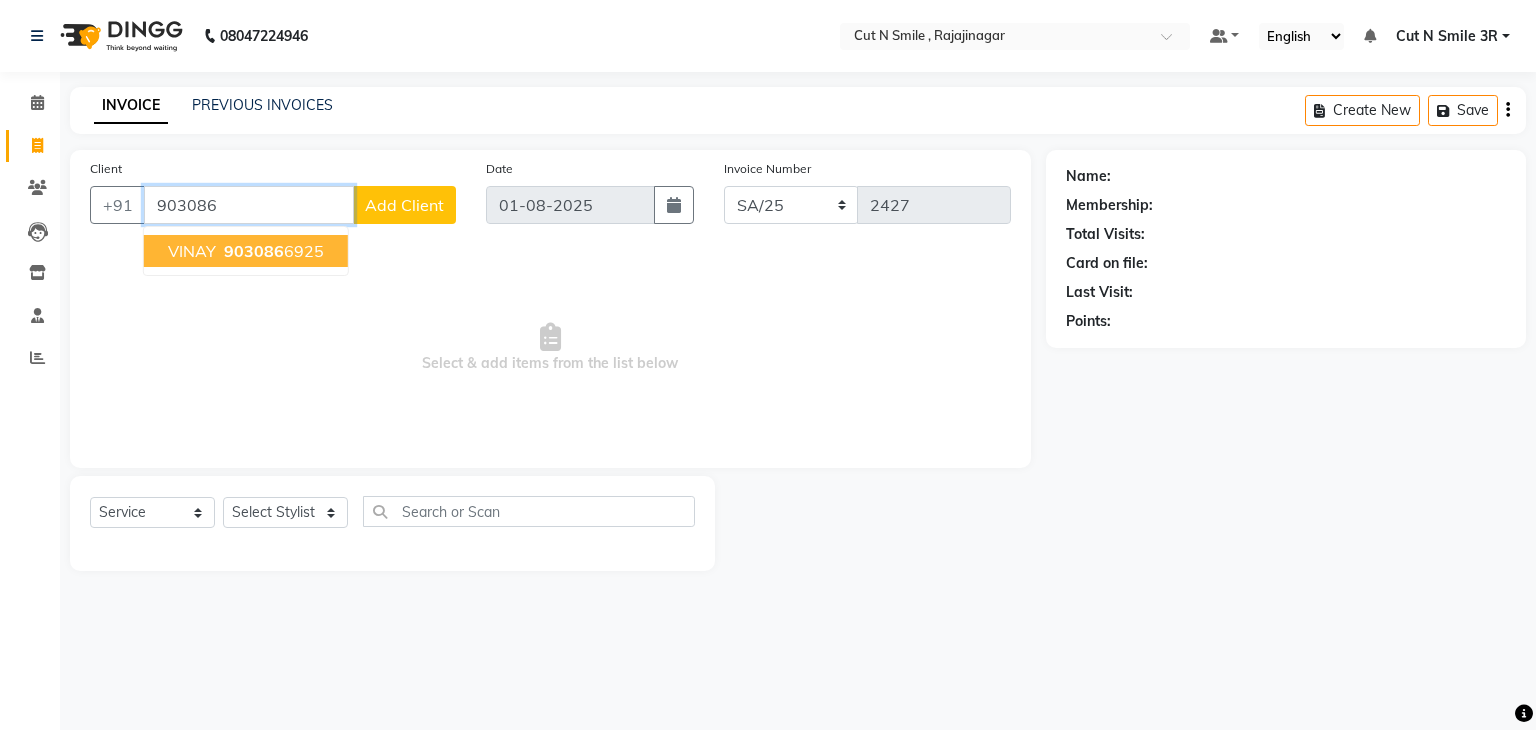 click on "[PHONE]" at bounding box center (272, 251) 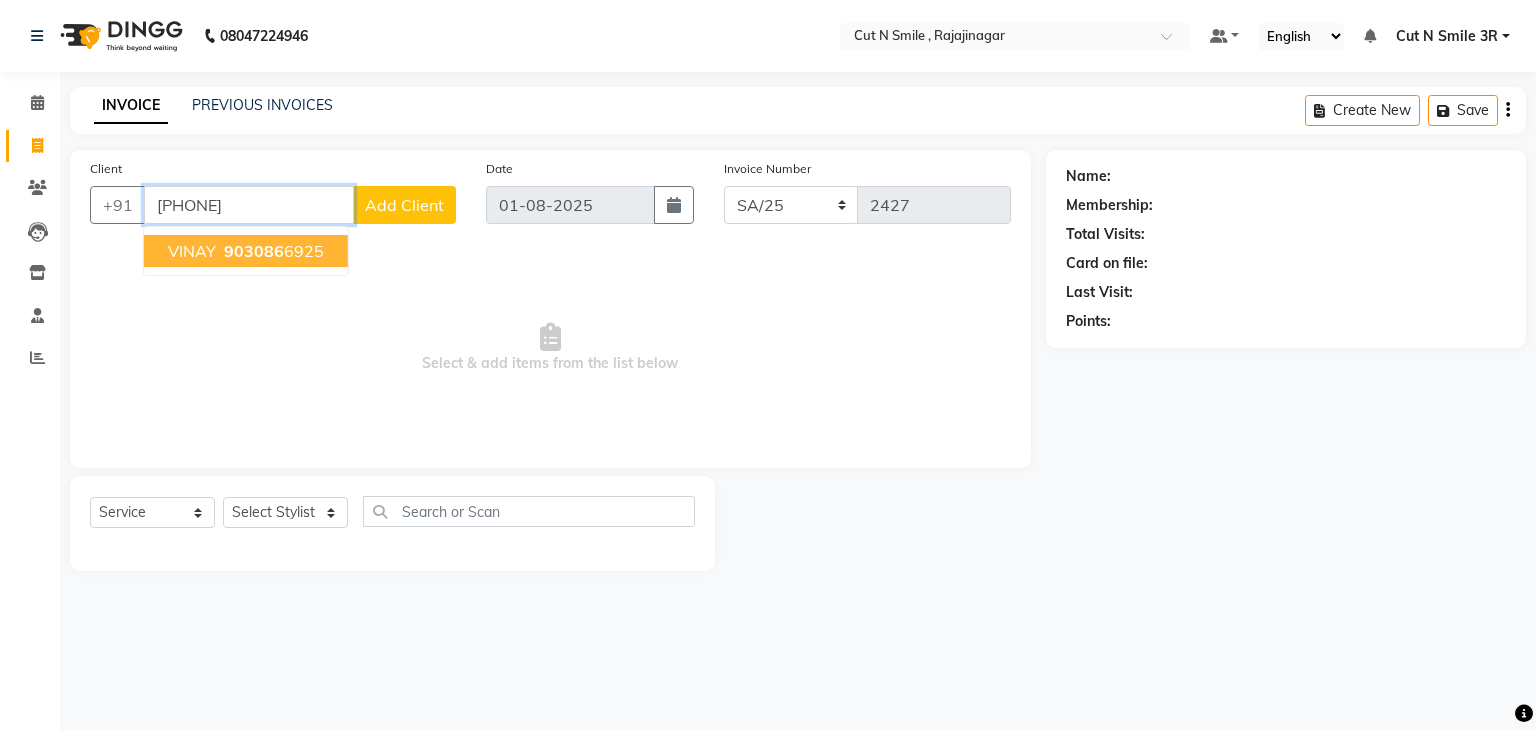 type on "[PHONE]" 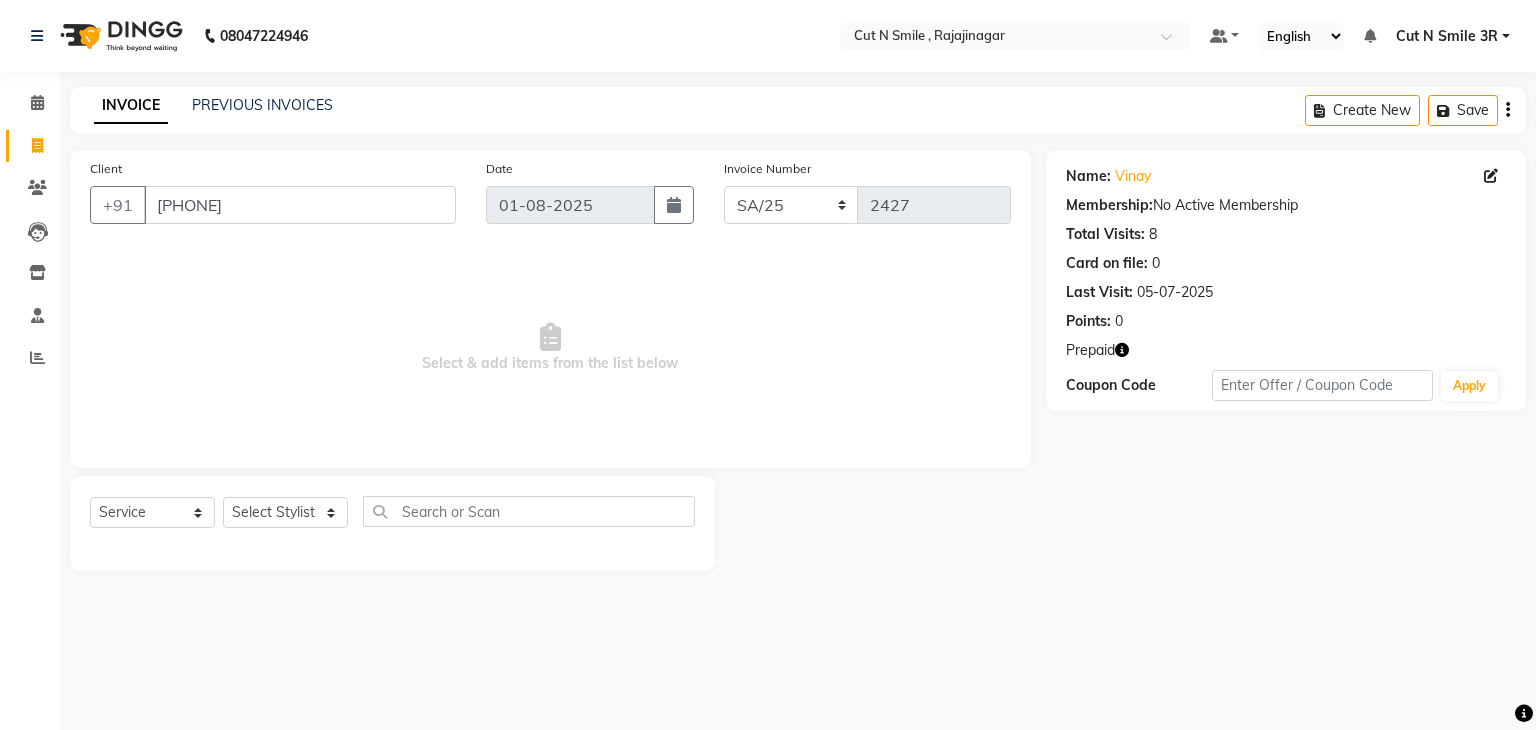 click 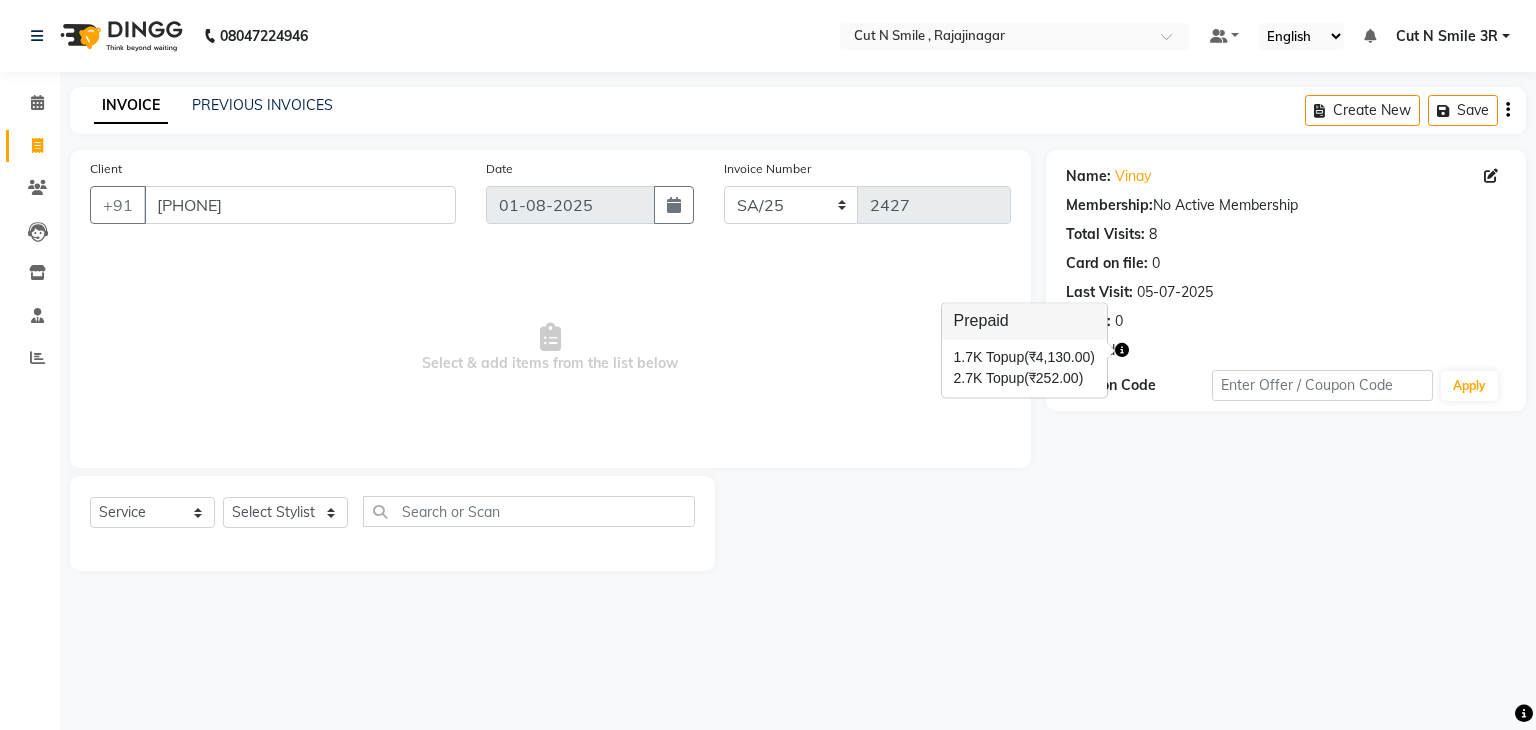 click on "Name: [FIRST]  Membership:  No Active Membership  Total Visits:  8 Card on file:  0 Last Visit:   [DATE] Points:   0  Prepaid Coupon Code Apply" 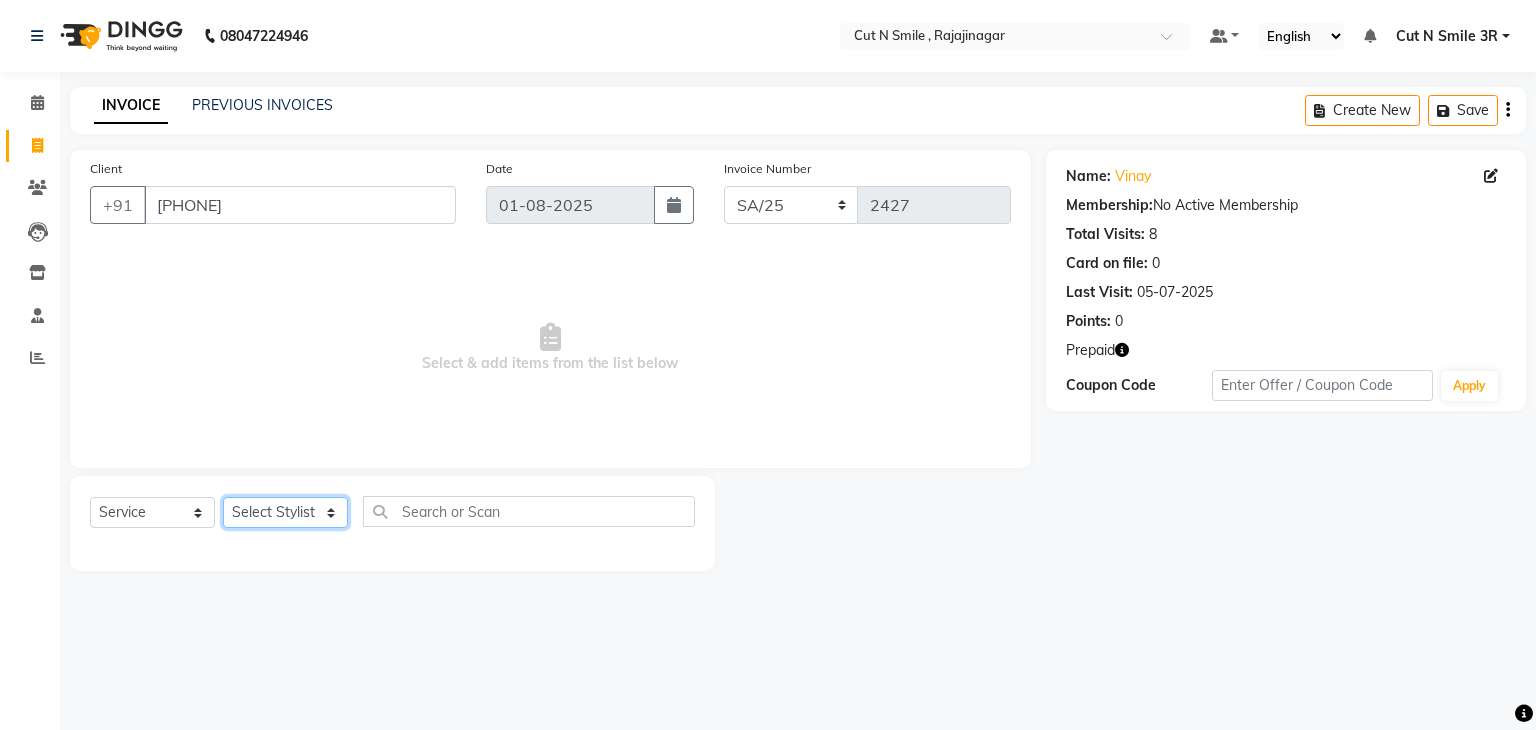 click on "Select Stylist Ali ML Ammu 3R Ankith VN Ash Mohammed 3R Atheek 3R Binitha 3R Bipana 4R CNS BOB  Cut N Smile 17M  Cut N Smile 3R Cut n Smile 4R Cut N Smile 9M Cut N Smile ML Cut N Smile V Fazil Ali 4R Govind VN Hema 4R Jayashree VN Karan VN Love 4R Mani Singh 3R Manu 4R  Muskaan VN Nadeem 4R N D M 4R NDM Alam 4R Noushad VN Pavan 4R Priya BOB Priyanka 3R Rahul 3R Ravi 3R Riya BOB Rohith 4R Roobina 3R Roopa 4R Rubina BOB Sahil Ahmed 3R Sahil Bhatti 4R Sameer 3R Sanajana BOB  Sanjana BOB Sarita VN Shaan 4R Shahid 4R Shakir VN Shanavaaz BOB Shiney 3R Shivu Raj 4R Srijana BOB Sunil Laddi 4R Sunny VN Supriya BOB Sushmitha 4R Vakeel 3R Varas 4R Varas BOB Vishwa VN" 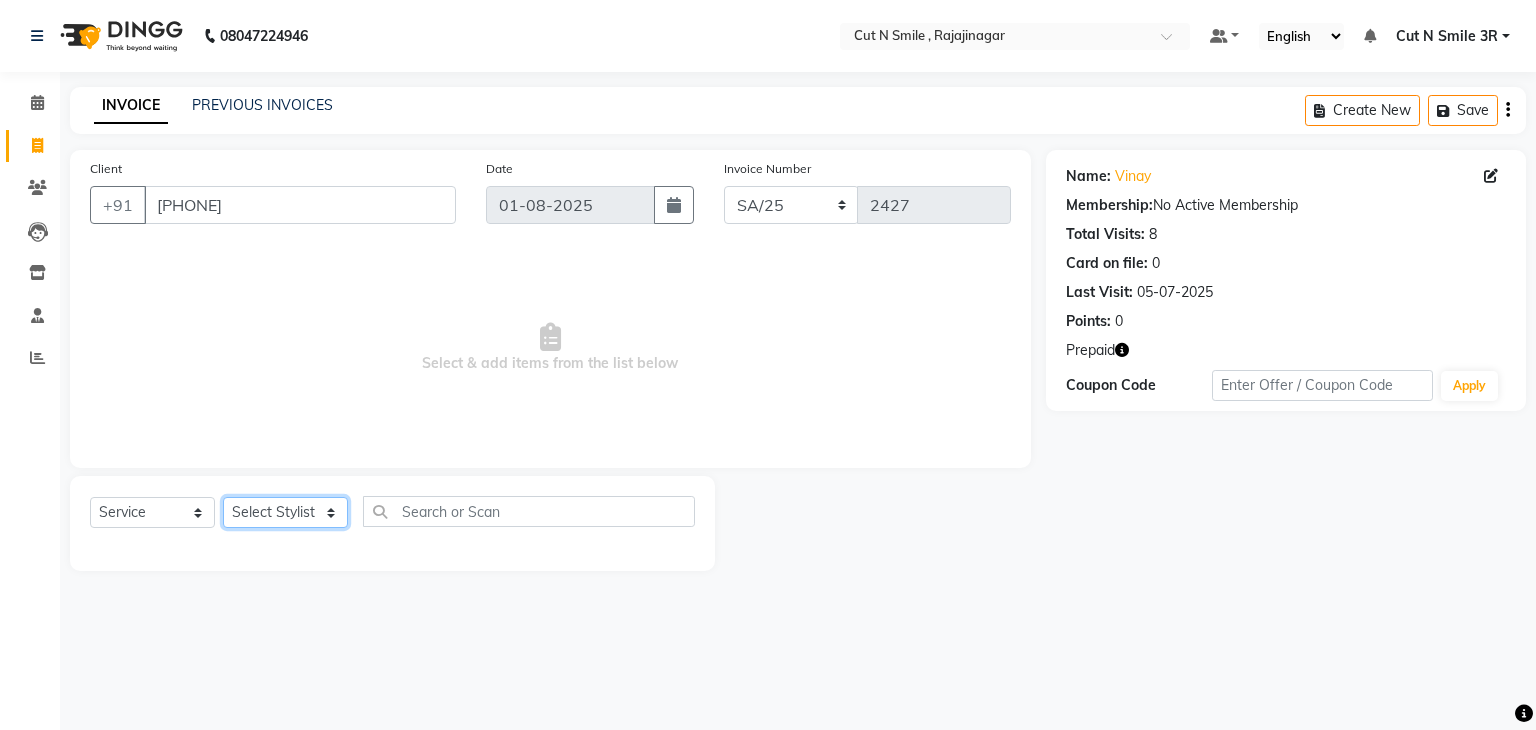 select on "58685" 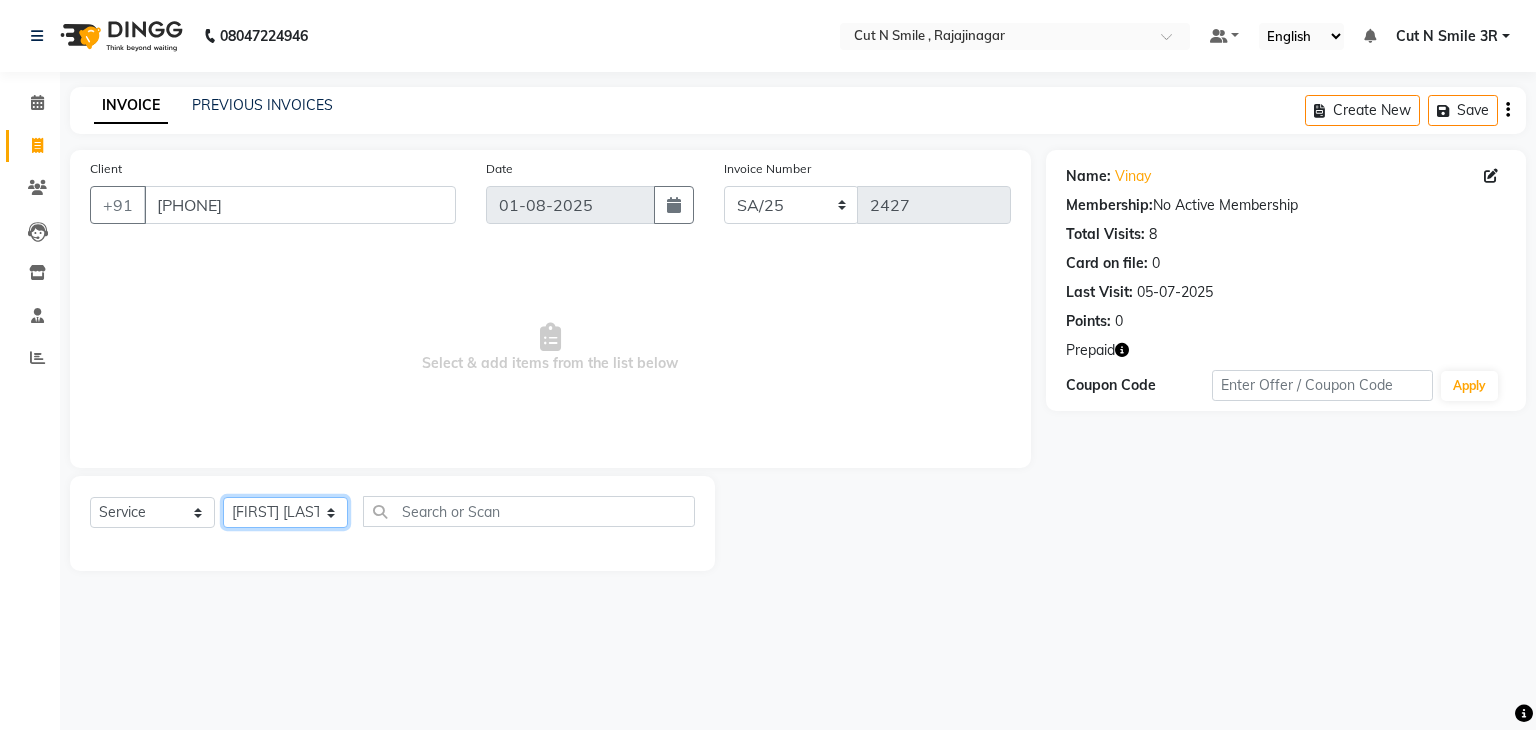 click on "Select Stylist Ali ML Ammu 3R Ankith VN Ash Mohammed 3R Atheek 3R Binitha 3R Bipana 4R CNS BOB  Cut N Smile 17M  Cut N Smile 3R Cut n Smile 4R Cut N Smile 9M Cut N Smile ML Cut N Smile V Fazil Ali 4R Govind VN Hema 4R Jayashree VN Karan VN Love 4R Mani Singh 3R Manu 4R  Muskaan VN Nadeem 4R N D M 4R NDM Alam 4R Noushad VN Pavan 4R Priya BOB Priyanka 3R Rahul 3R Ravi 3R Riya BOB Rohith 4R Roobina 3R Roopa 4R Rubina BOB Sahil Ahmed 3R Sahil Bhatti 4R Sameer 3R Sanajana BOB  Sanjana BOB Sarita VN Shaan 4R Shahid 4R Shakir VN Shanavaaz BOB Shiney 3R Shivu Raj 4R Srijana BOB Sunil Laddi 4R Sunny VN Supriya BOB Sushmitha 4R Vakeel 3R Varas 4R Varas BOB Vishwa VN" 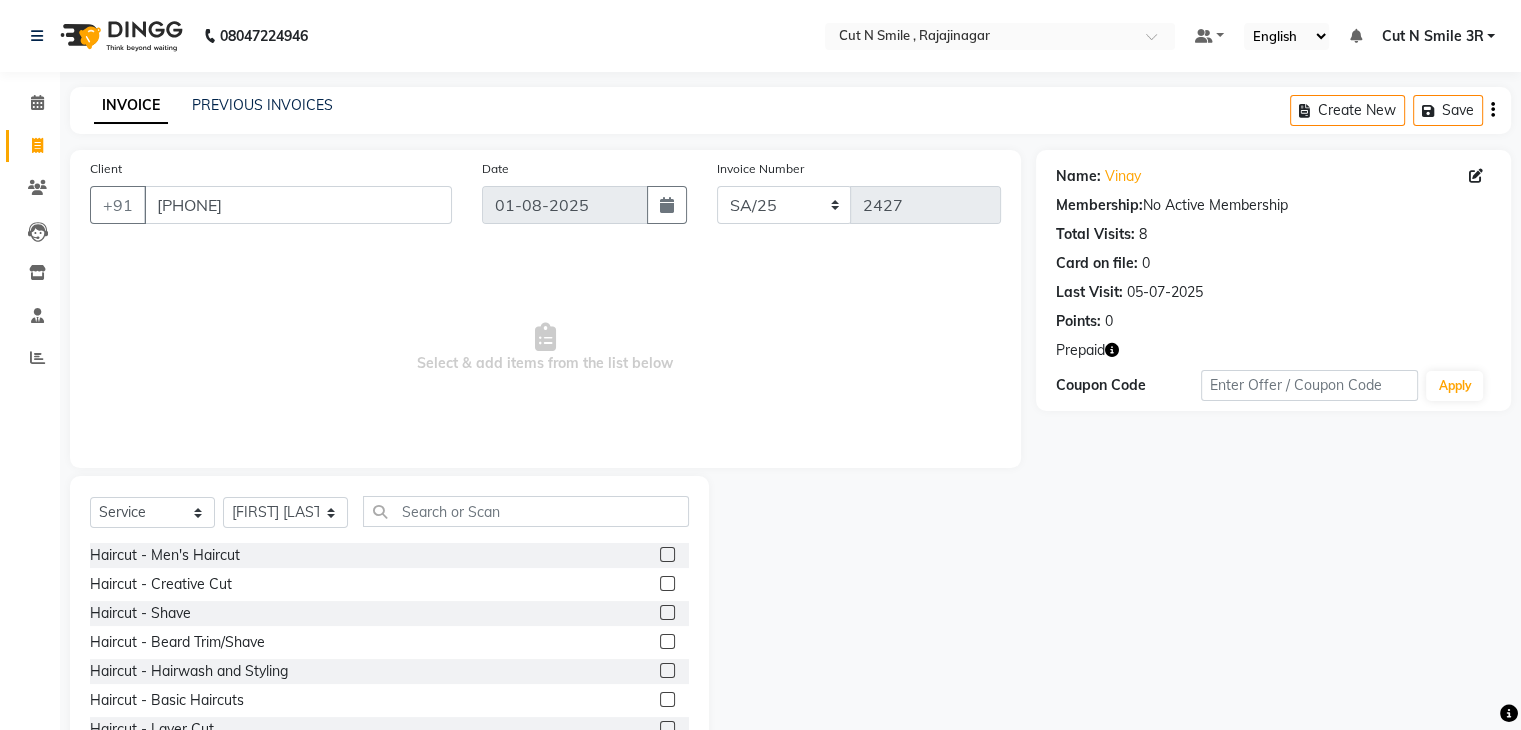 click 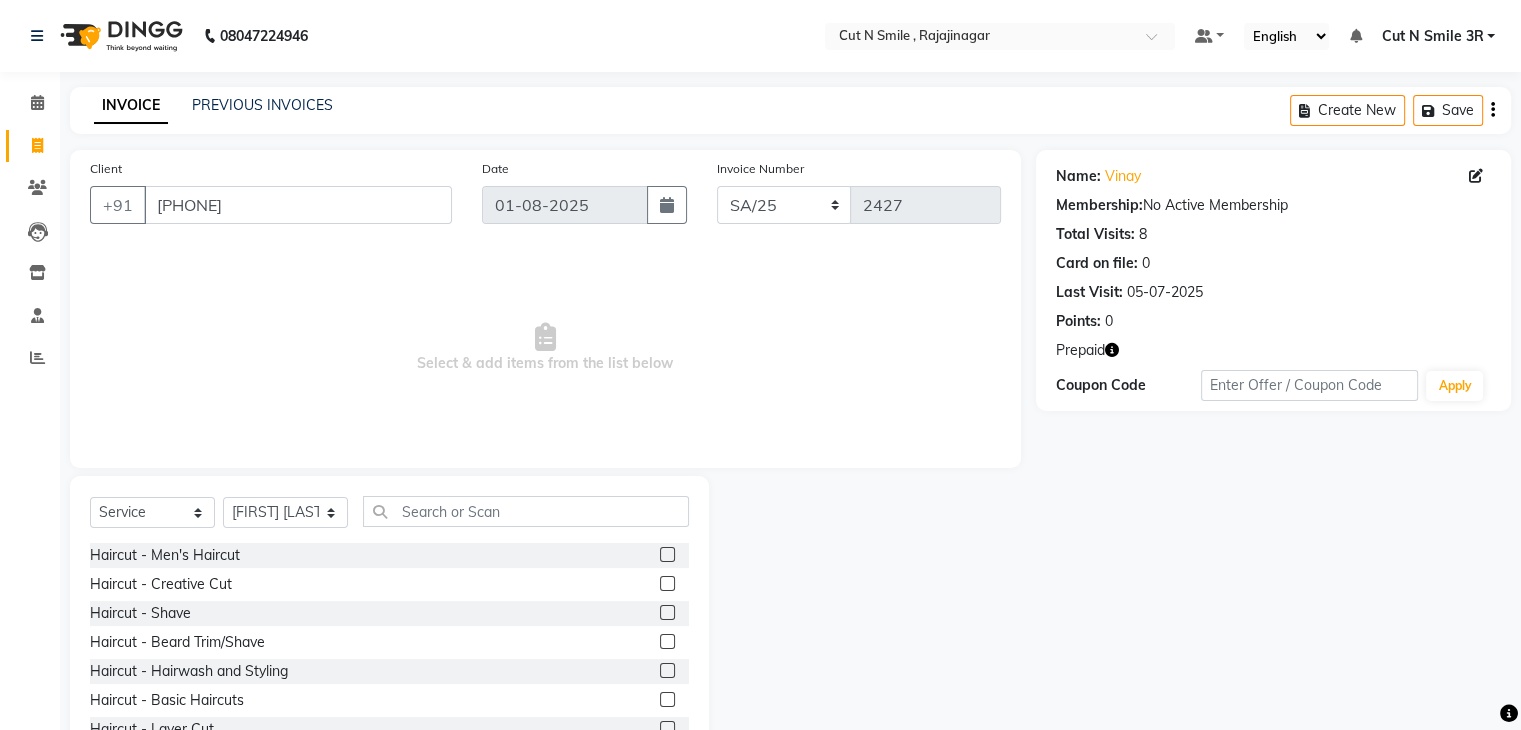 click at bounding box center [666, 584] 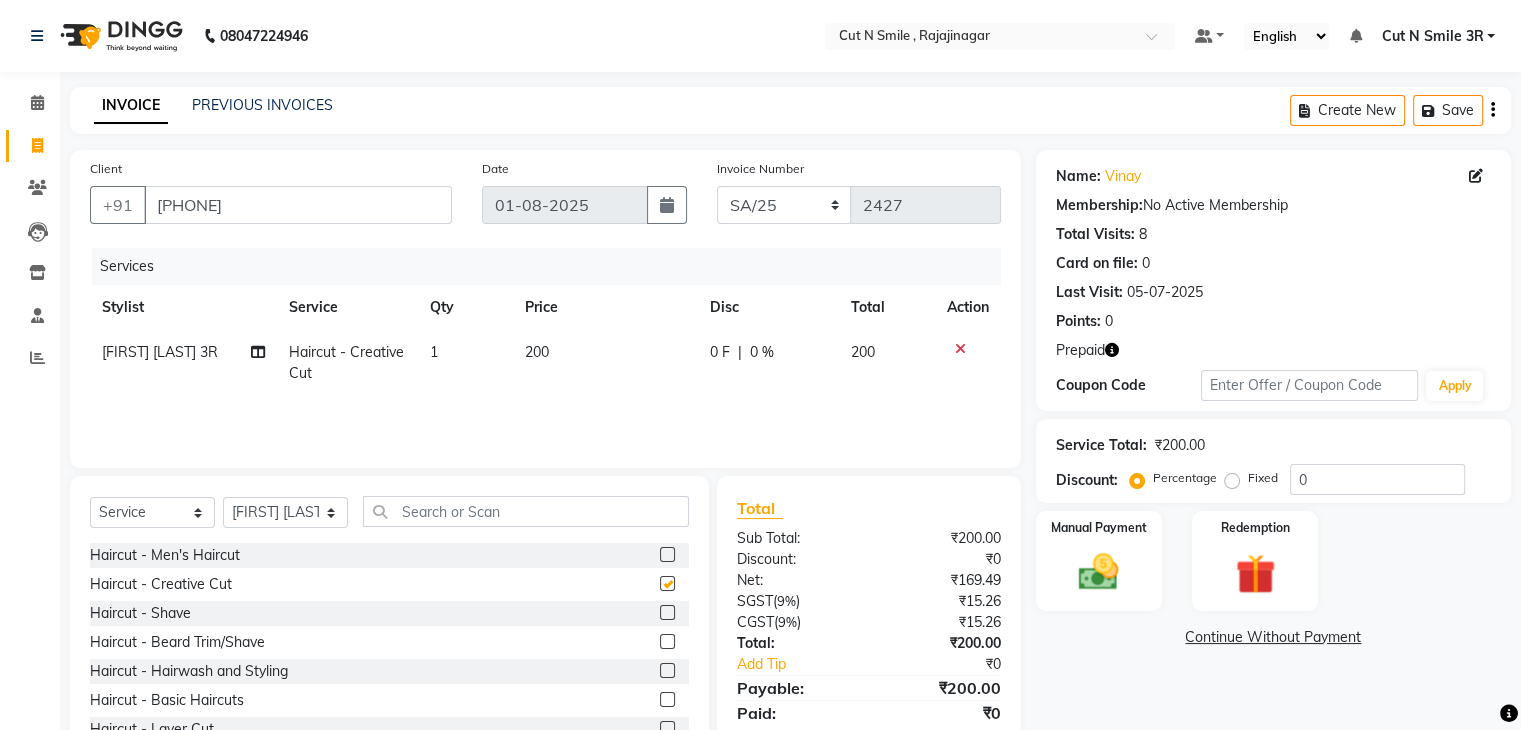 checkbox on "false" 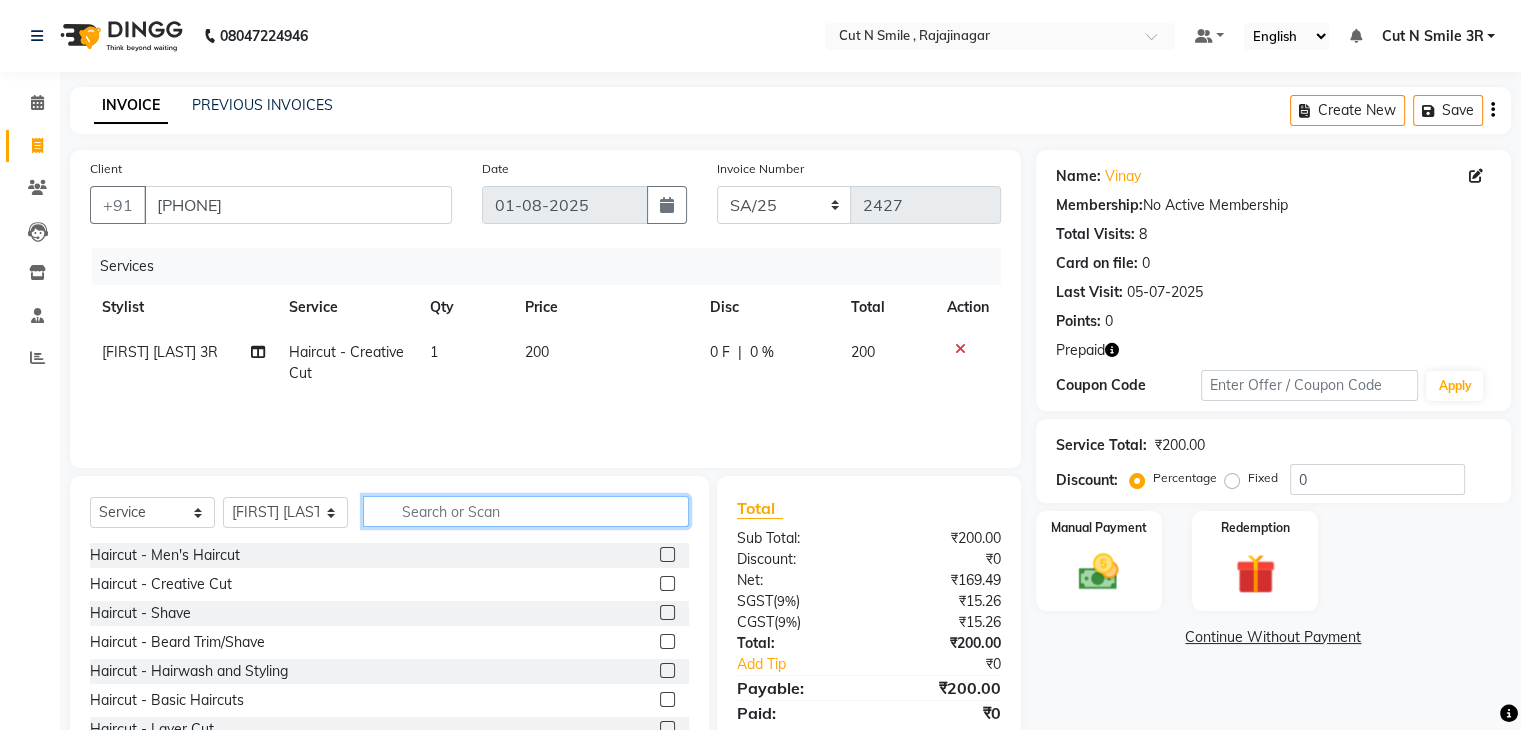 click 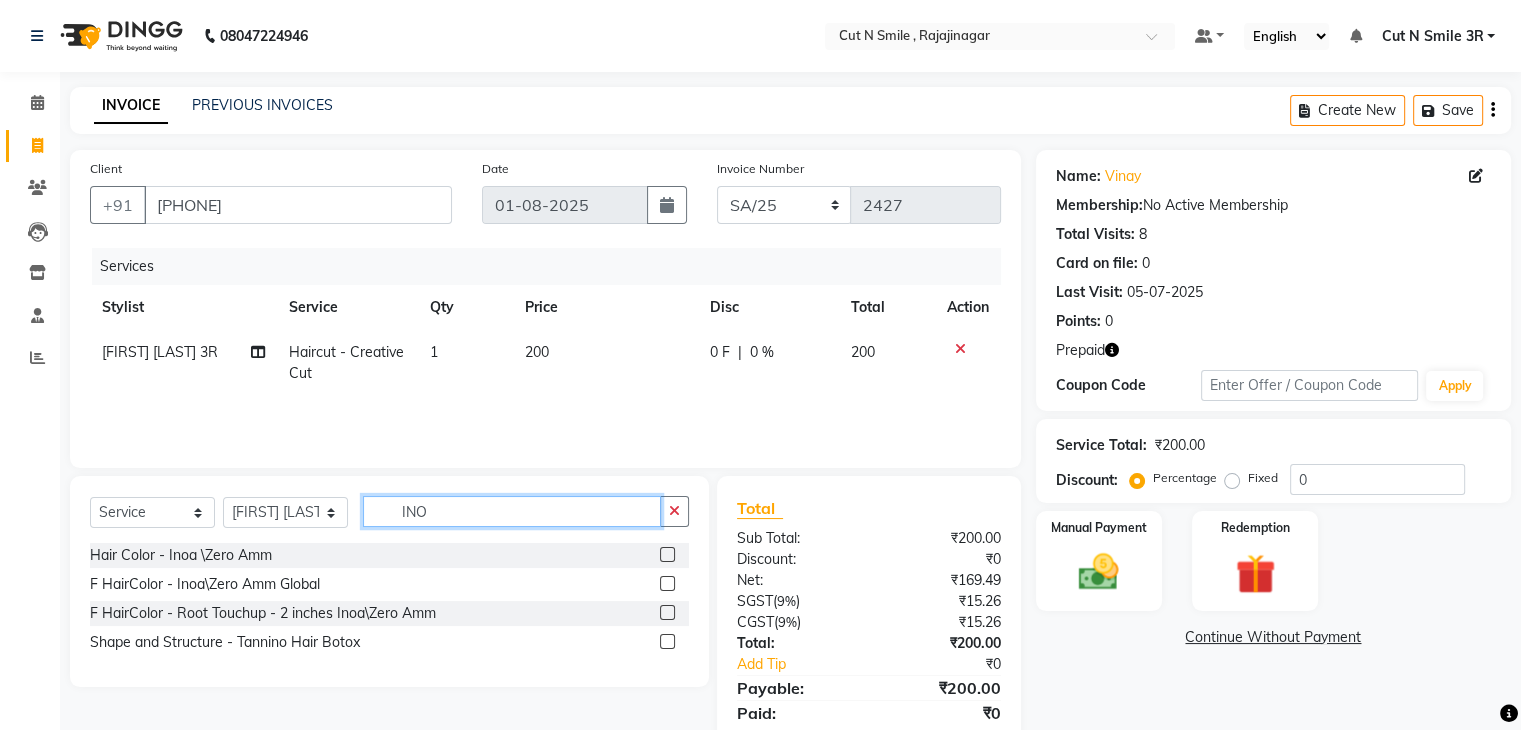 type on "INO" 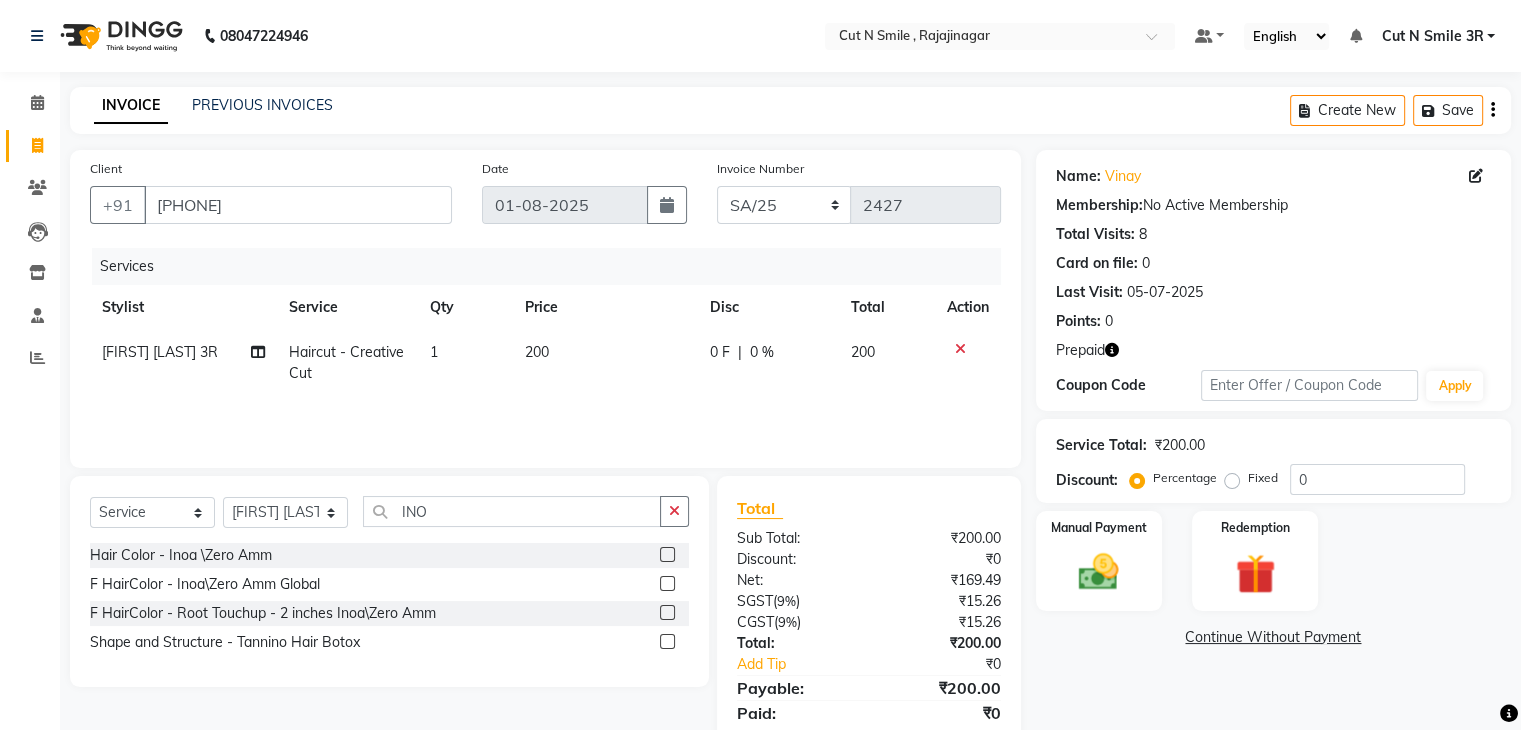 click 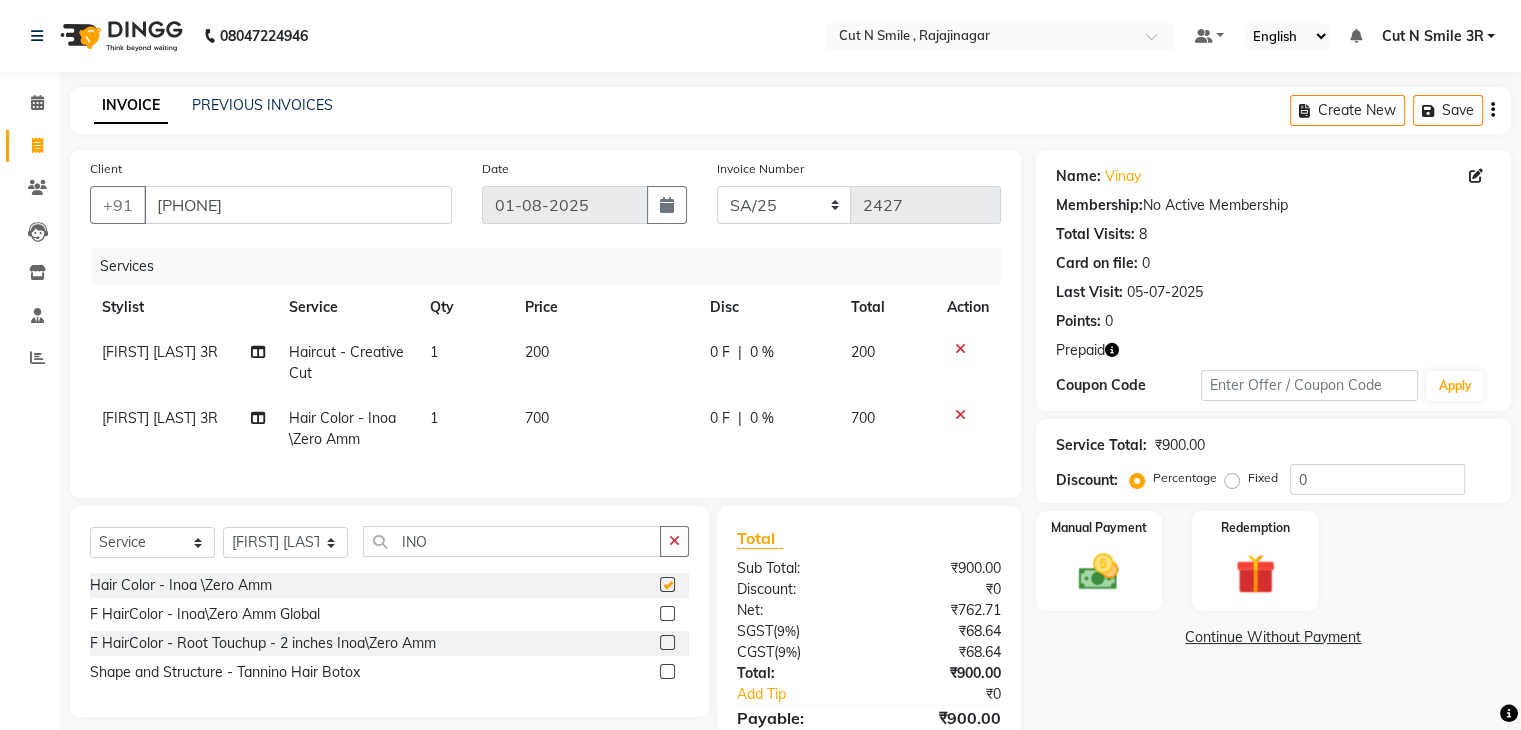 checkbox on "false" 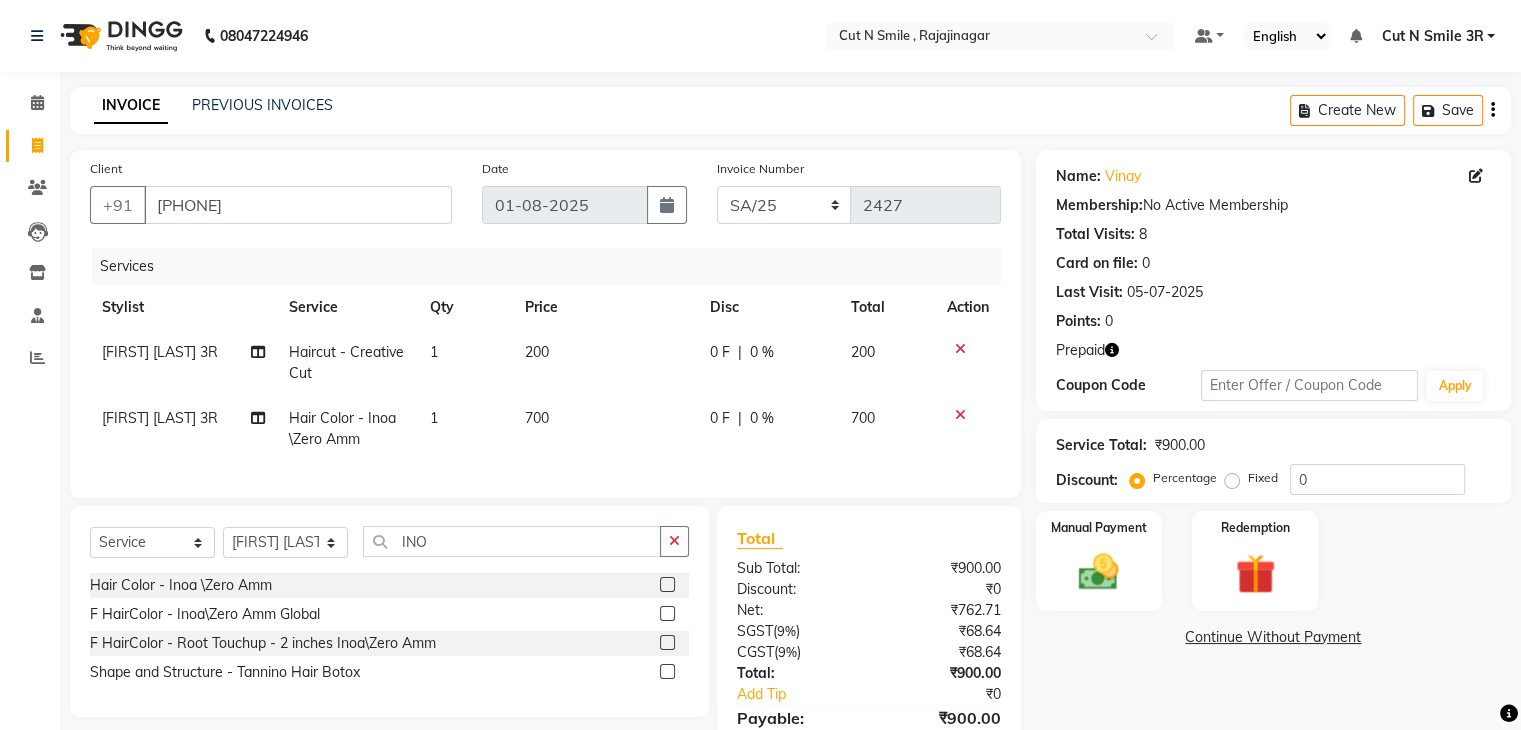 click on "700" 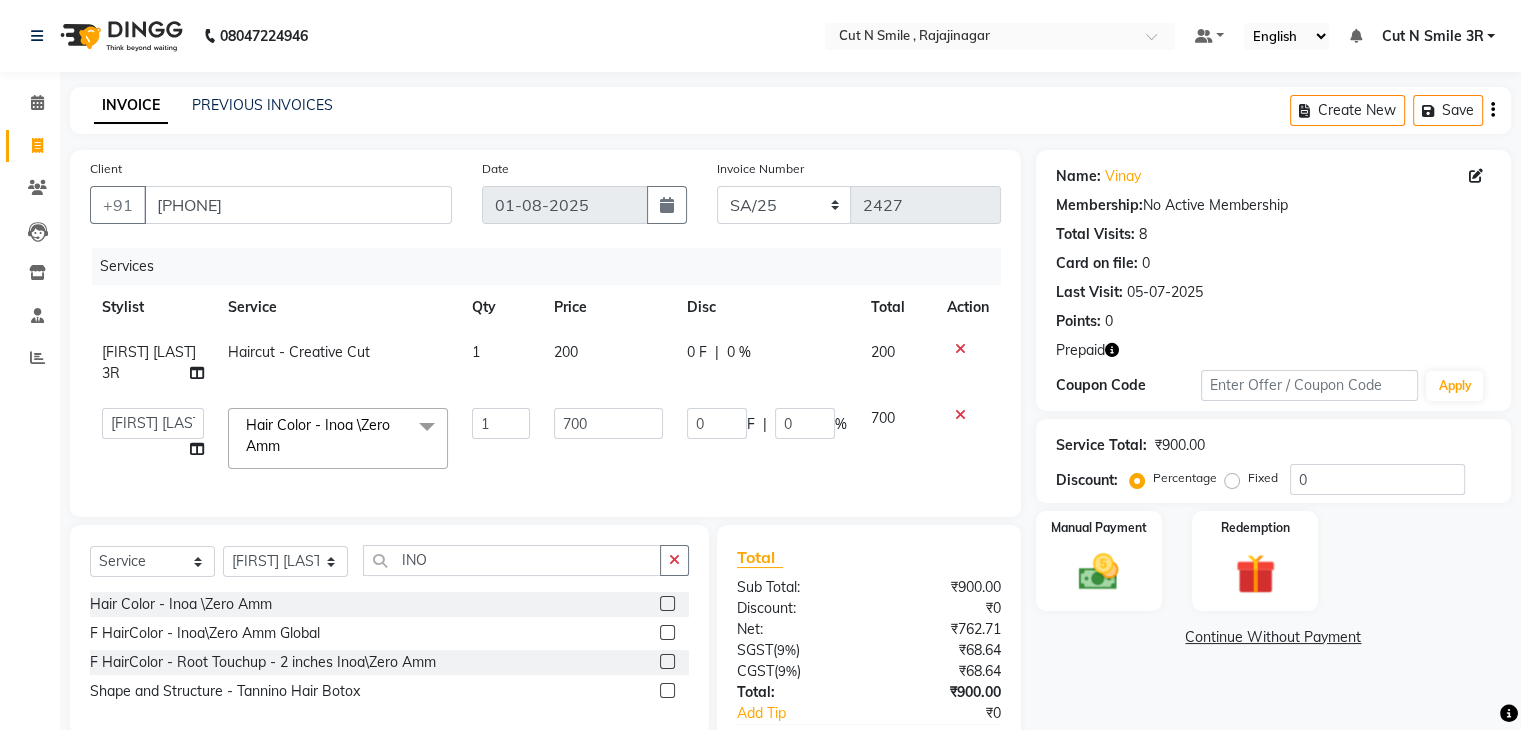 click on "700" 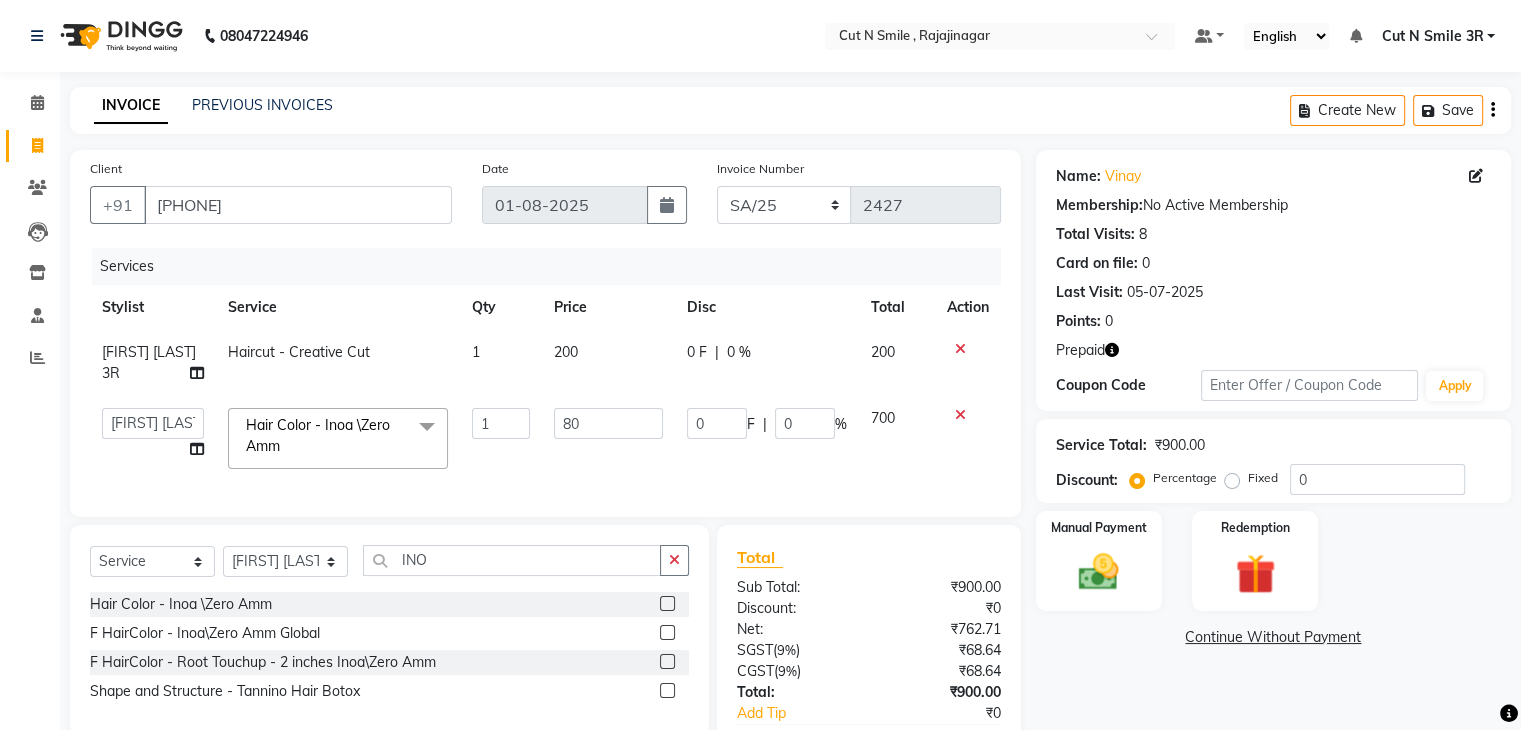 type on "800" 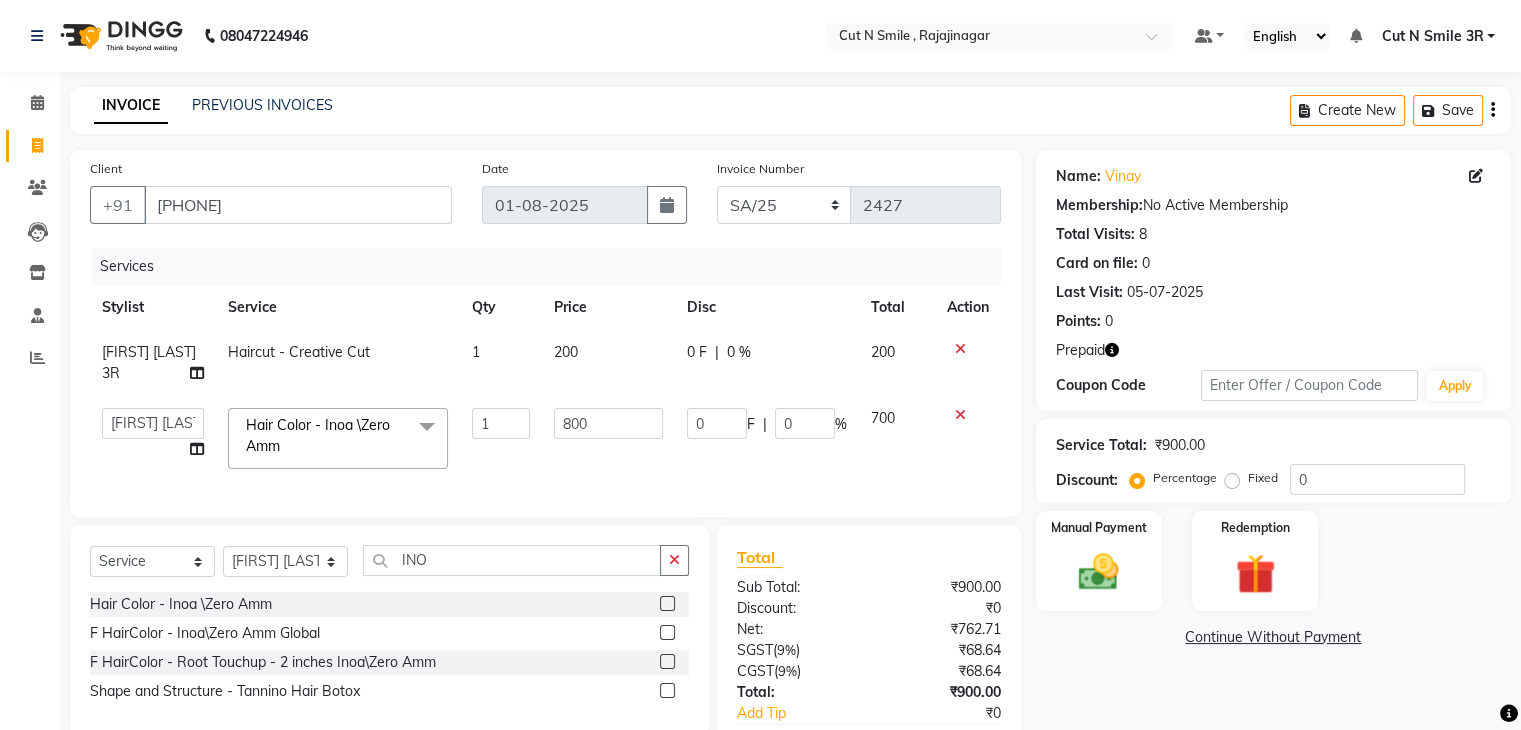 click on "Name: [FIRST]  Membership:  No Active Membership  Total Visits:  8 Card on file:  0 Last Visit:   [DATE] Points:   0  Prepaid Coupon Code Apply Service Total:  ₹900.00  Discount:  Percentage   Fixed  0 Manual Payment Redemption  Continue Without Payment" 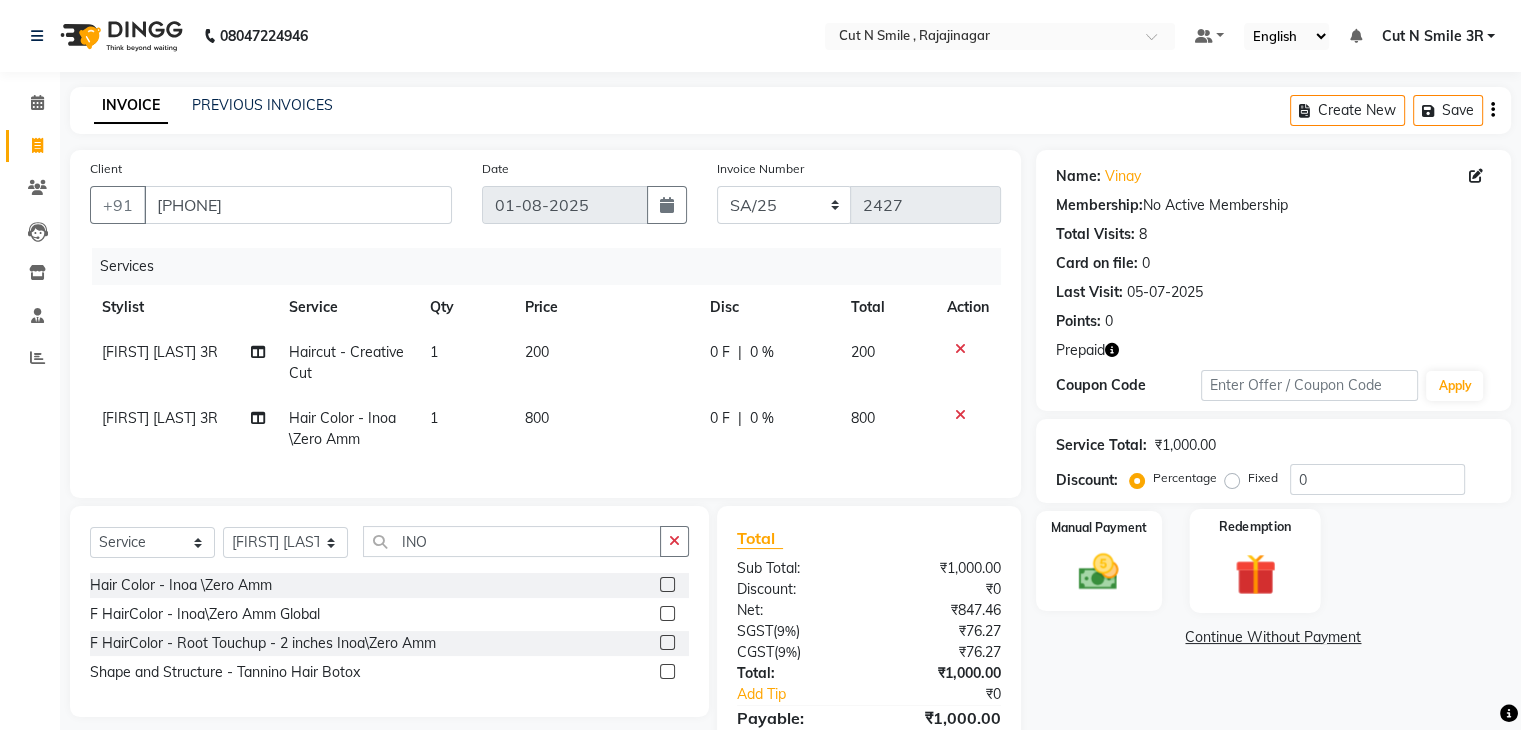 click 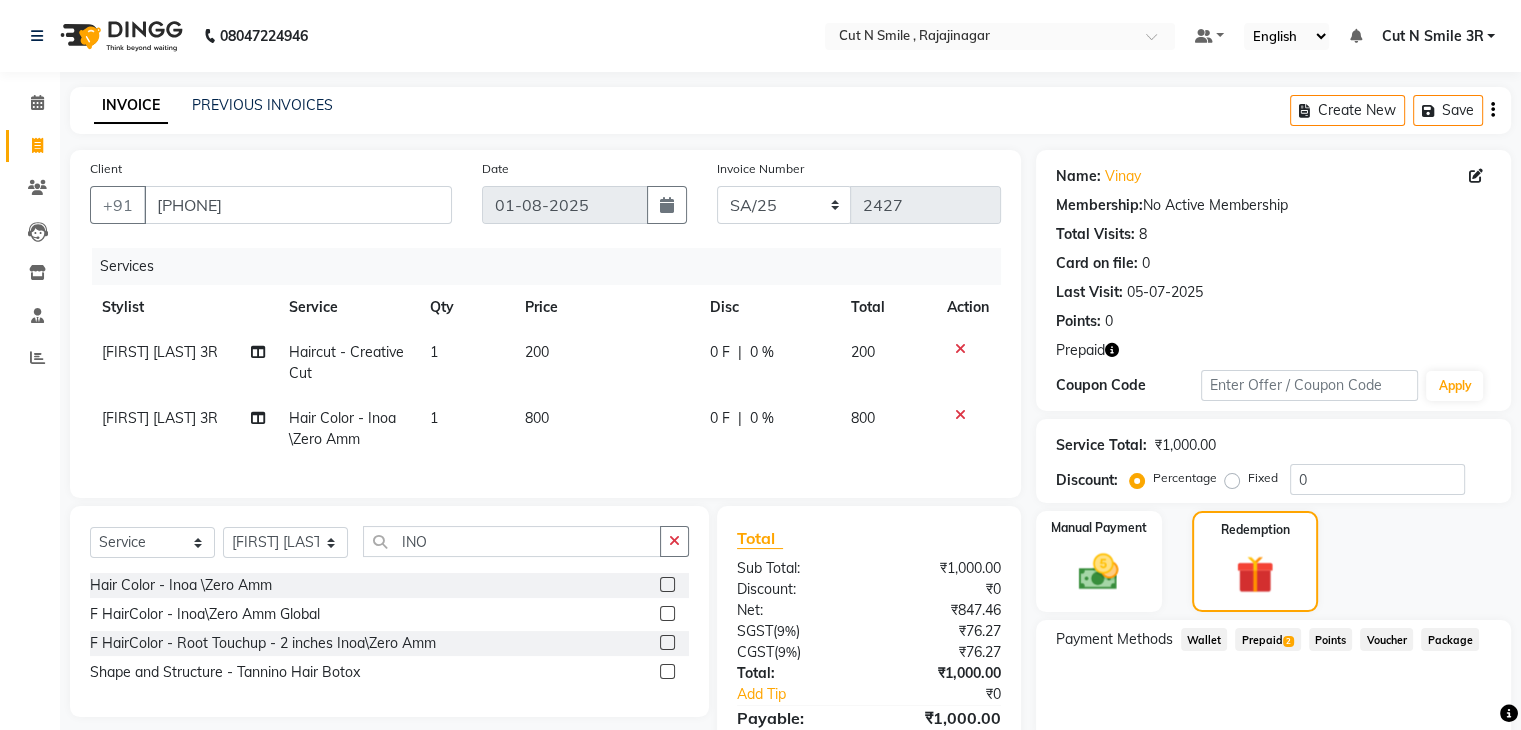 click on "Prepaid  2" 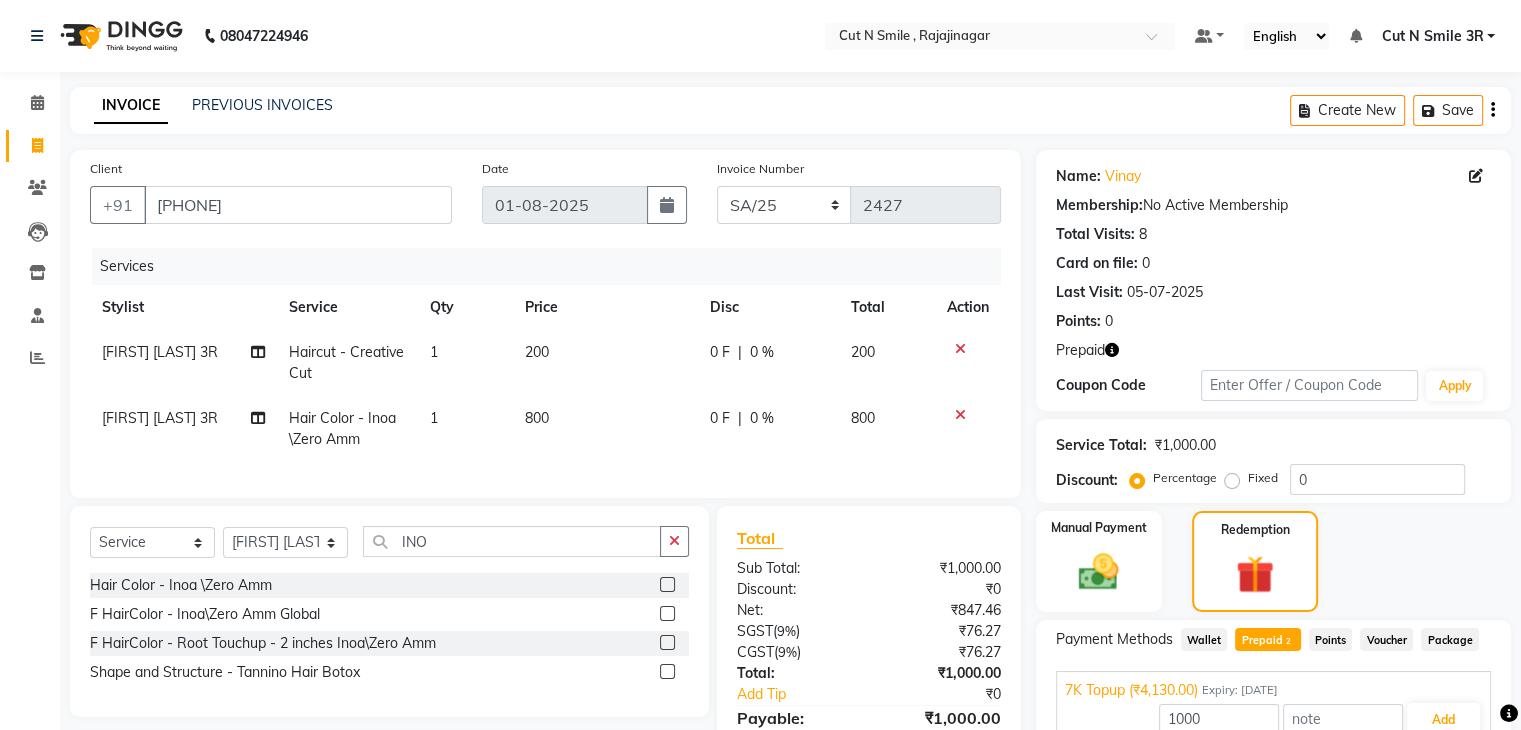 scroll, scrollTop: 144, scrollLeft: 0, axis: vertical 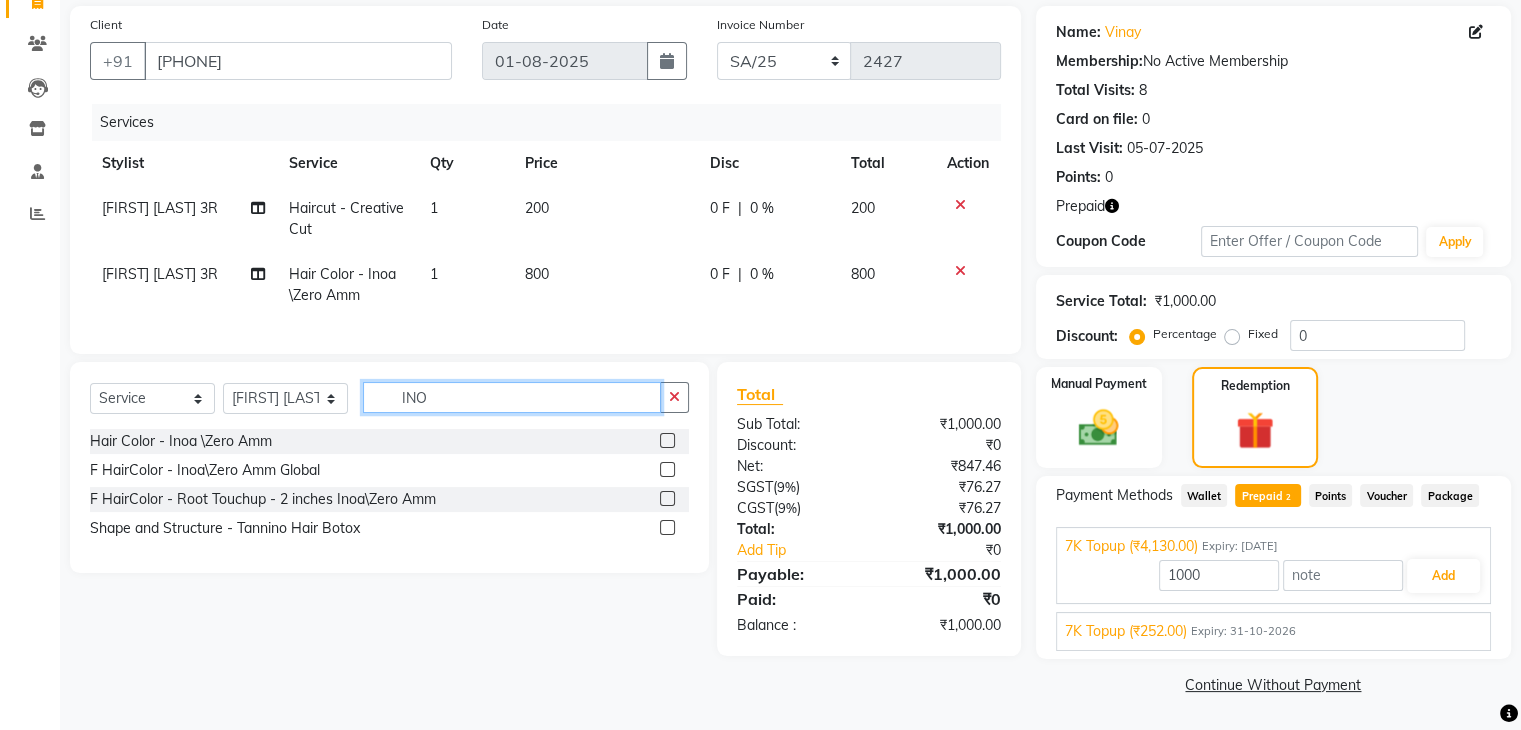 click on "INO" 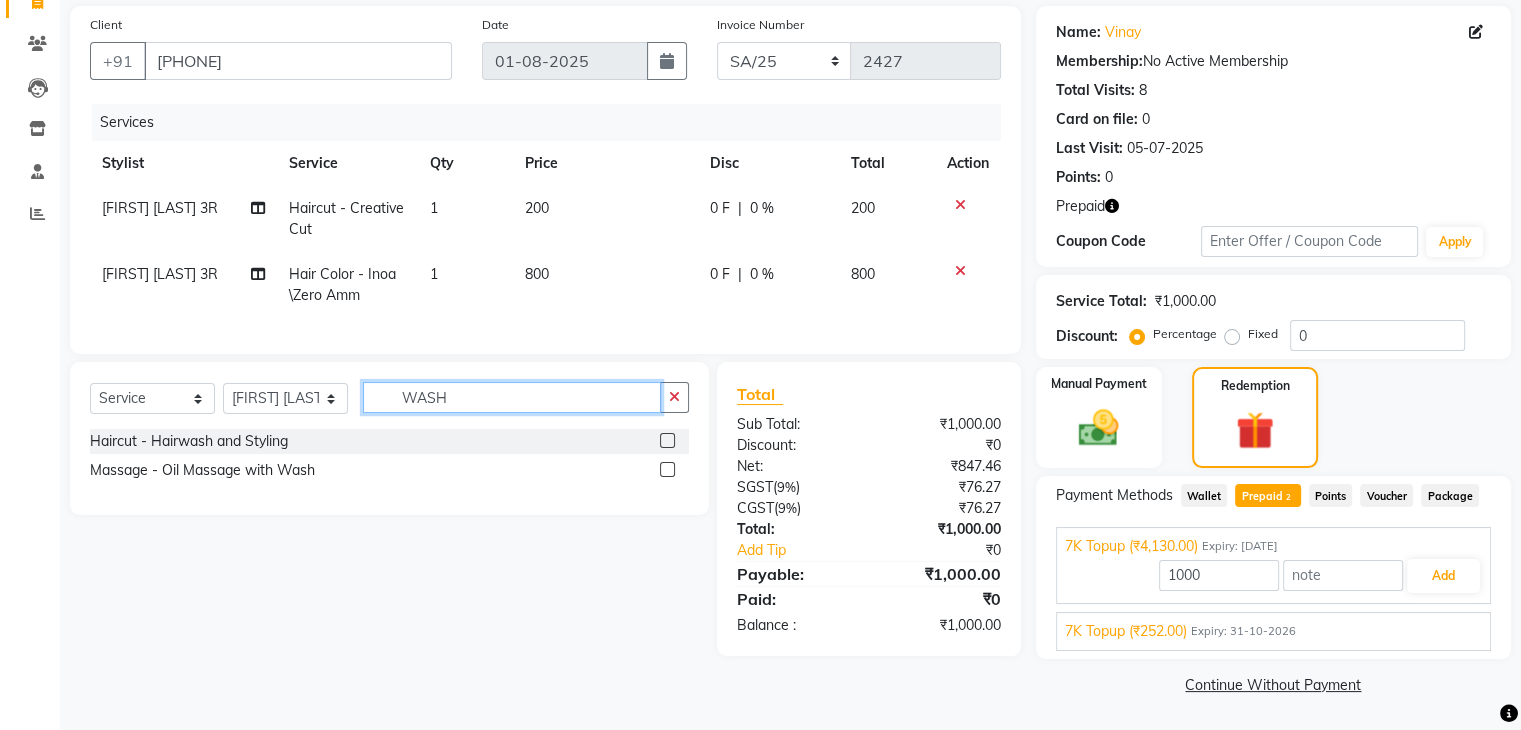 type on "WASH" 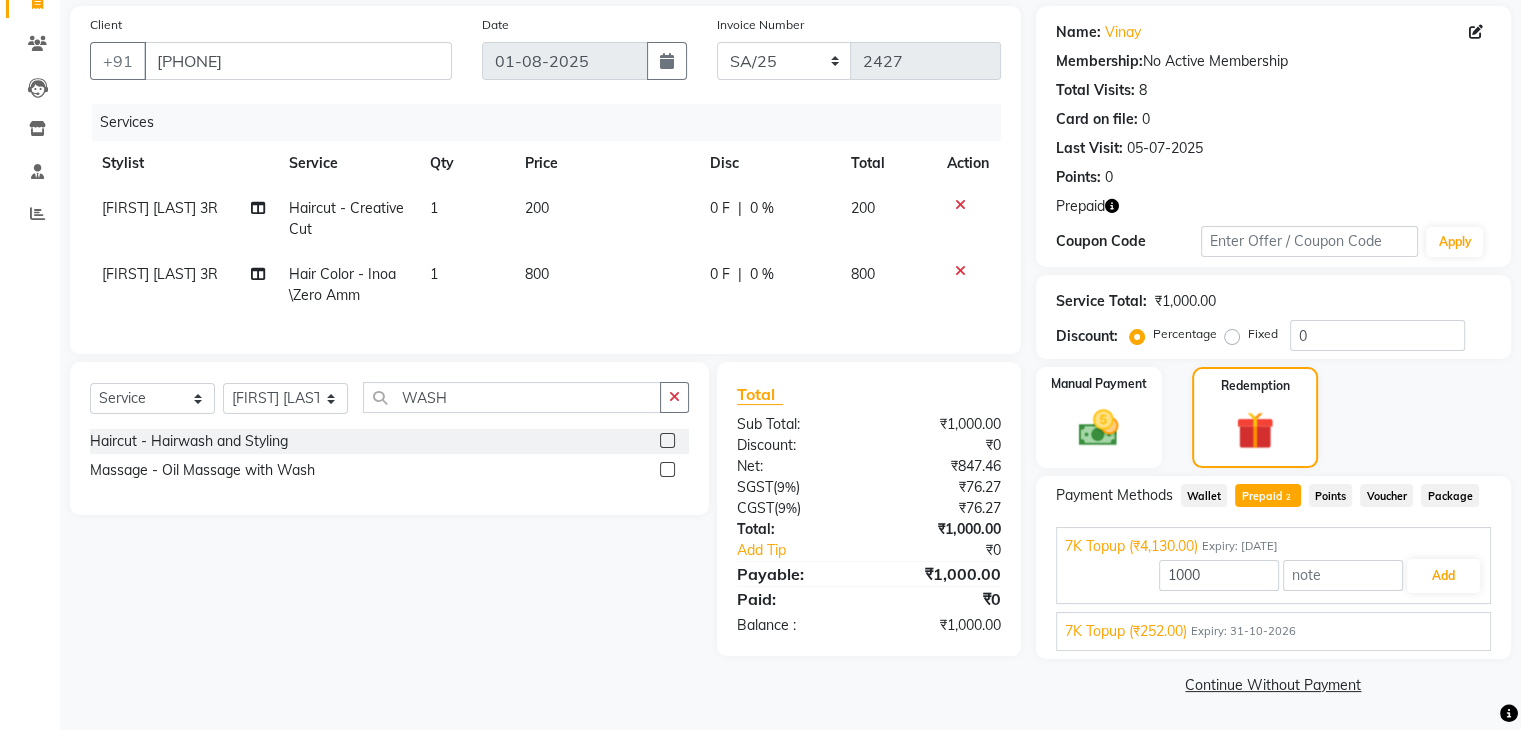 click 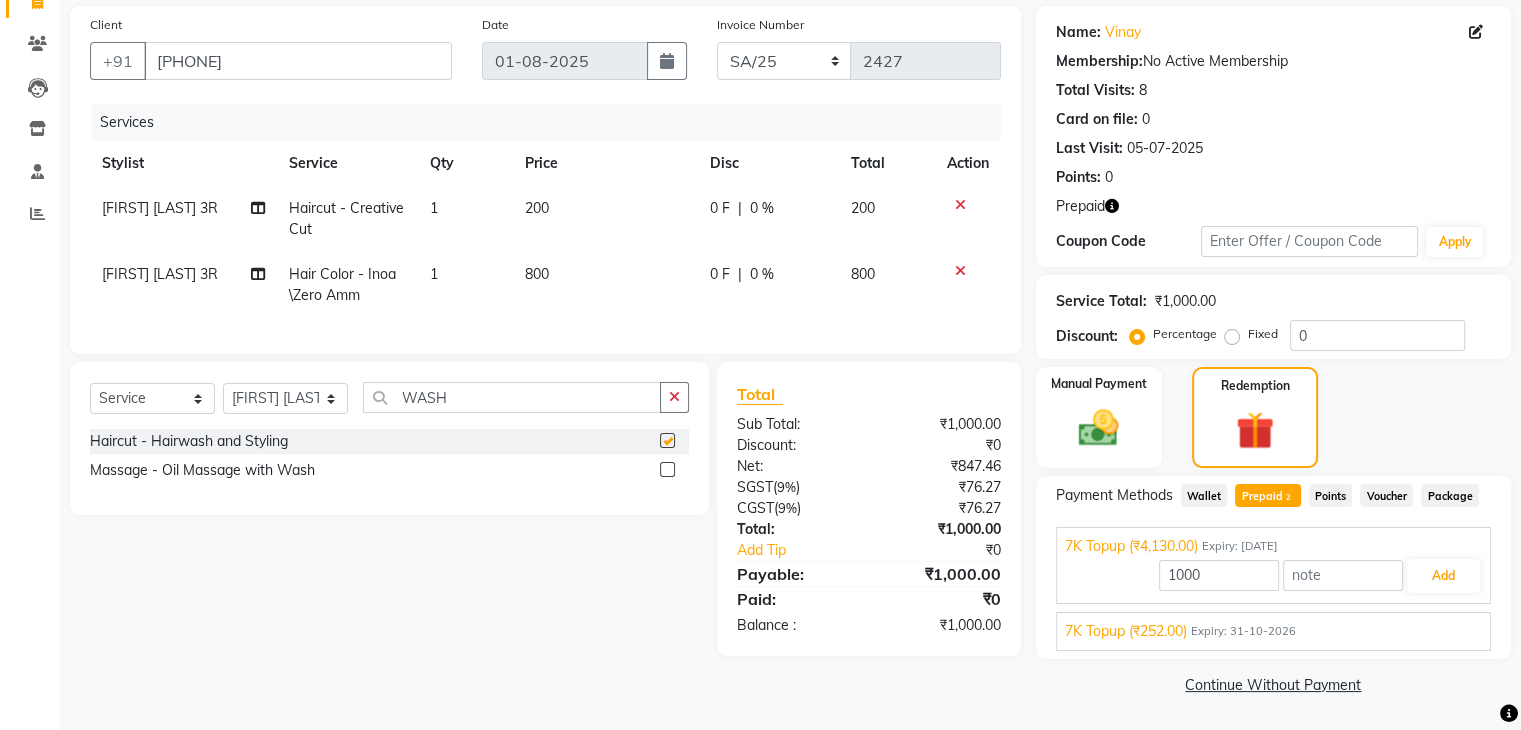 type on "4130" 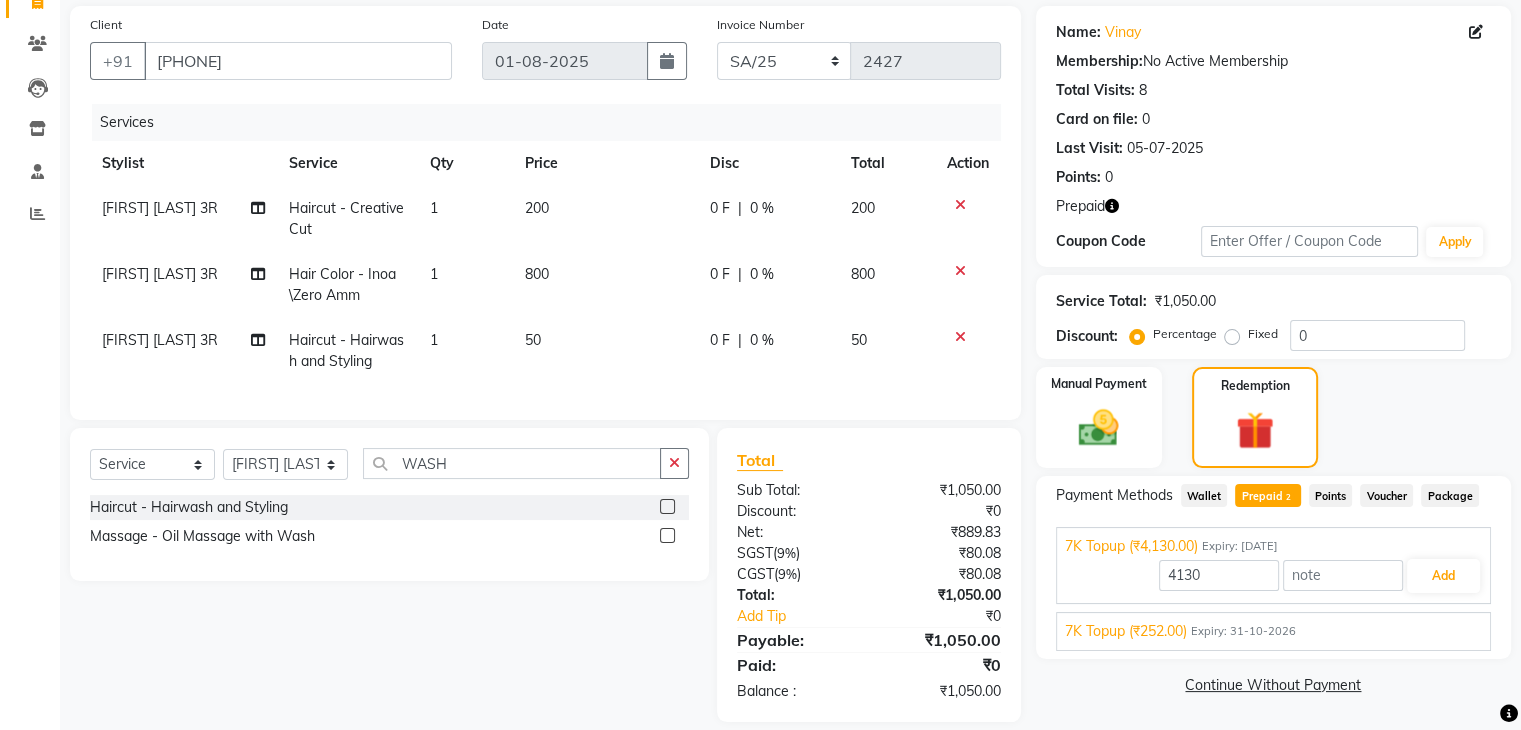 checkbox on "false" 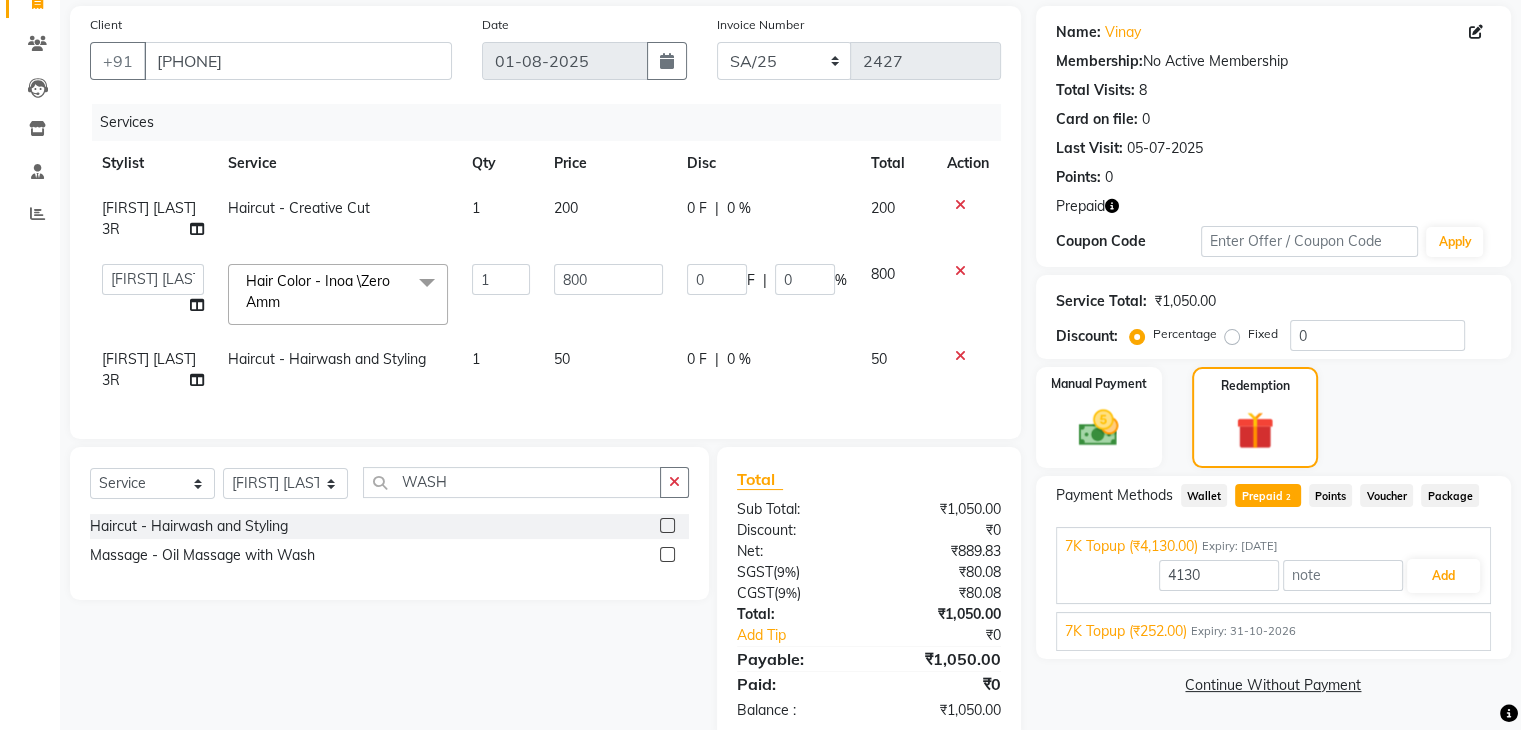 click on "800" 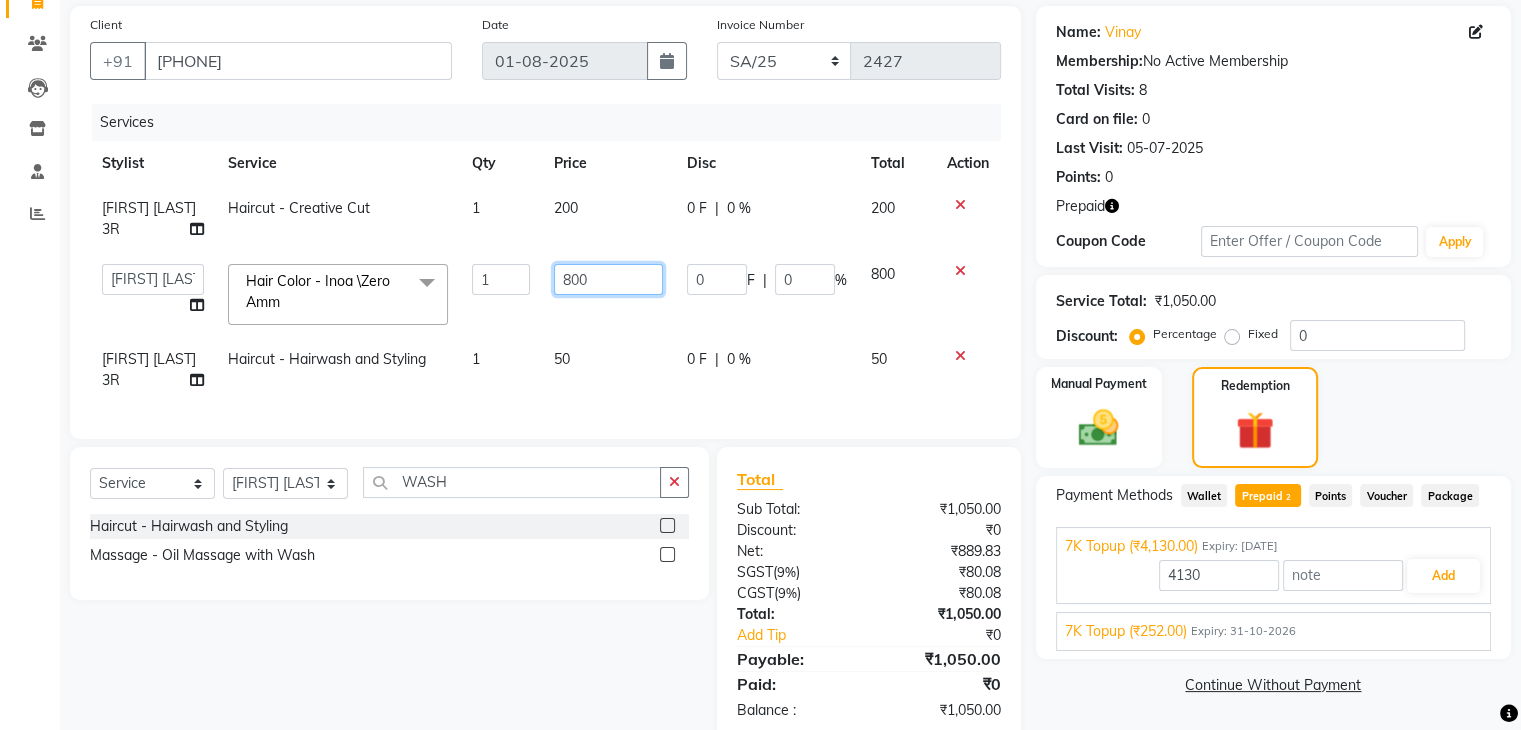 click on "800" 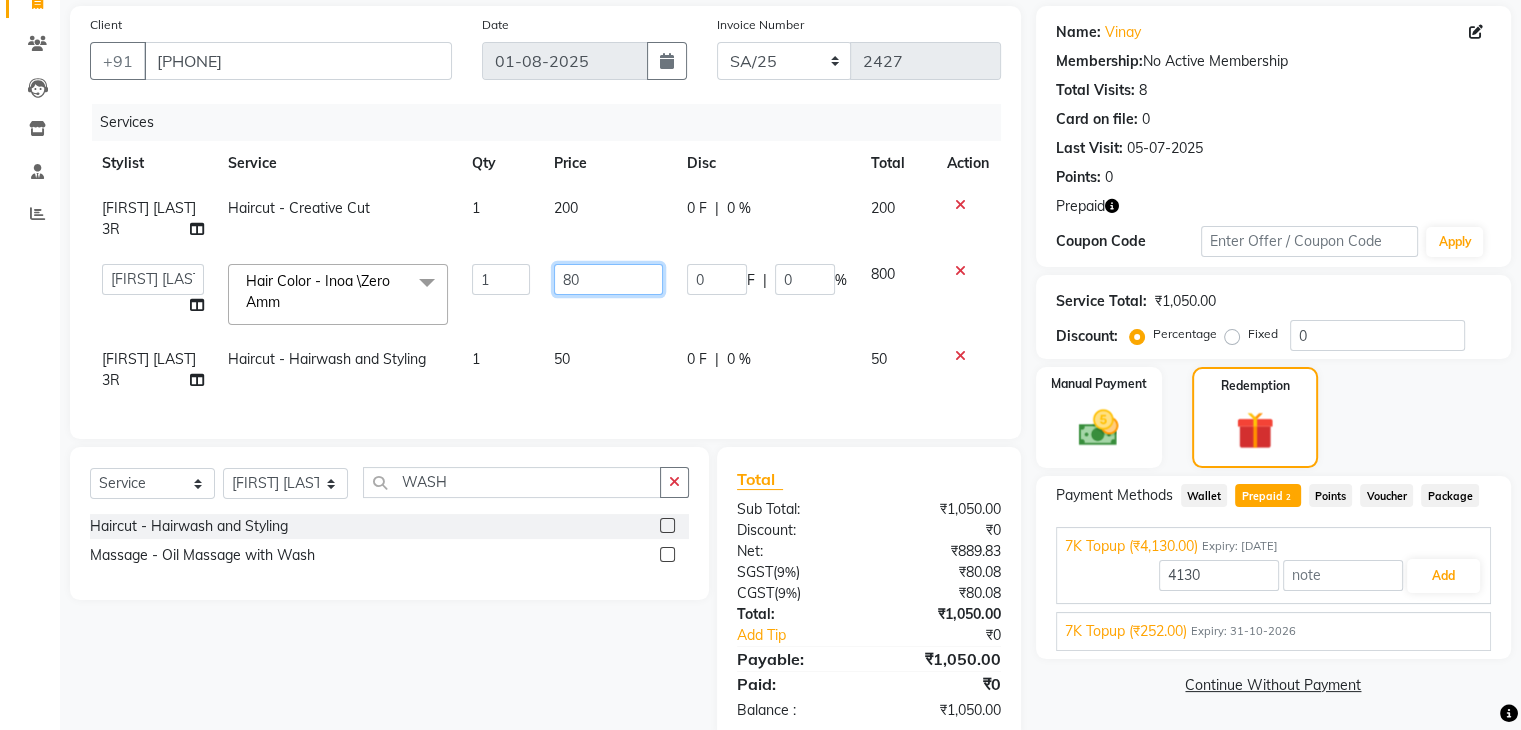 type on "8" 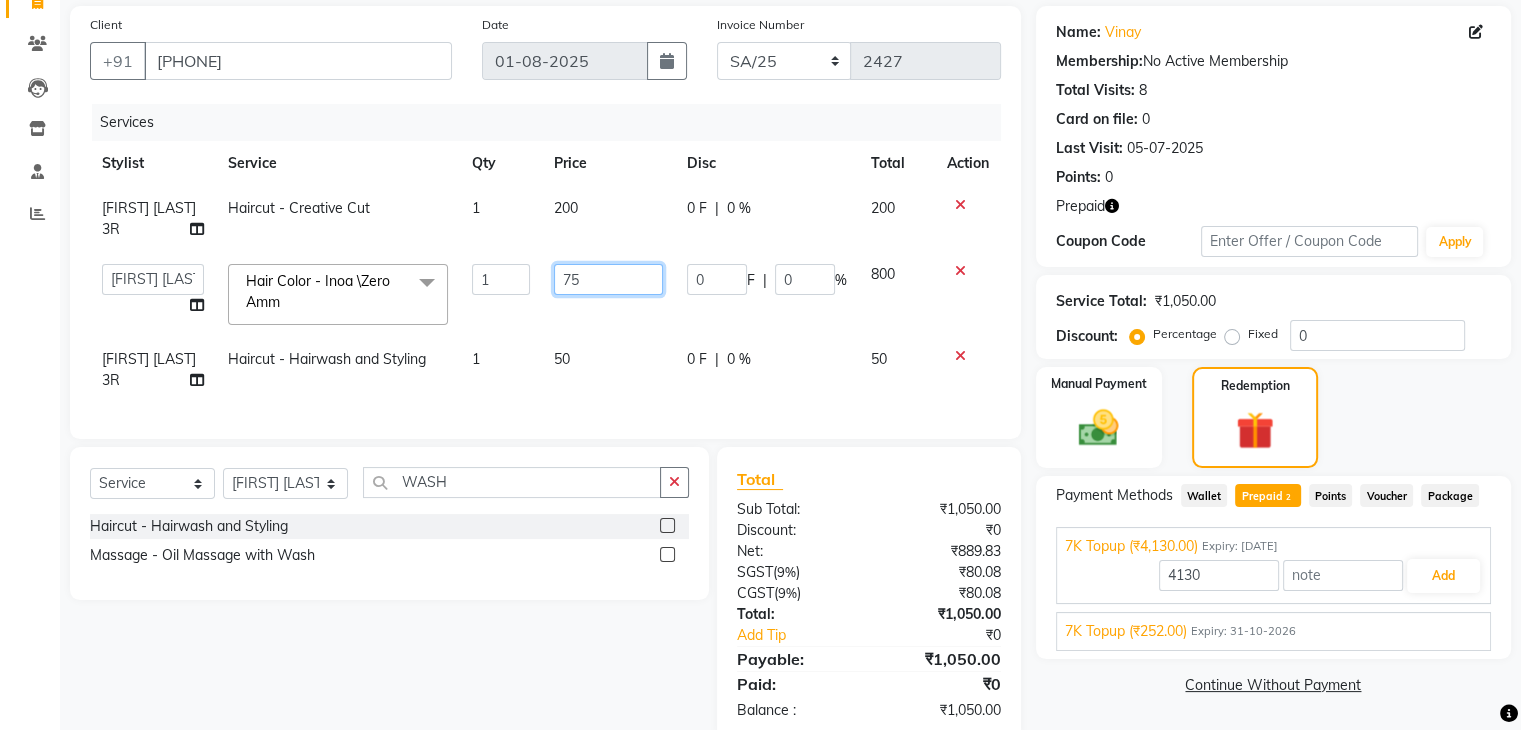 type on "750" 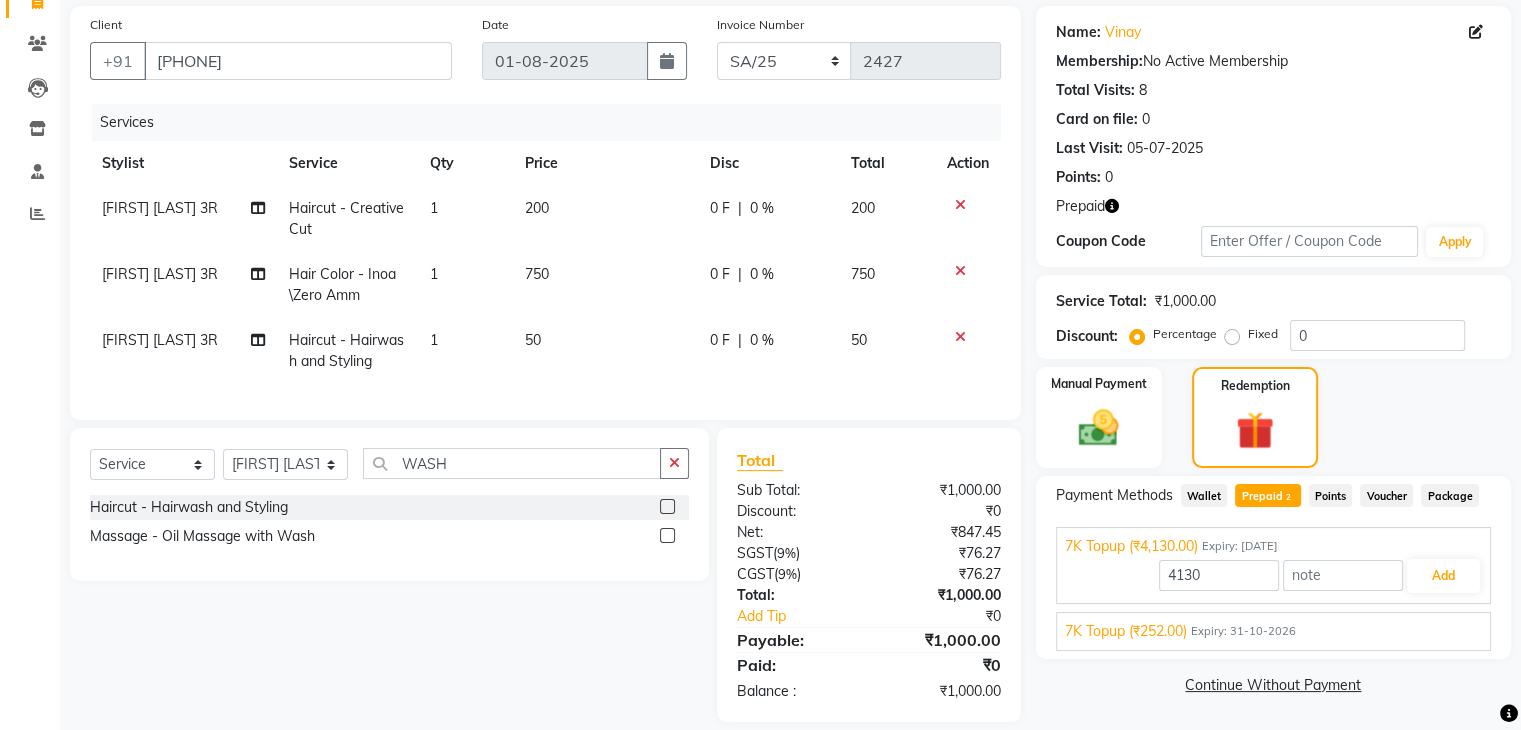 click on "Continue Without Payment" 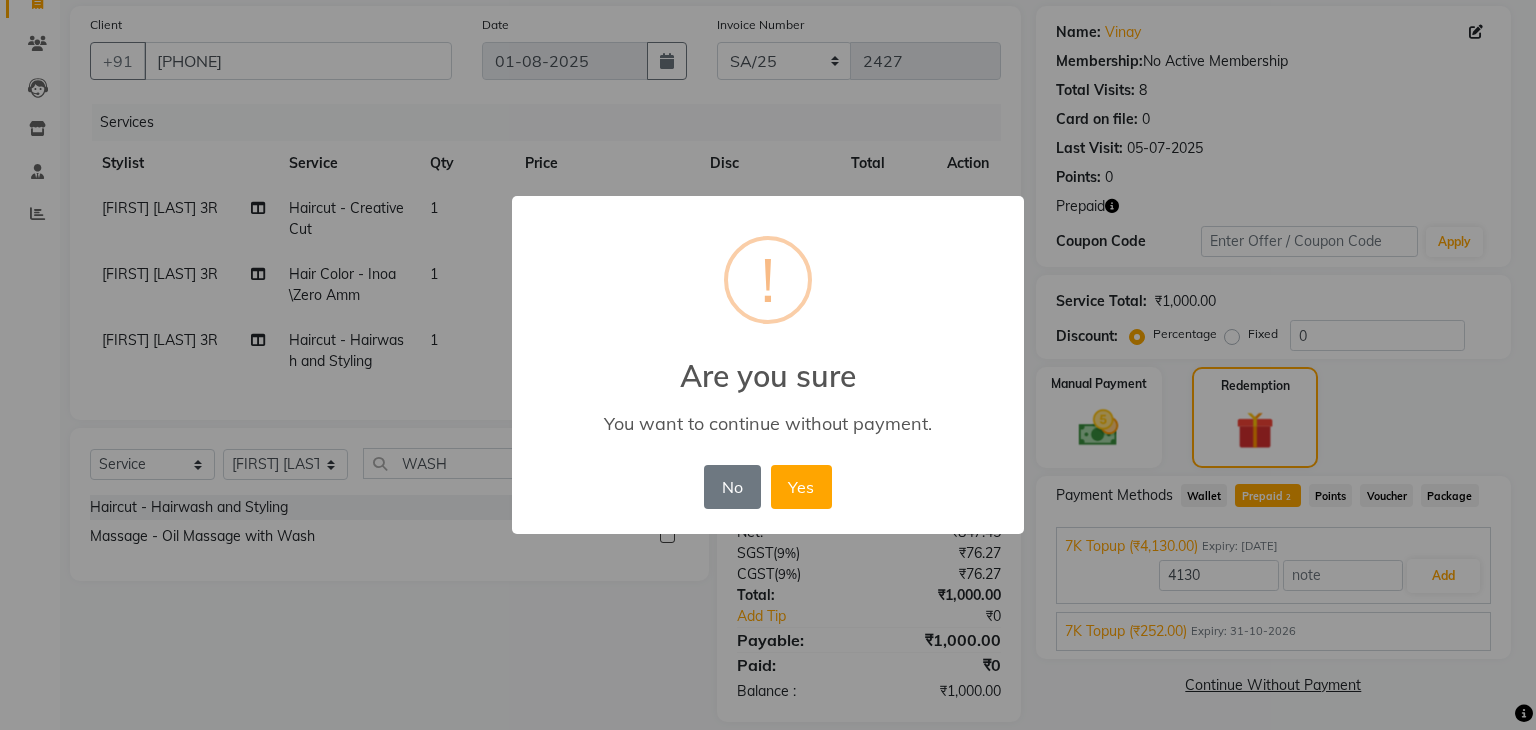 click on "No No Yes" at bounding box center (767, 487) 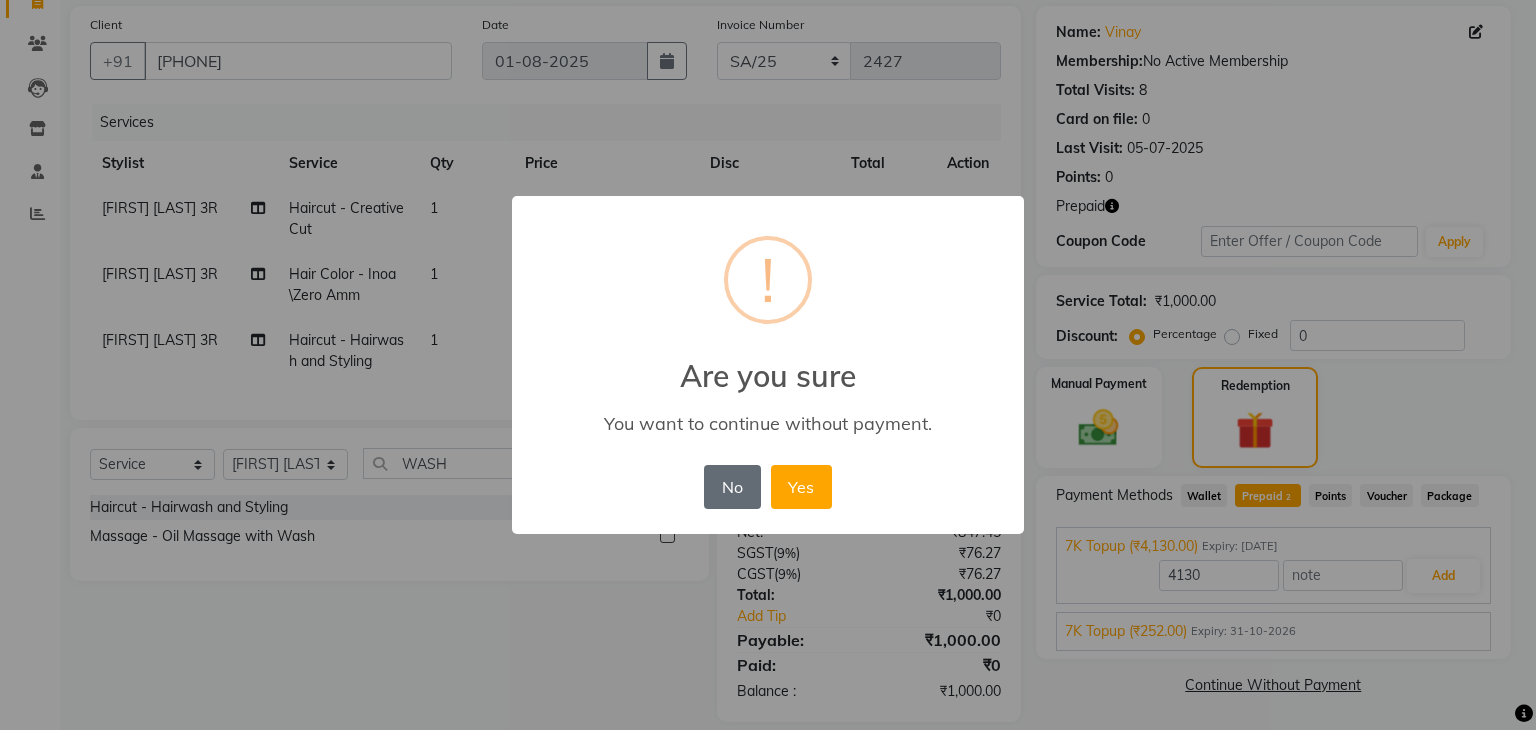 click on "No" at bounding box center [732, 487] 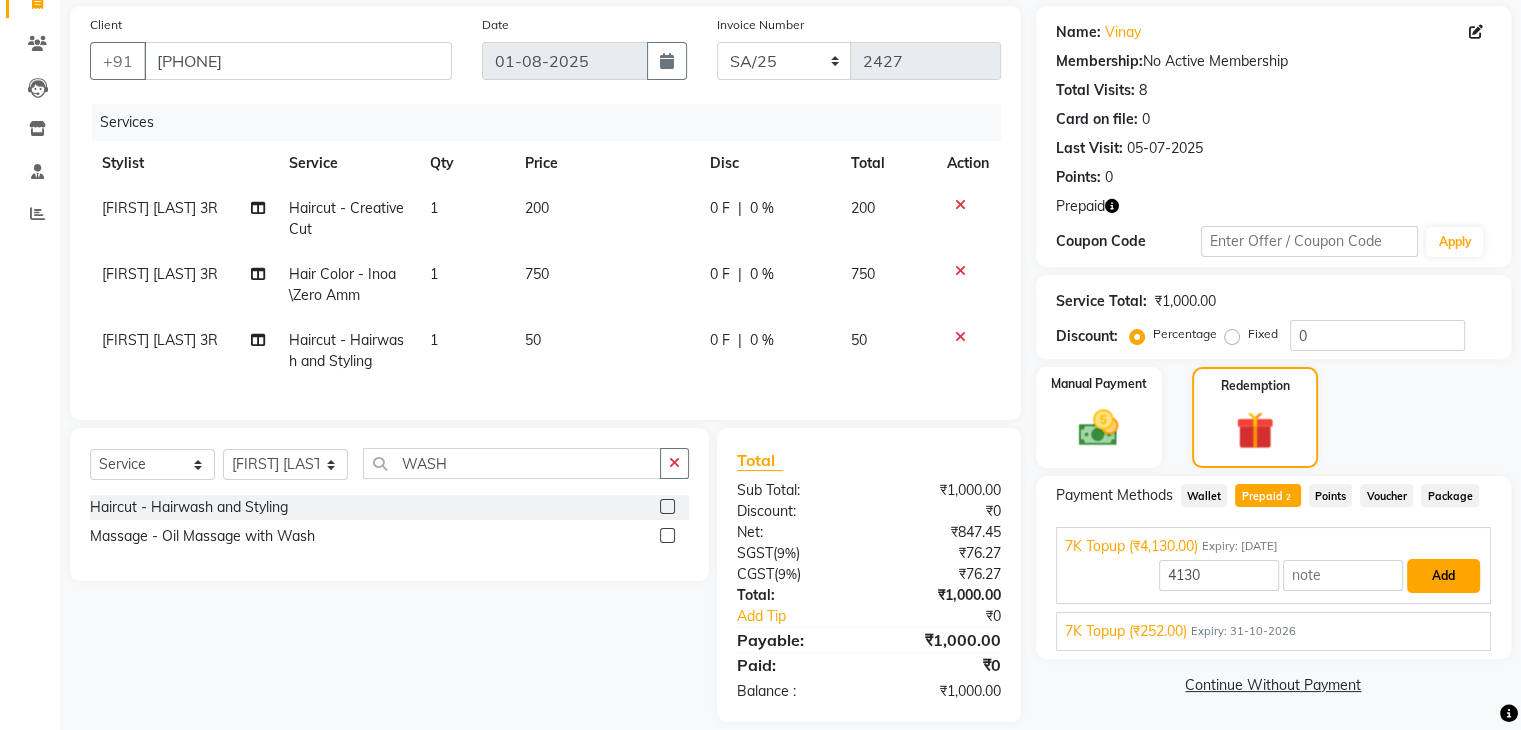 click on "Add" at bounding box center [1443, 576] 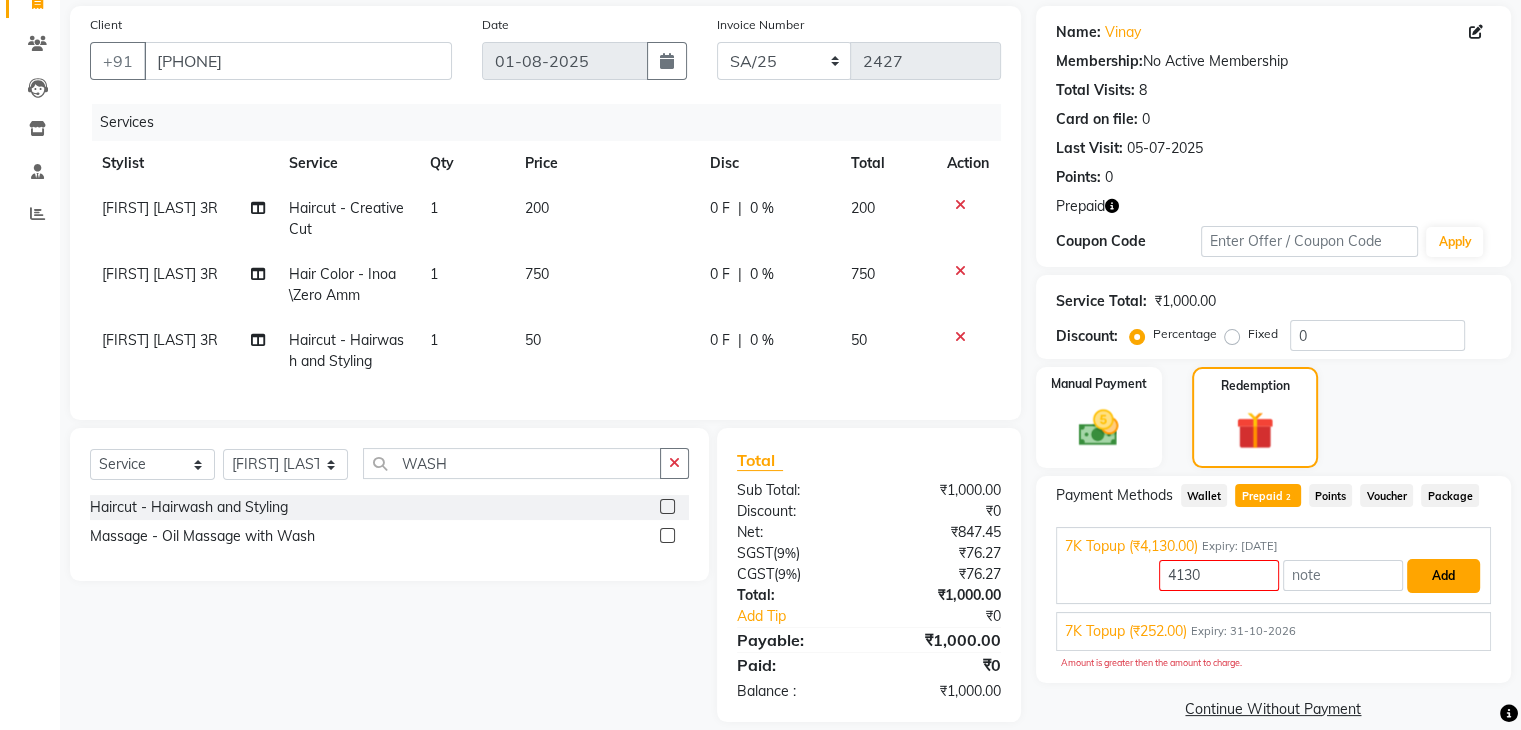 scroll, scrollTop: 182, scrollLeft: 0, axis: vertical 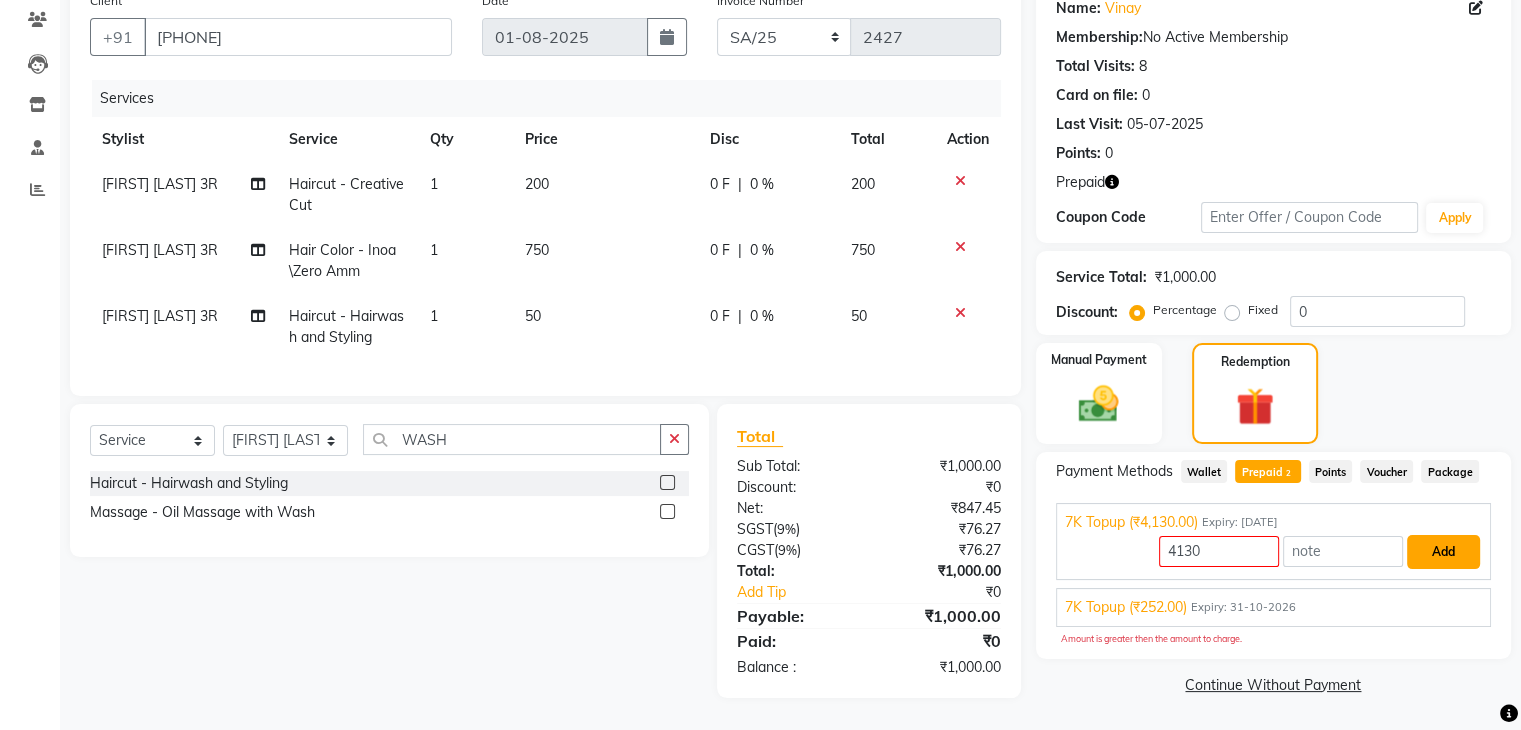 click on "Add" at bounding box center (1443, 552) 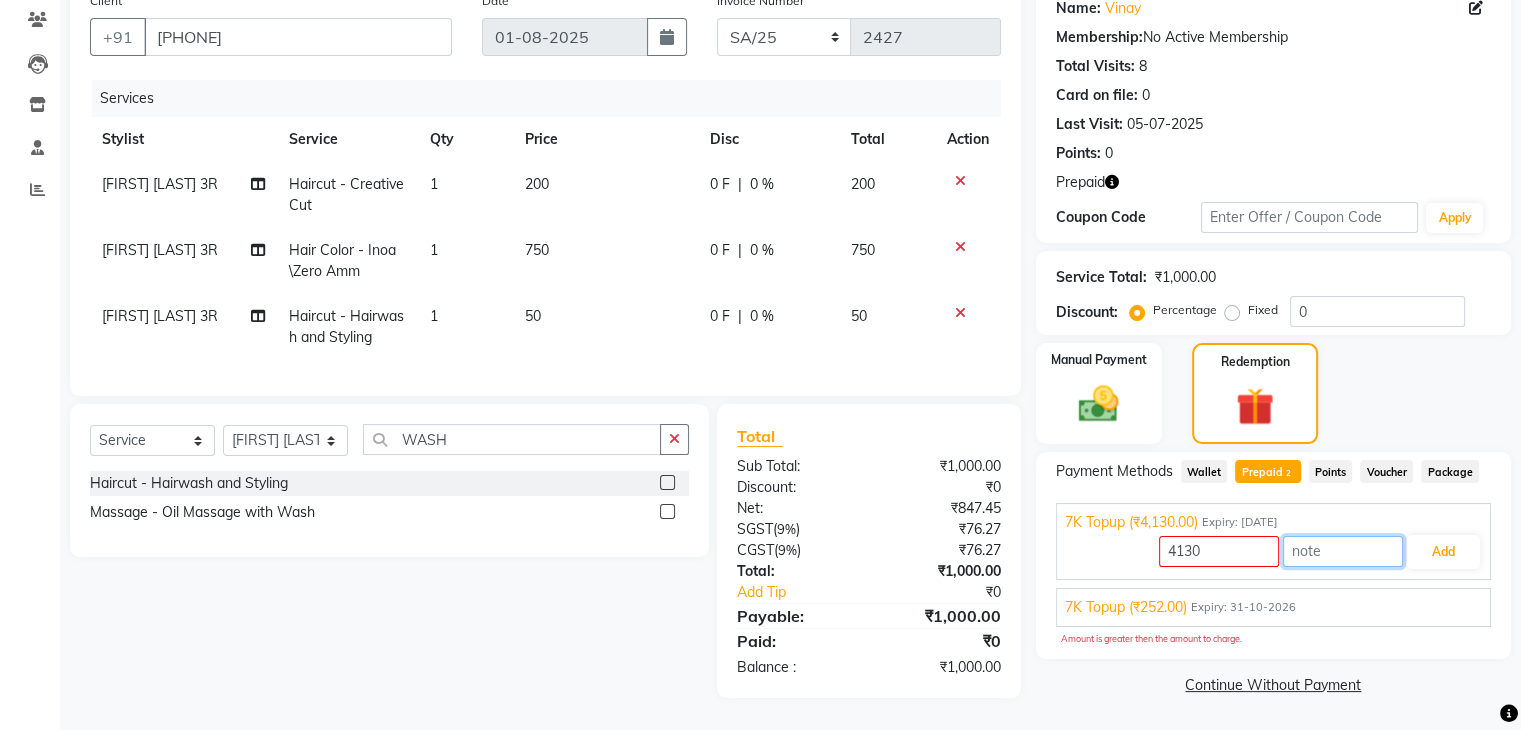 click at bounding box center [1343, 551] 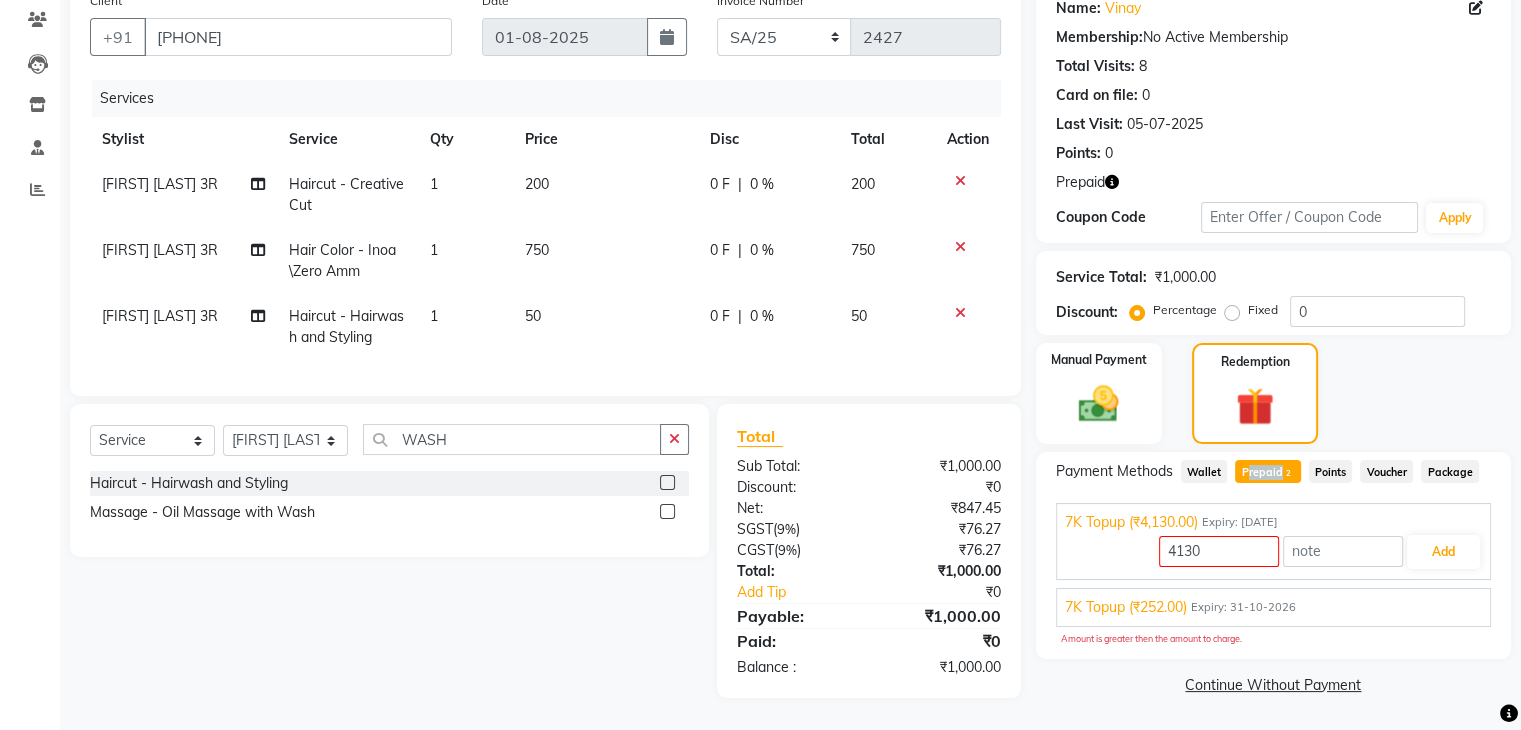 drag, startPoint x: 1279, startPoint y: 438, endPoint x: 1273, endPoint y: 453, distance: 16.155495 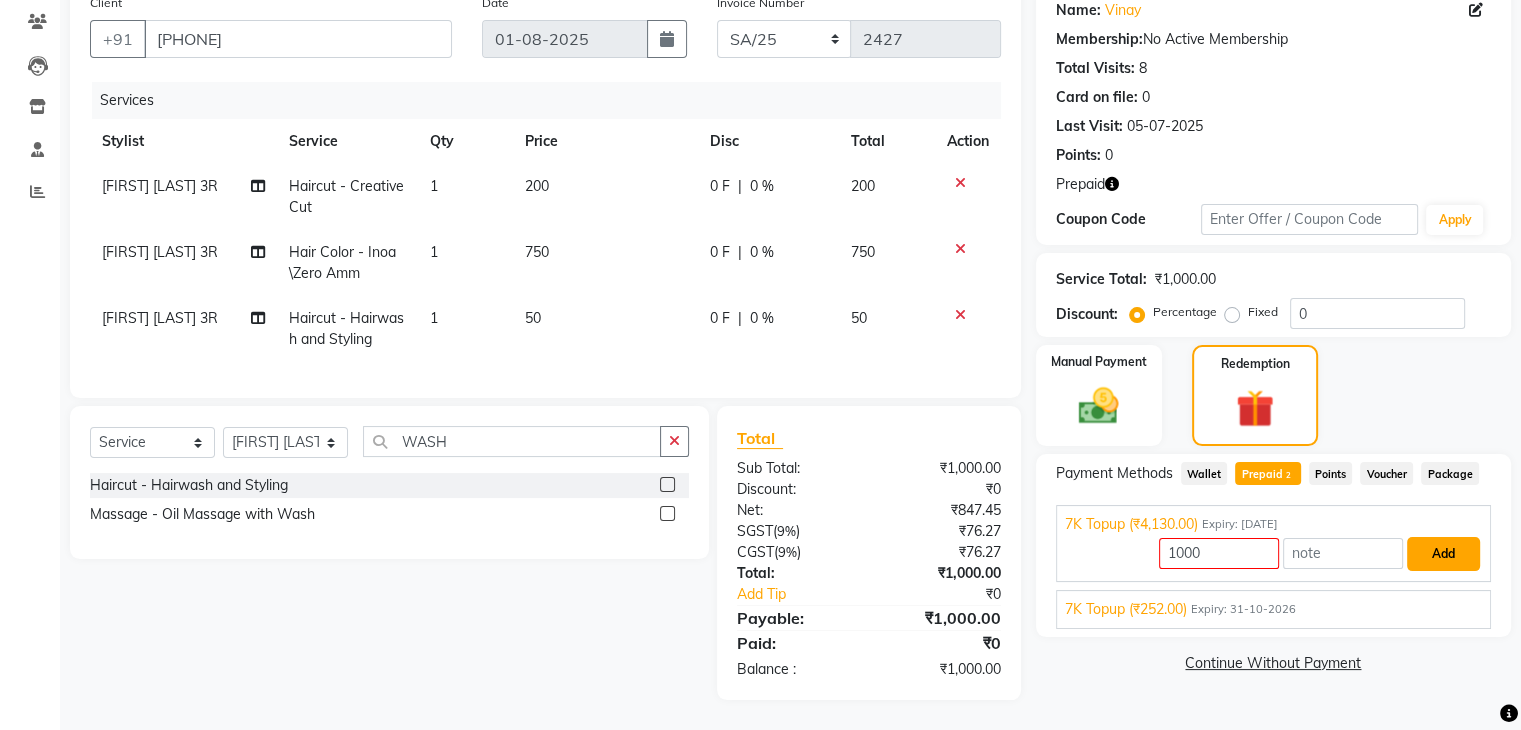 click on "Add" at bounding box center (1443, 554) 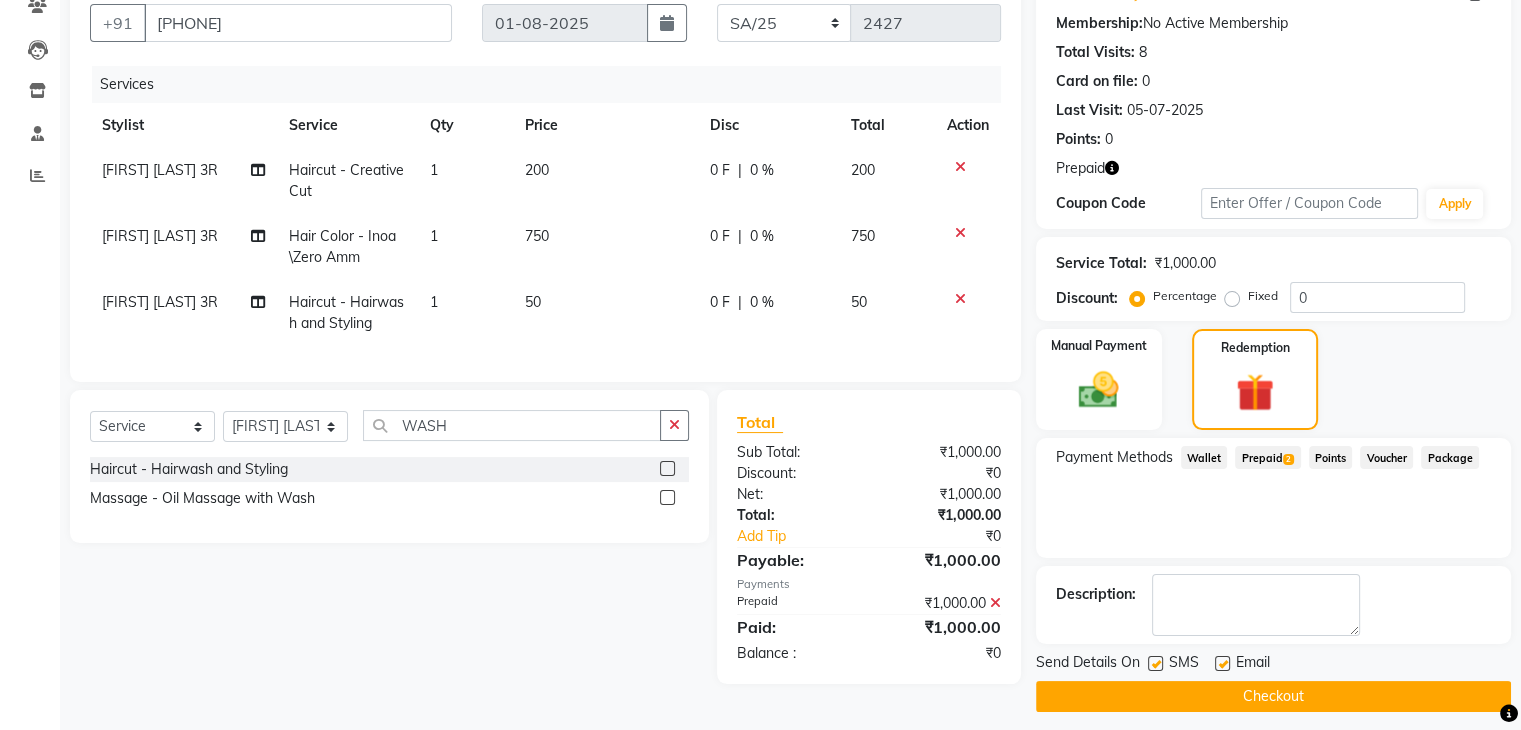 scroll, scrollTop: 193, scrollLeft: 0, axis: vertical 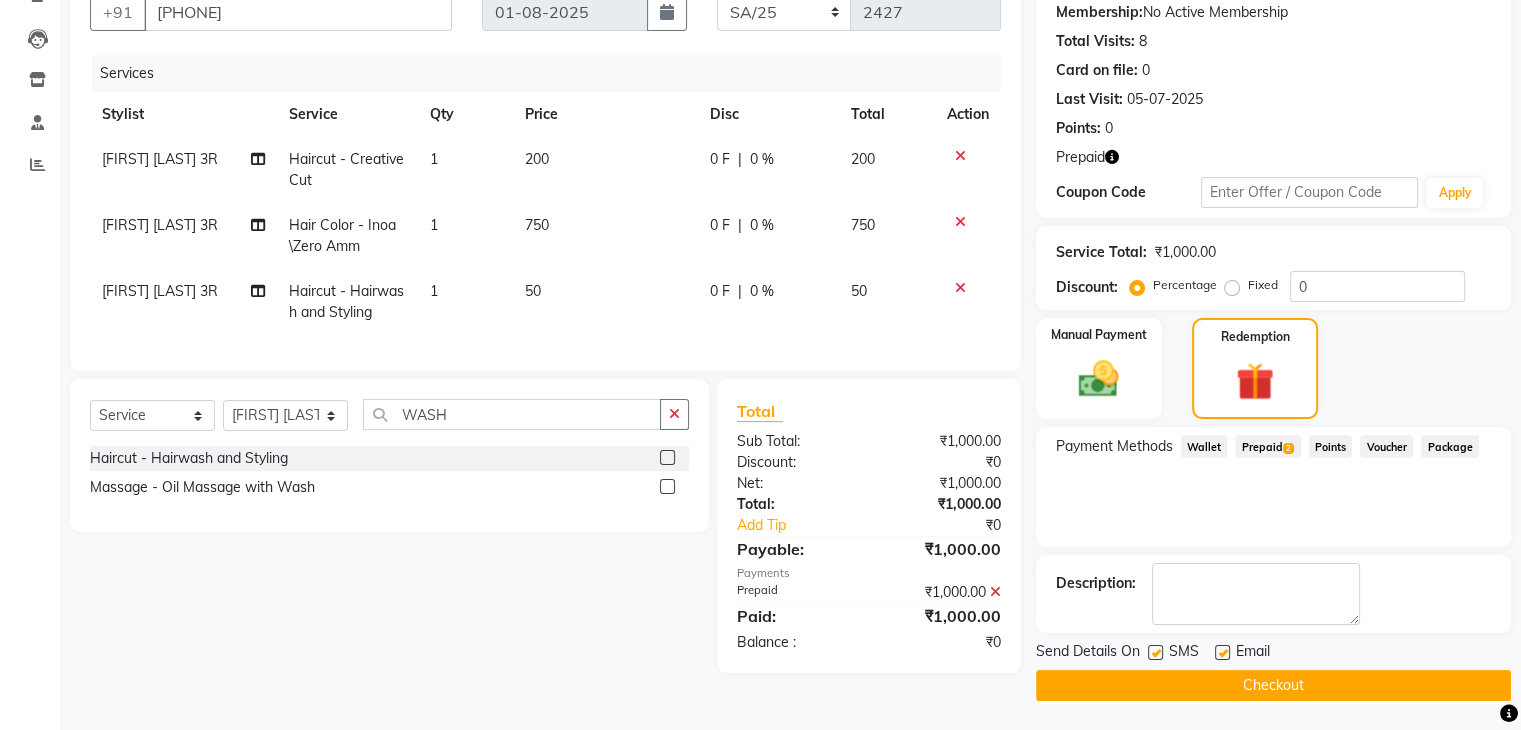 click on "Checkout" 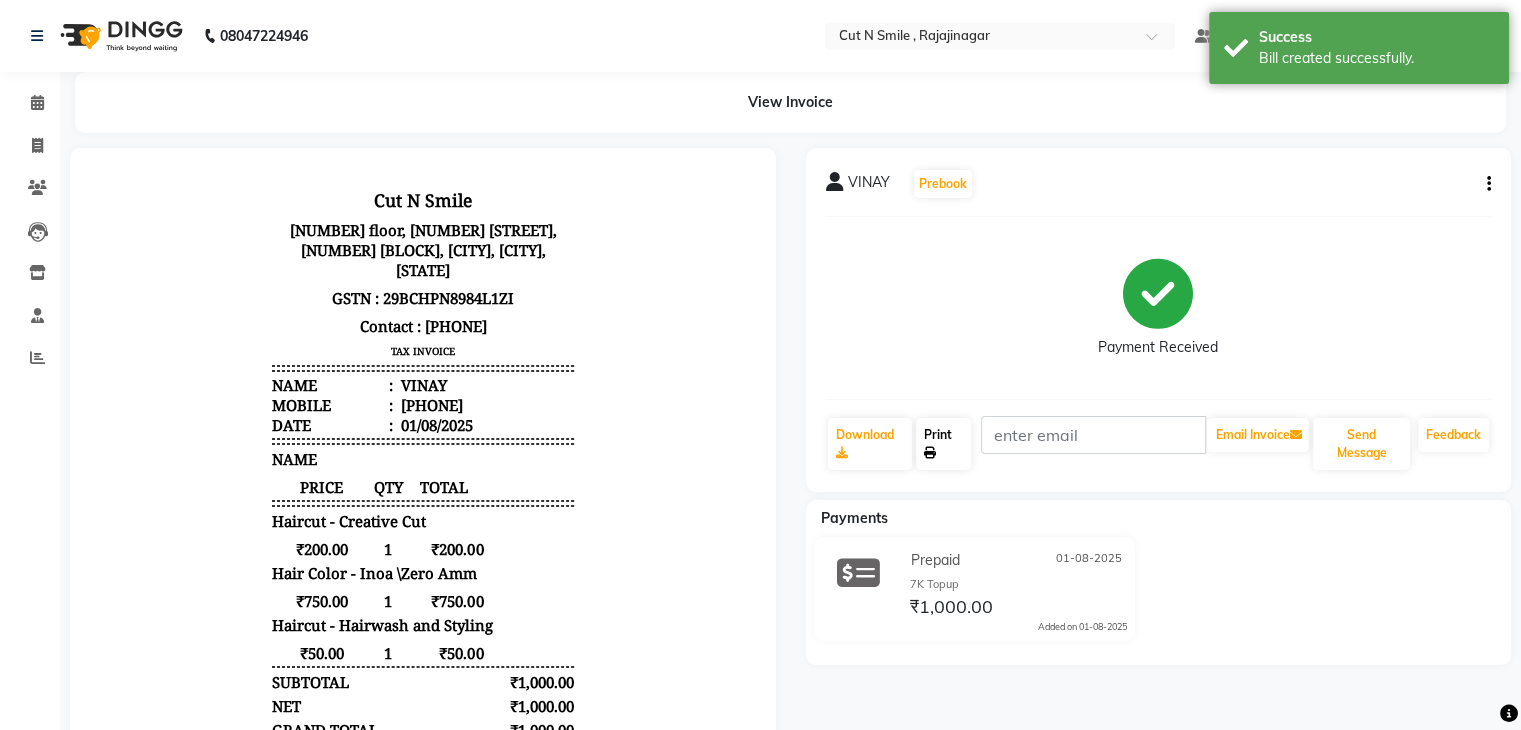 scroll, scrollTop: 0, scrollLeft: 0, axis: both 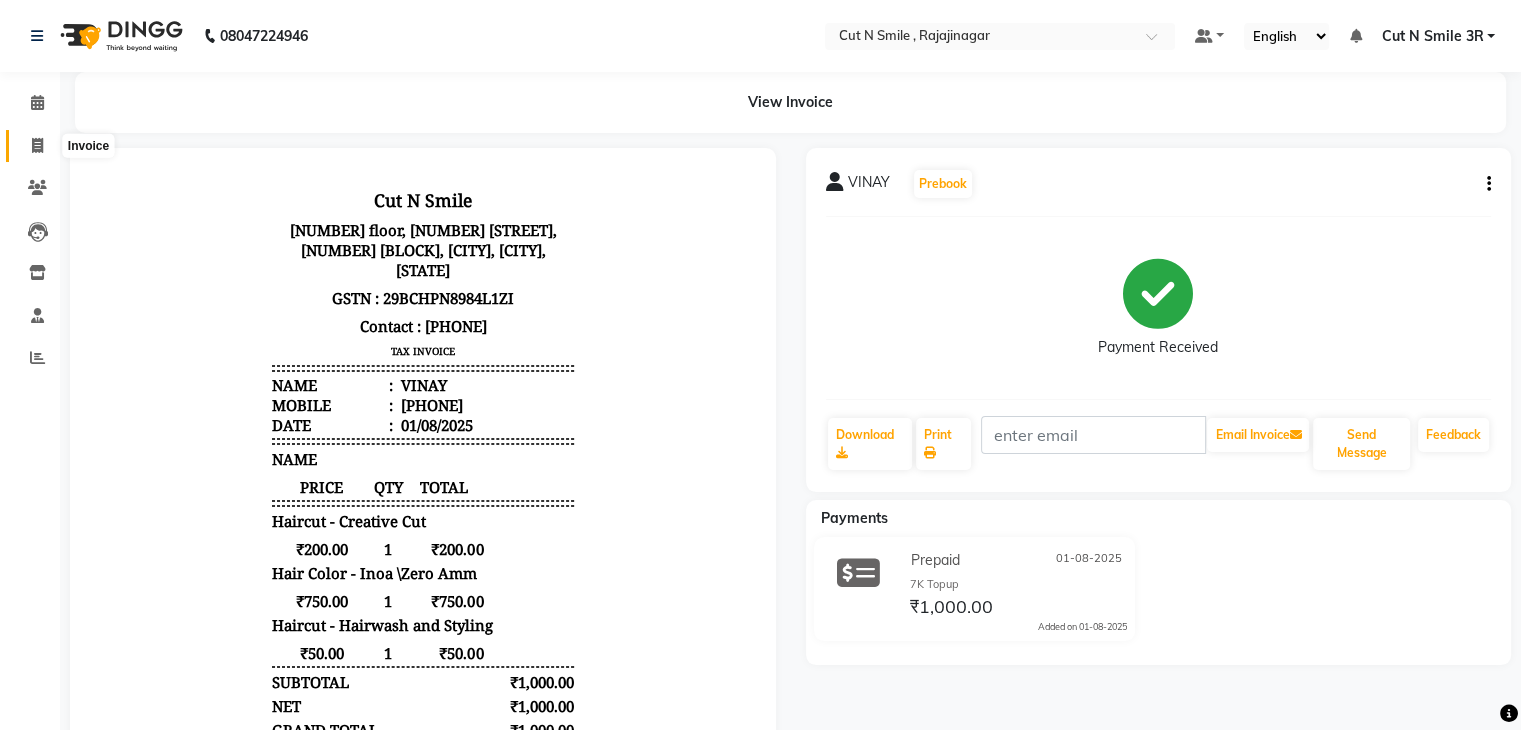 click 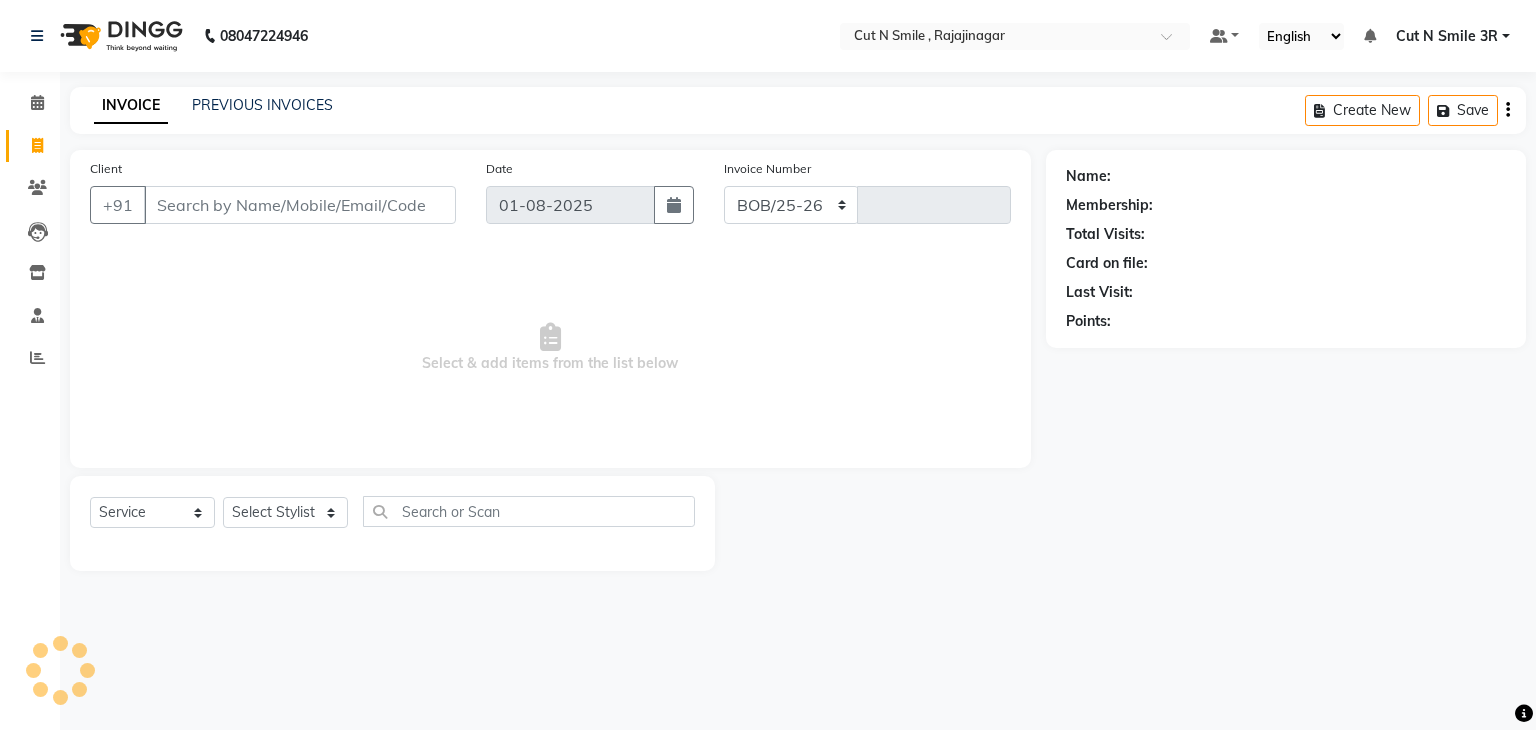 select on "7187" 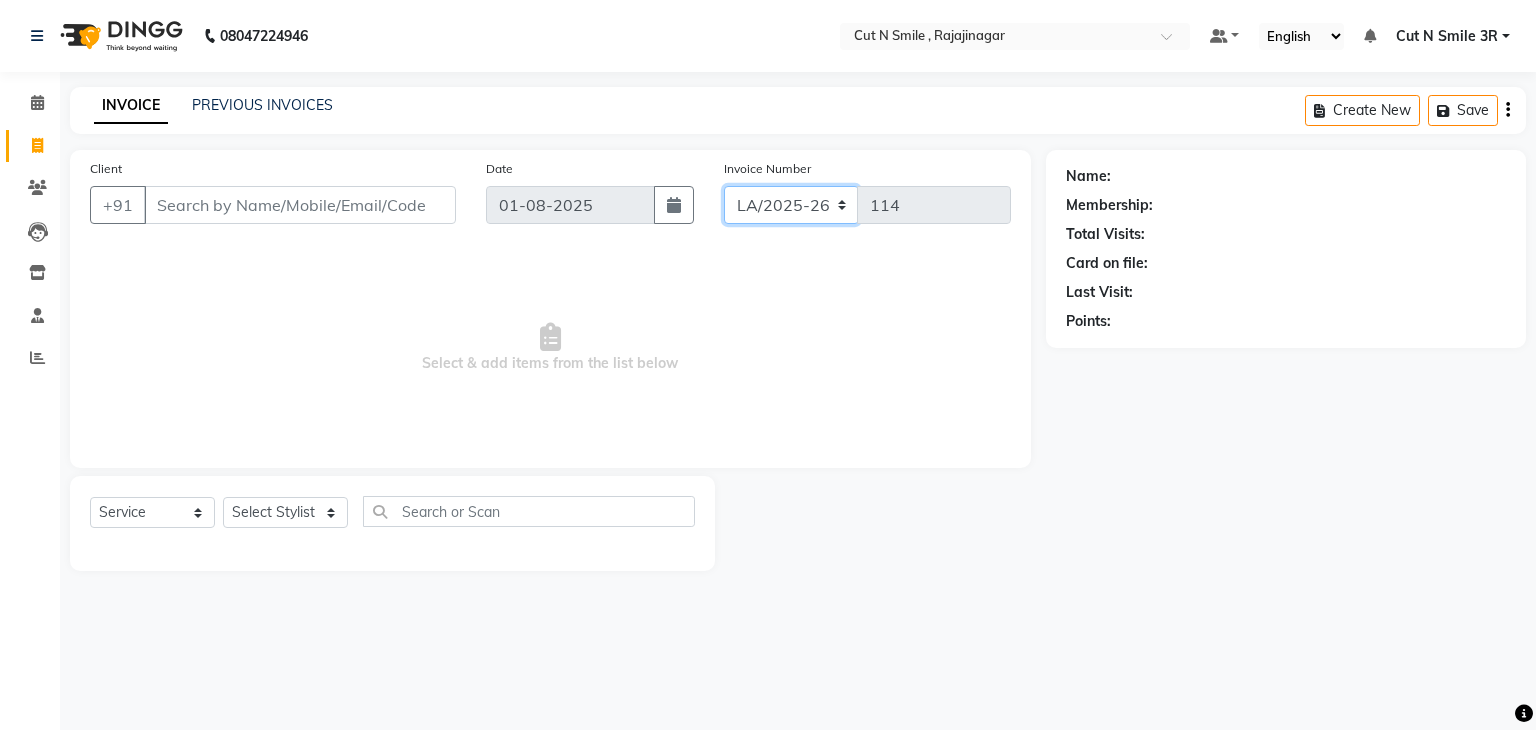 click on "BOB/25-26 LA/2025-26 SH/25 CH/25 SA/25" 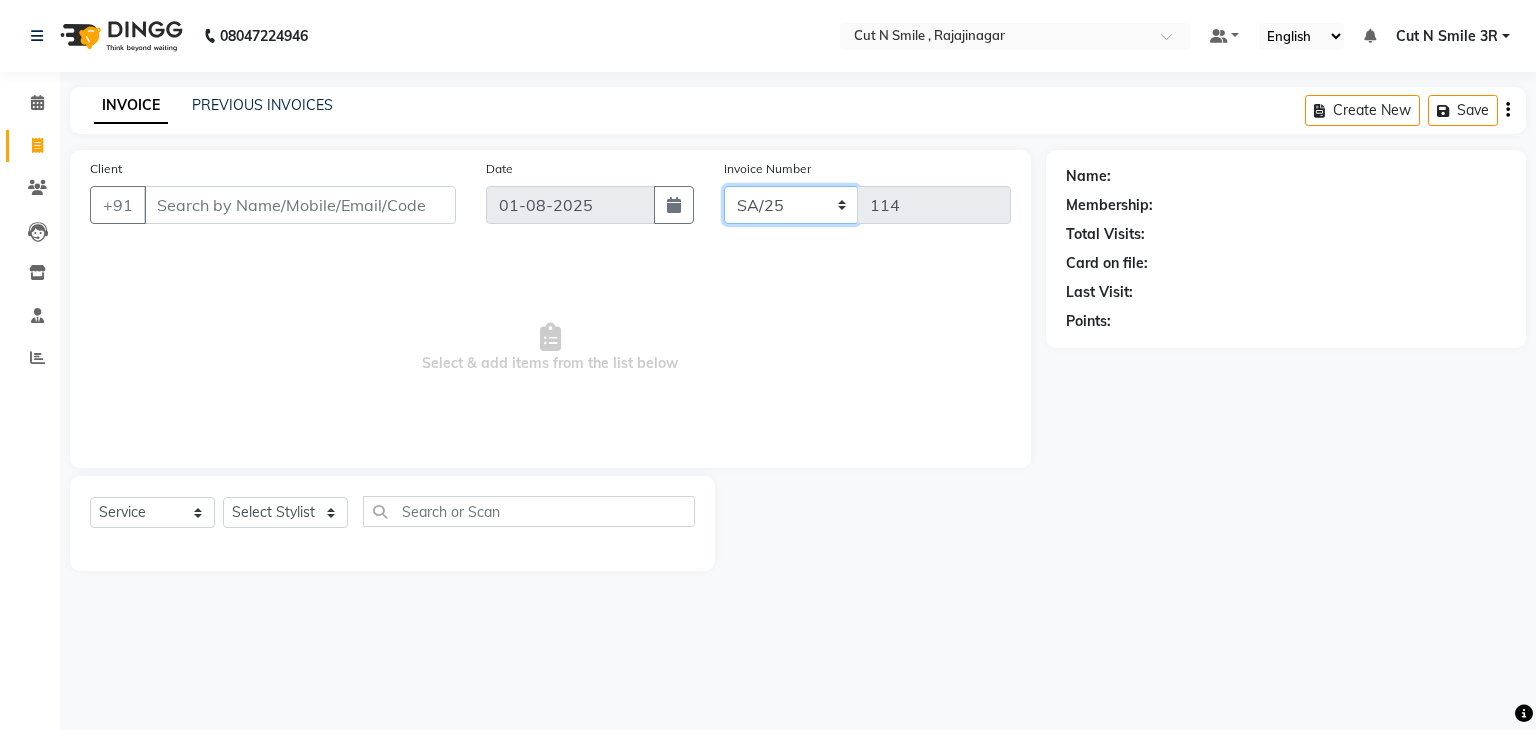 click on "BOB/25-26 LA/2025-26 SH/25 CH/25 SA/25" 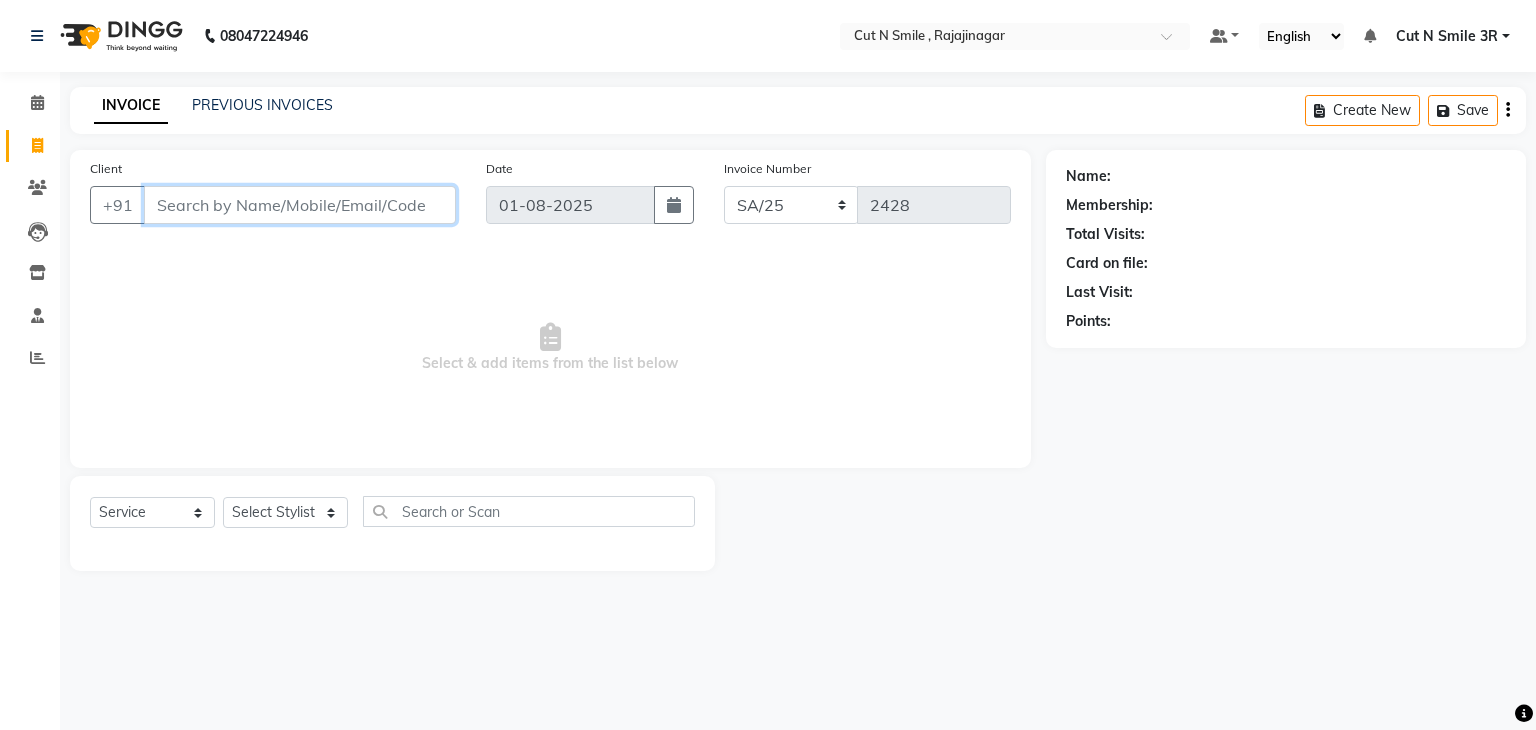 click on "Client" at bounding box center (300, 205) 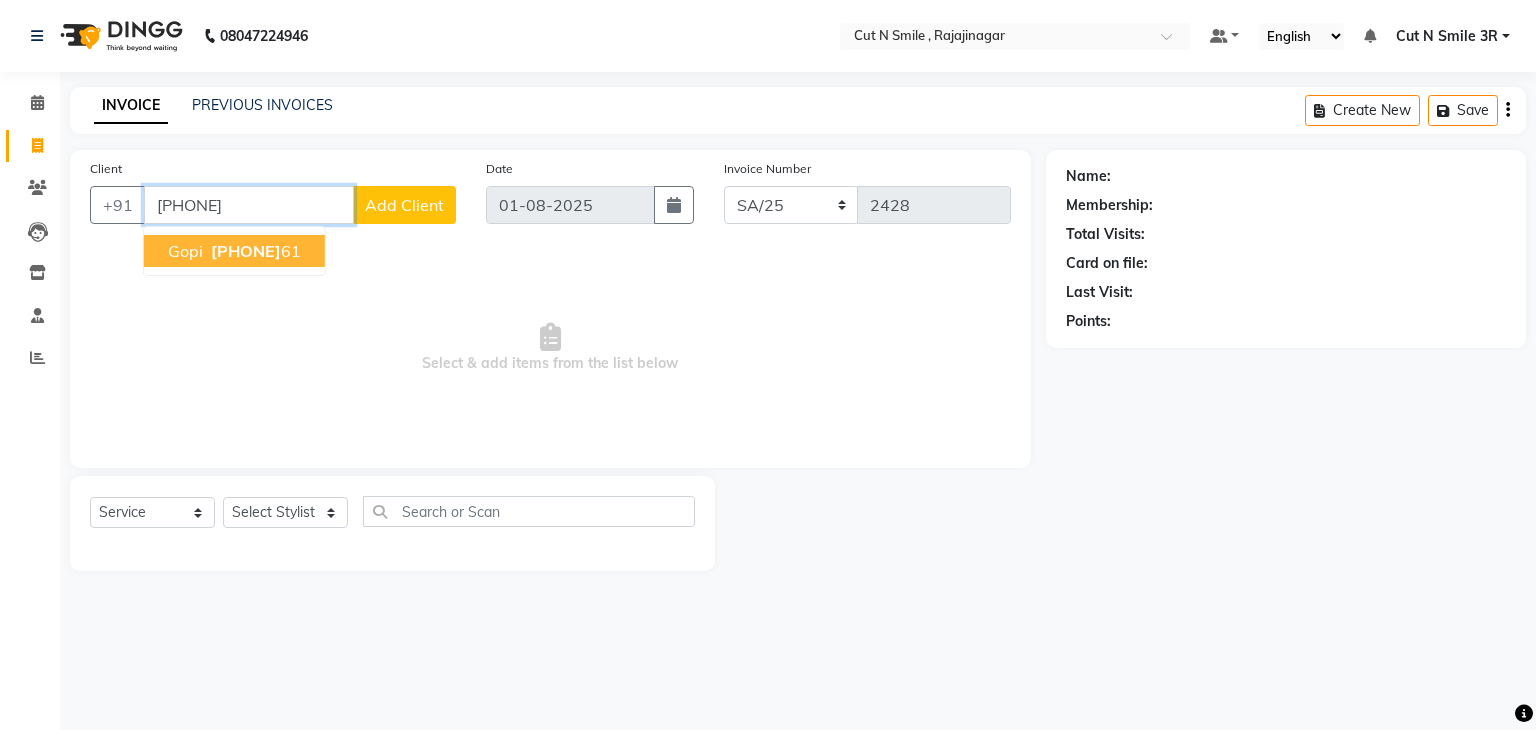 click on "[PHONE]" at bounding box center [246, 251] 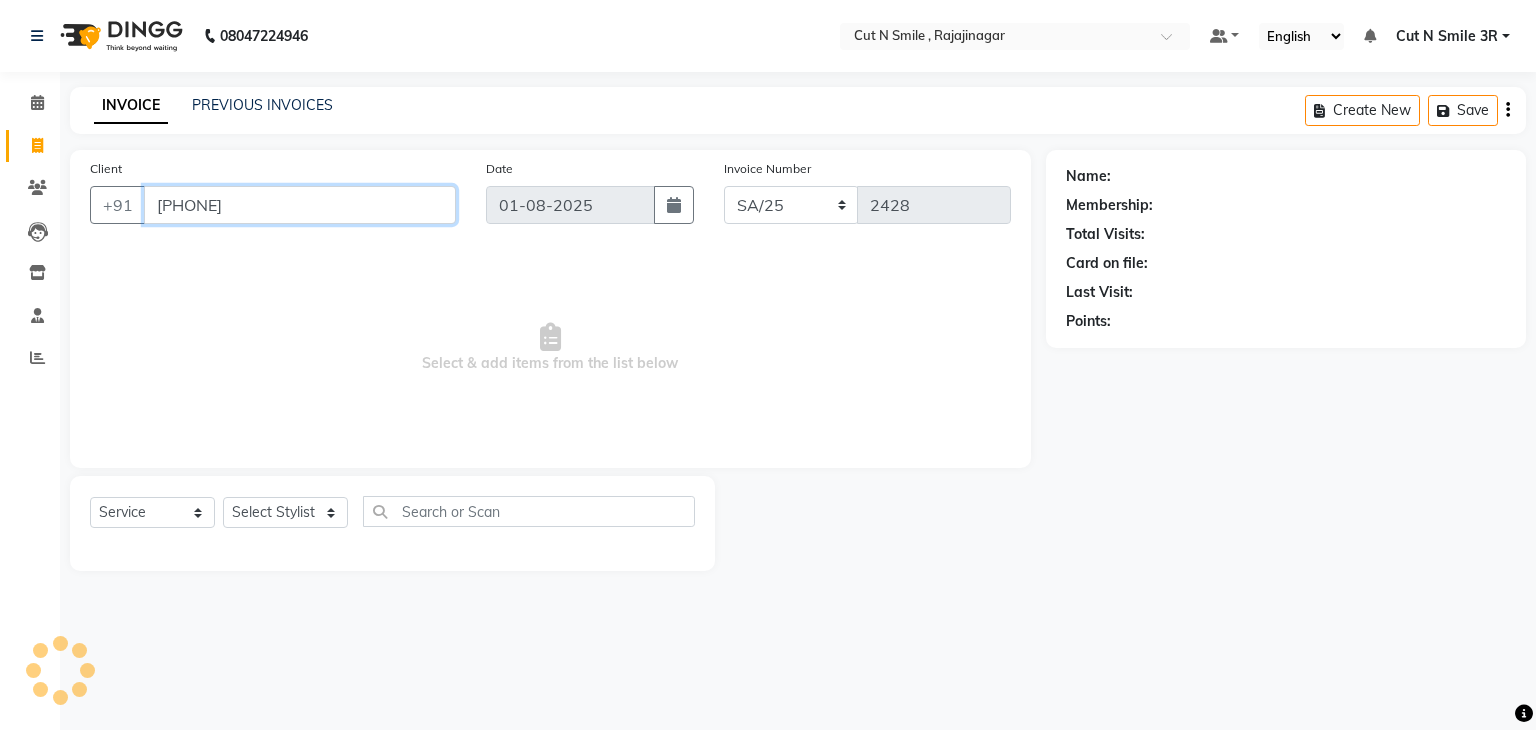 type on "[PHONE]" 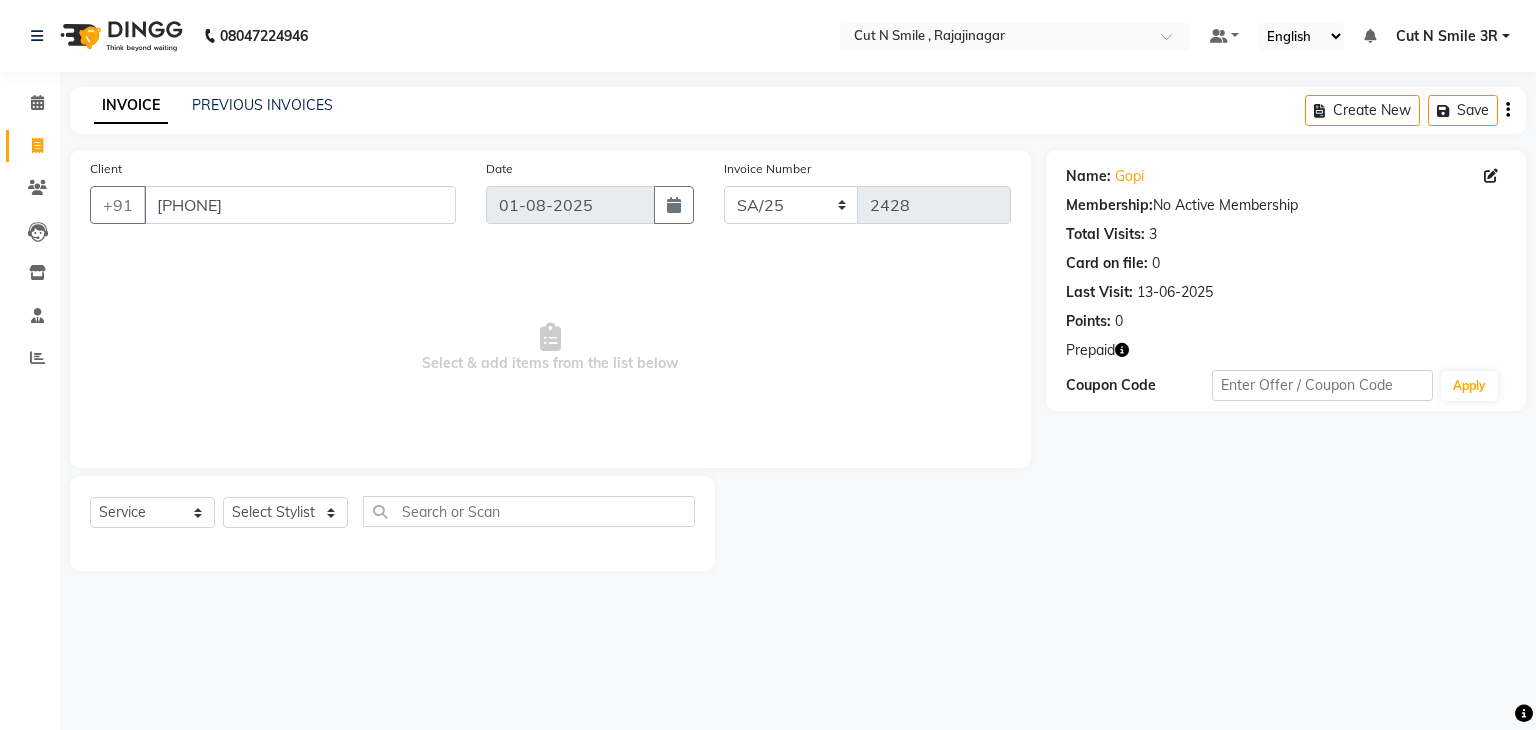 click 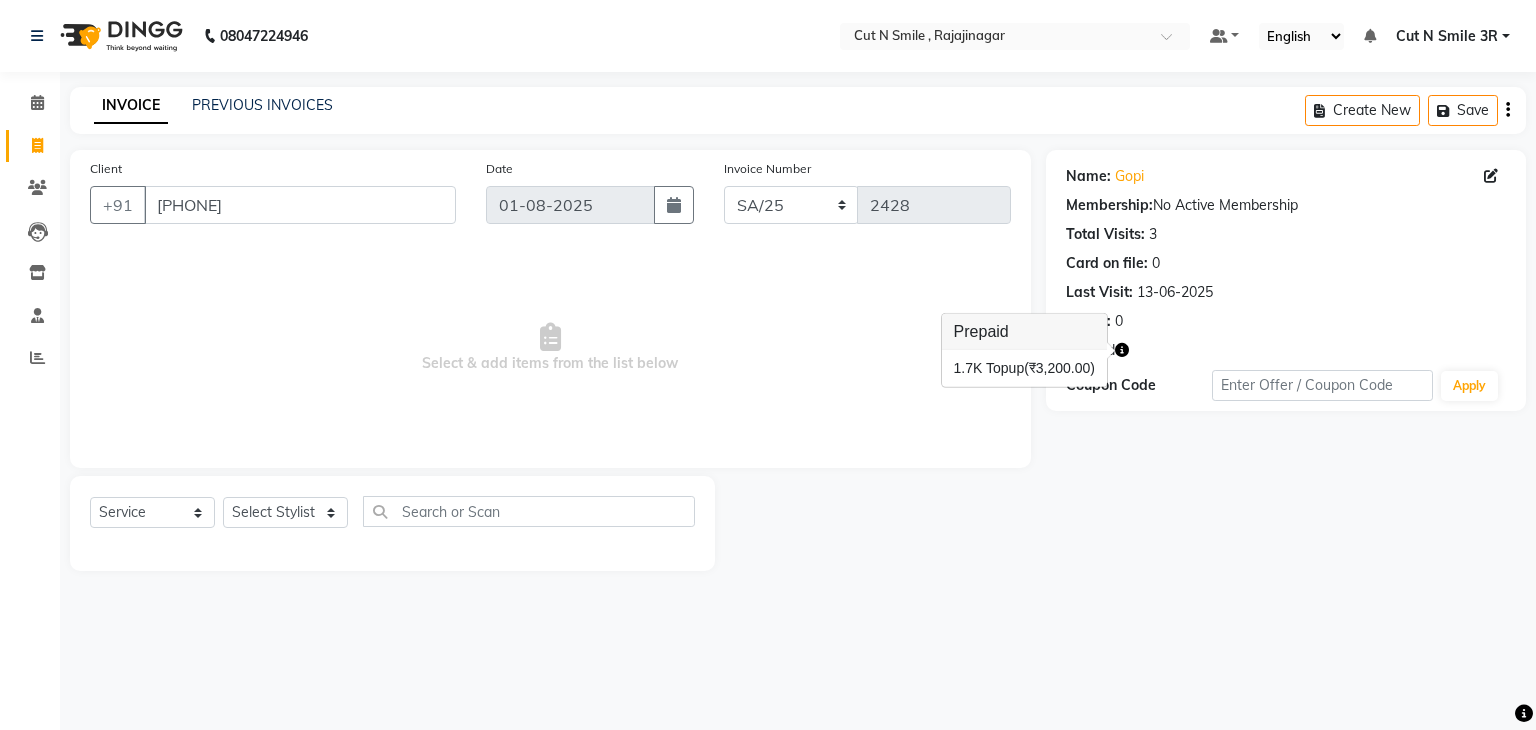 click 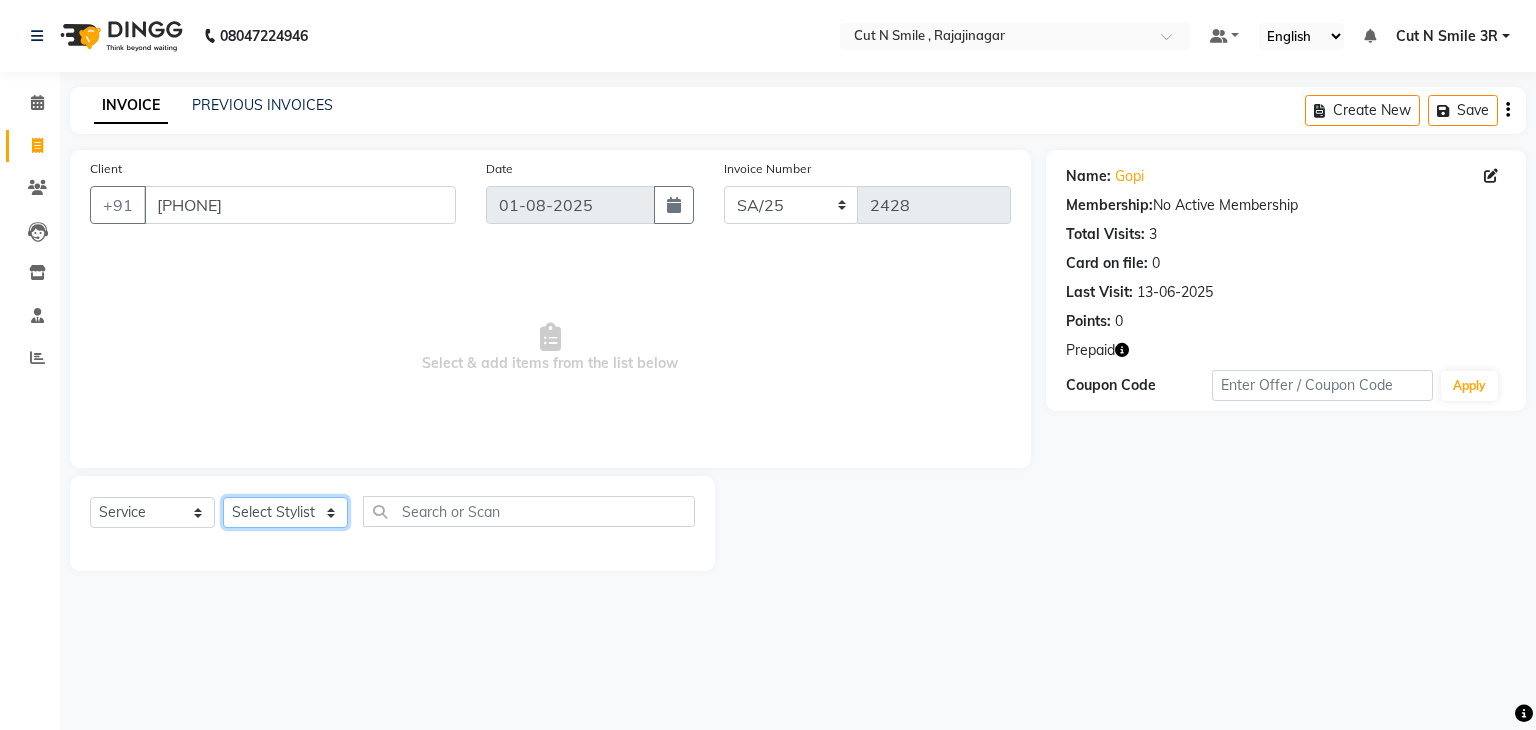 click on "Select Stylist Ali ML Ammu 3R Ankith VN Ash Mohammed 3R Atheek 3R Binitha 3R Bipana 4R CNS BOB  Cut N Smile 17M  Cut N Smile 3R Cut n Smile 4R Cut N Smile 9M Cut N Smile ML Cut N Smile V Fazil Ali 4R Govind VN Hema 4R Jayashree VN Karan VN Love 4R Mani Singh 3R Manu 4R  Muskaan VN Nadeem 4R N D M 4R NDM Alam 4R Noushad VN Pavan 4R Priya BOB Priyanka 3R Rahul 3R Ravi 3R Riya BOB Rohith 4R Roobina 3R Roopa 4R Rubina BOB Sahil Ahmed 3R Sahil Bhatti 4R Sameer 3R Sanajana BOB  Sanjana BOB Sarita VN Shaan 4R Shahid 4R Shakir VN Shanavaaz BOB Shiney 3R Shivu Raj 4R Srijana BOB Sunil Laddi 4R Sunny VN Supriya BOB Sushmitha 4R Vakeel 3R Varas 4R Varas BOB Vishwa VN" 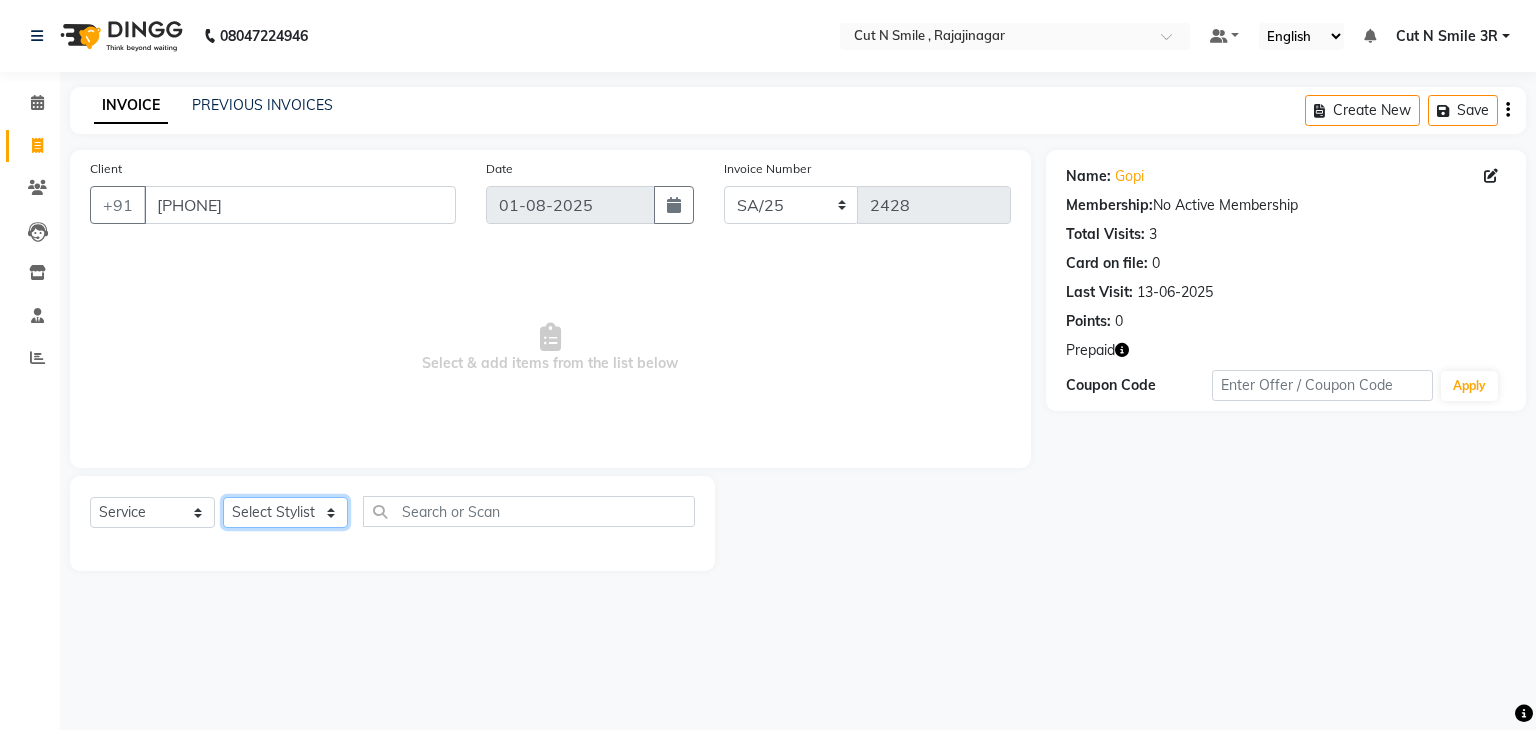select on "[NUMBER]" 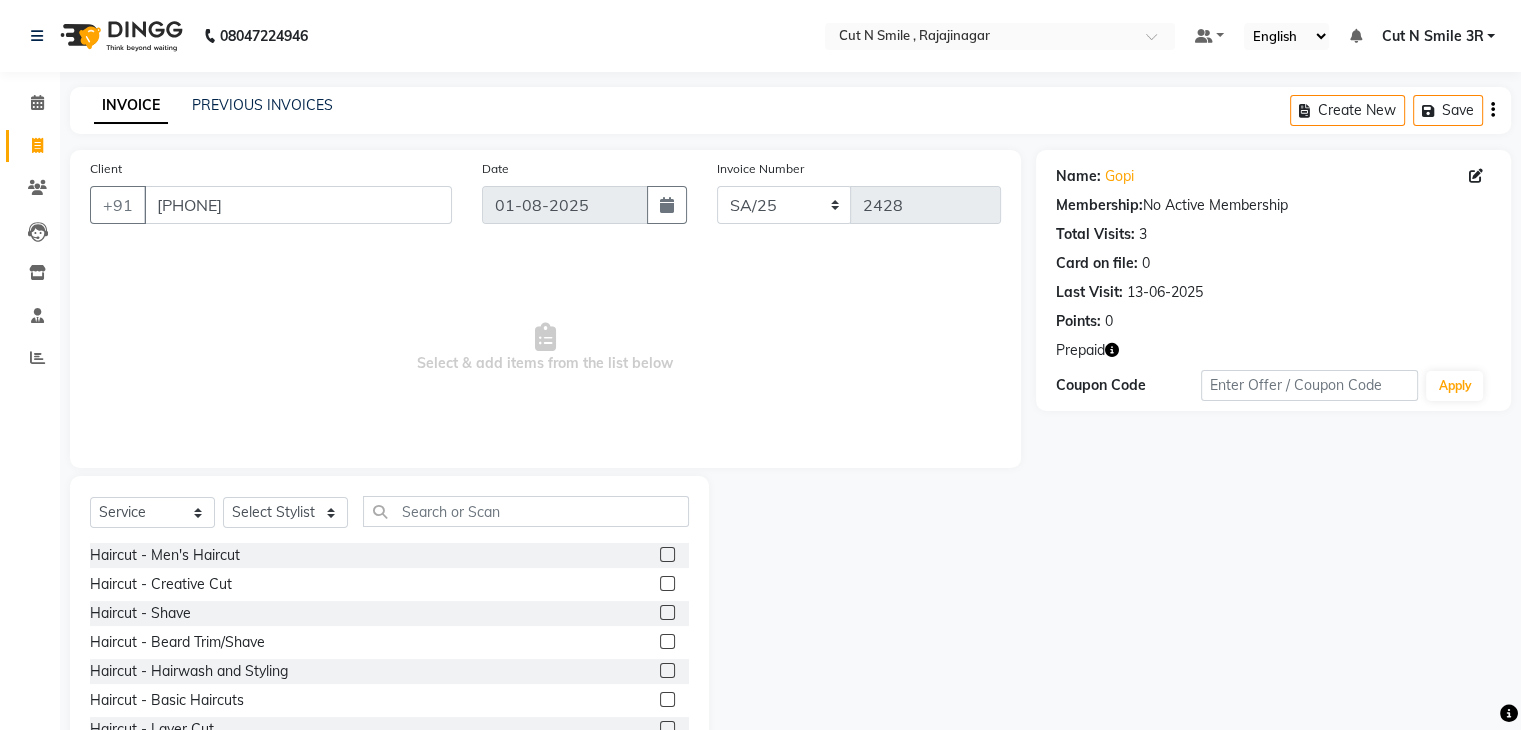 click 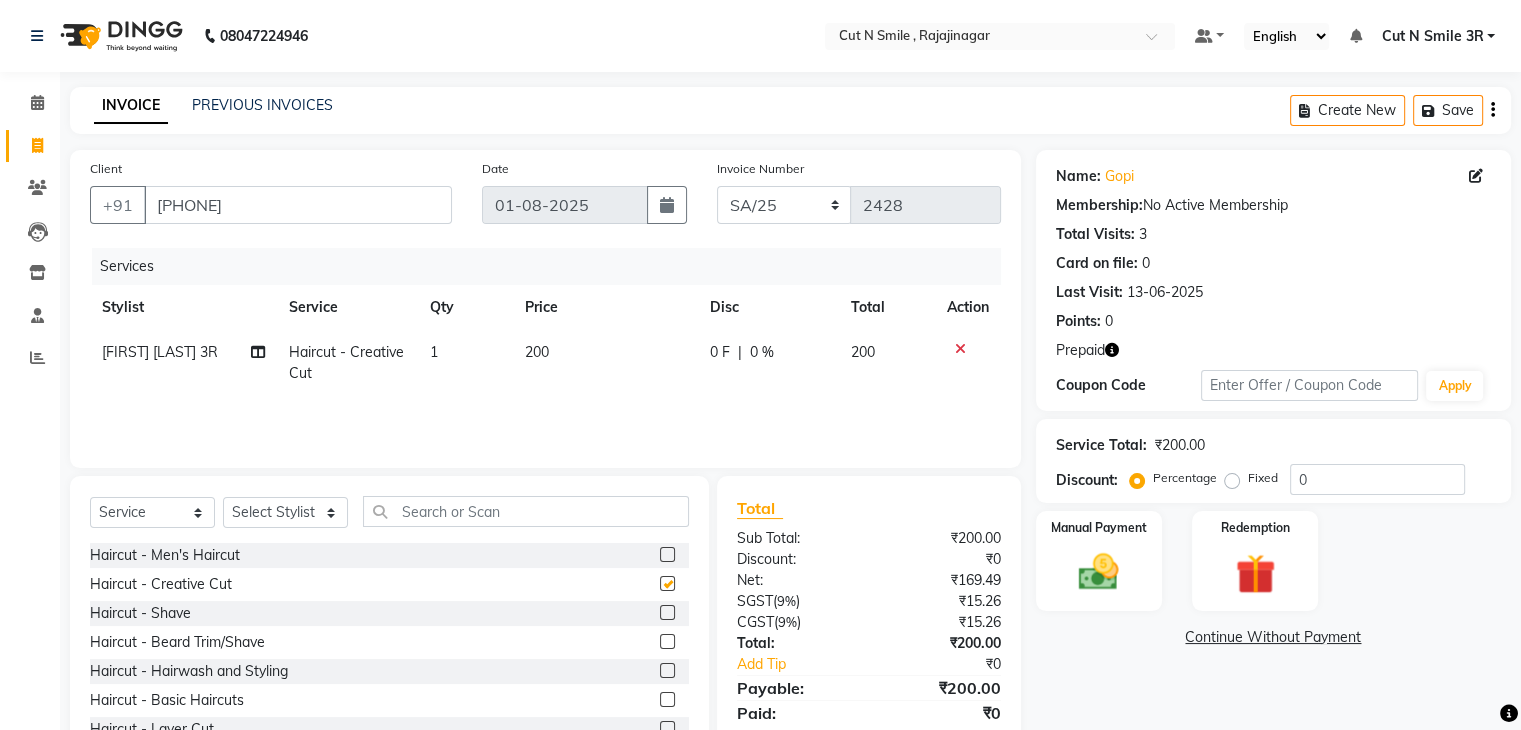 checkbox on "false" 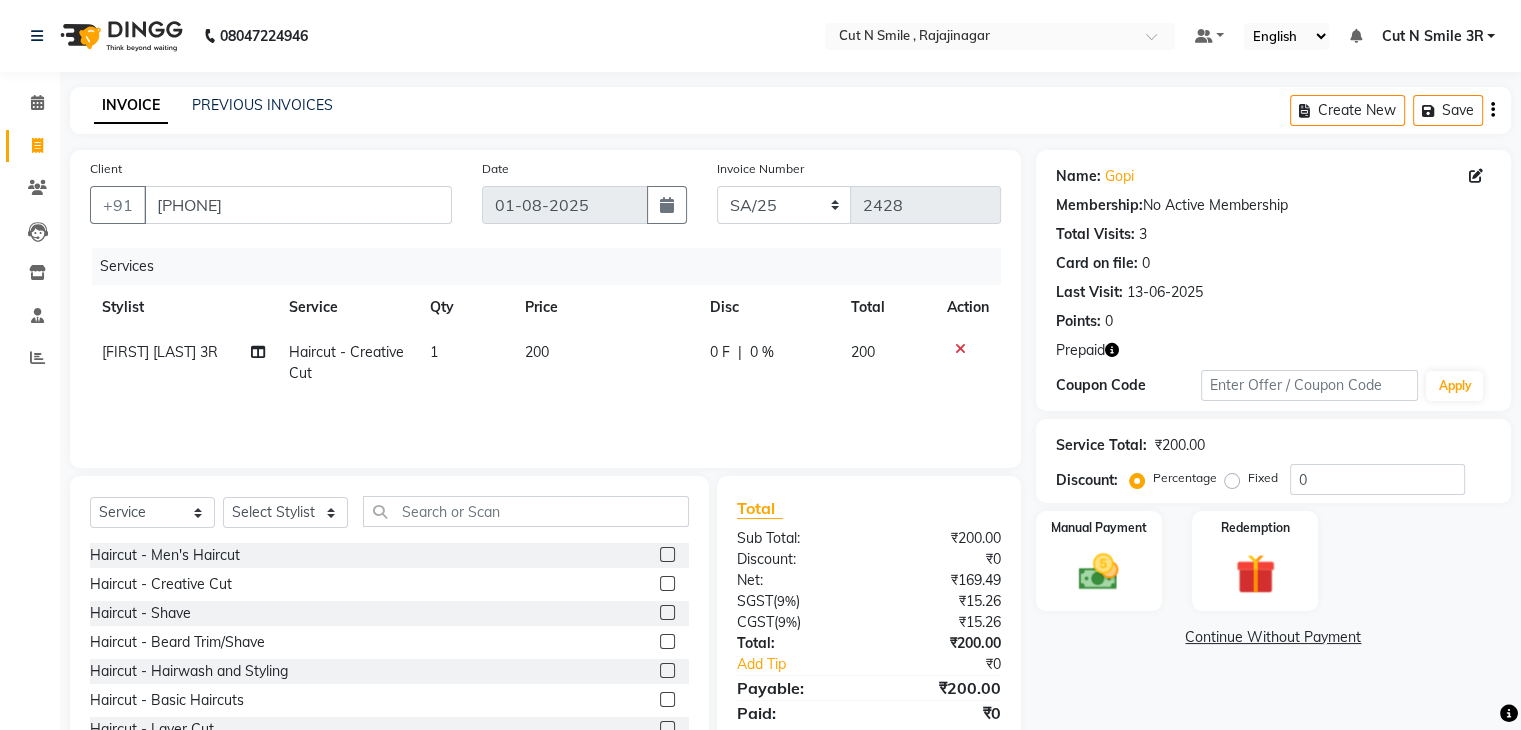 click 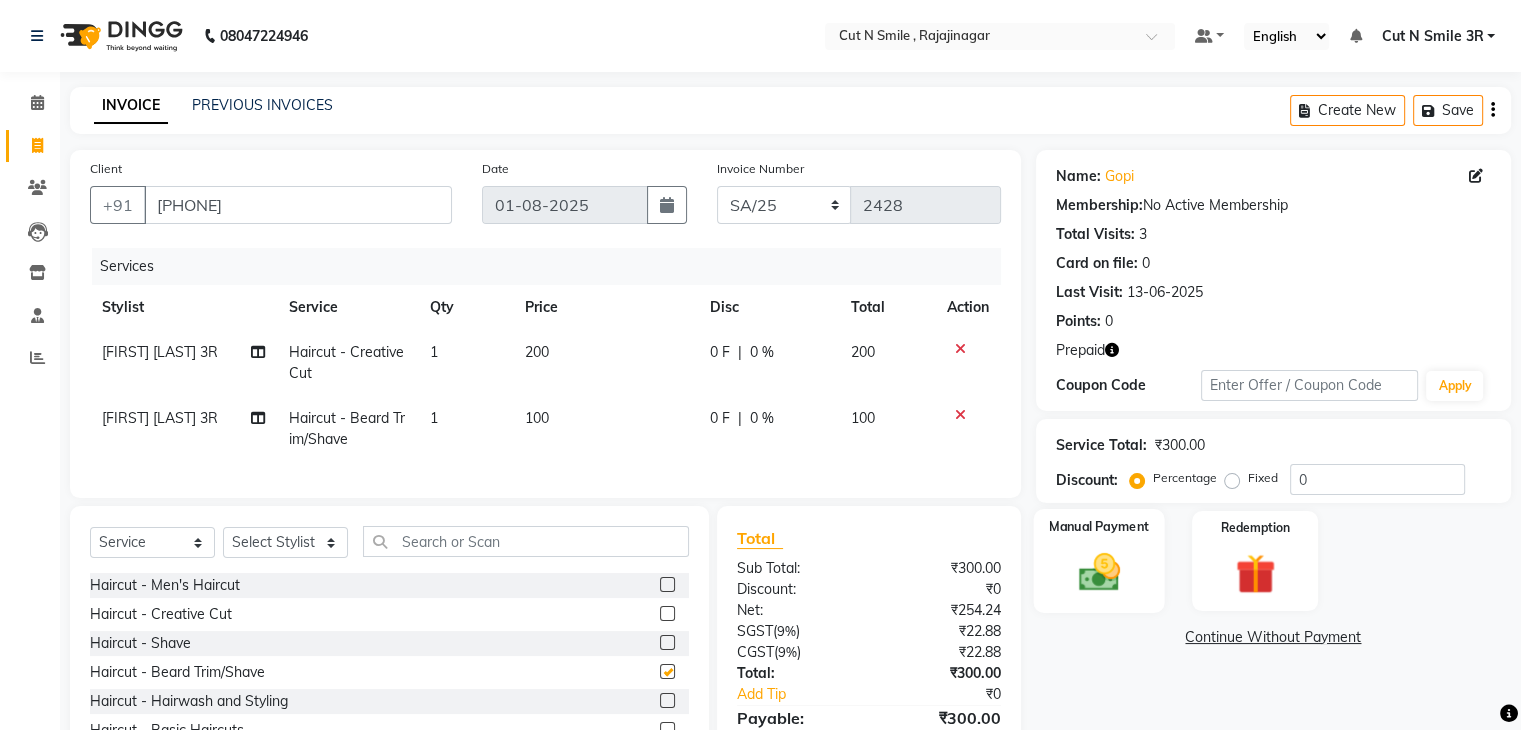 checkbox on "false" 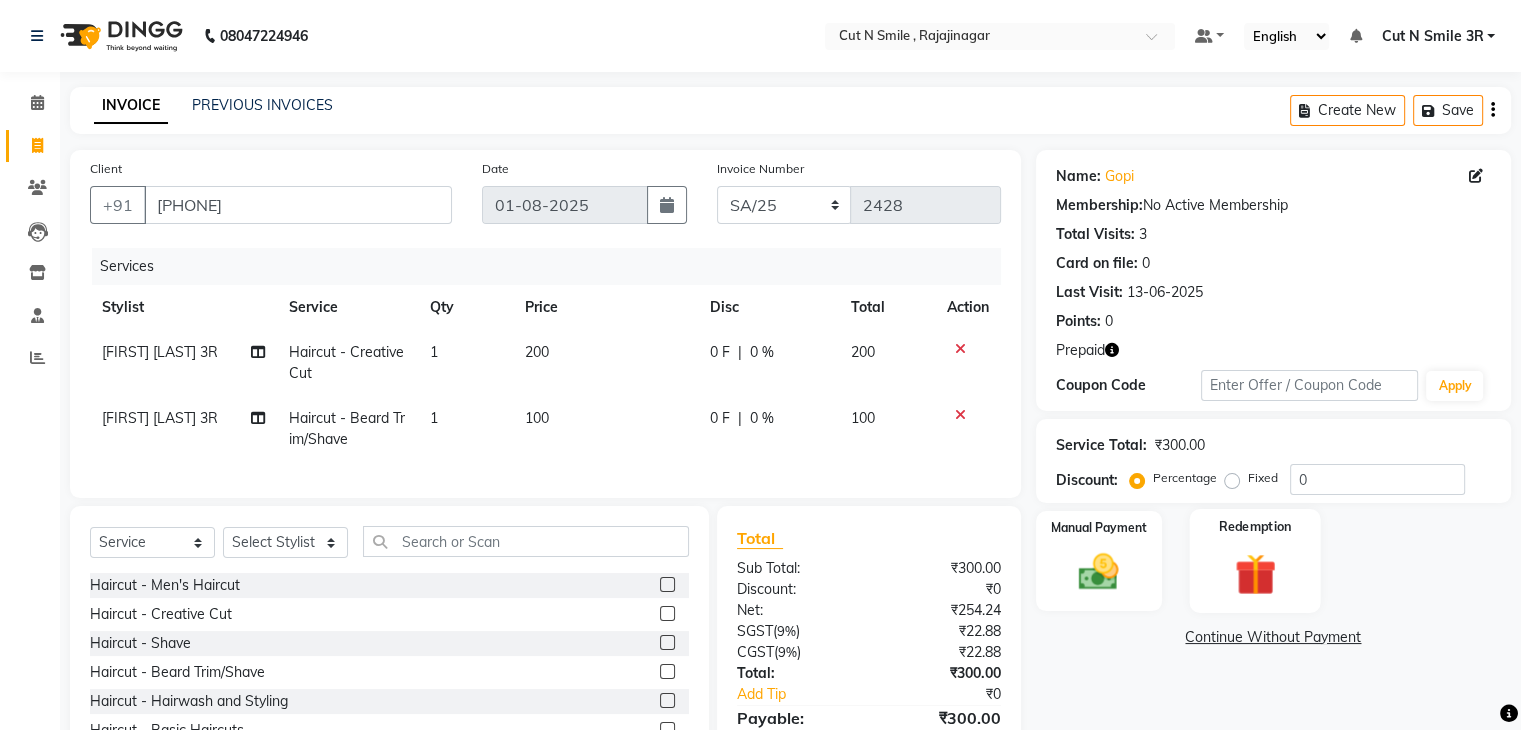 click 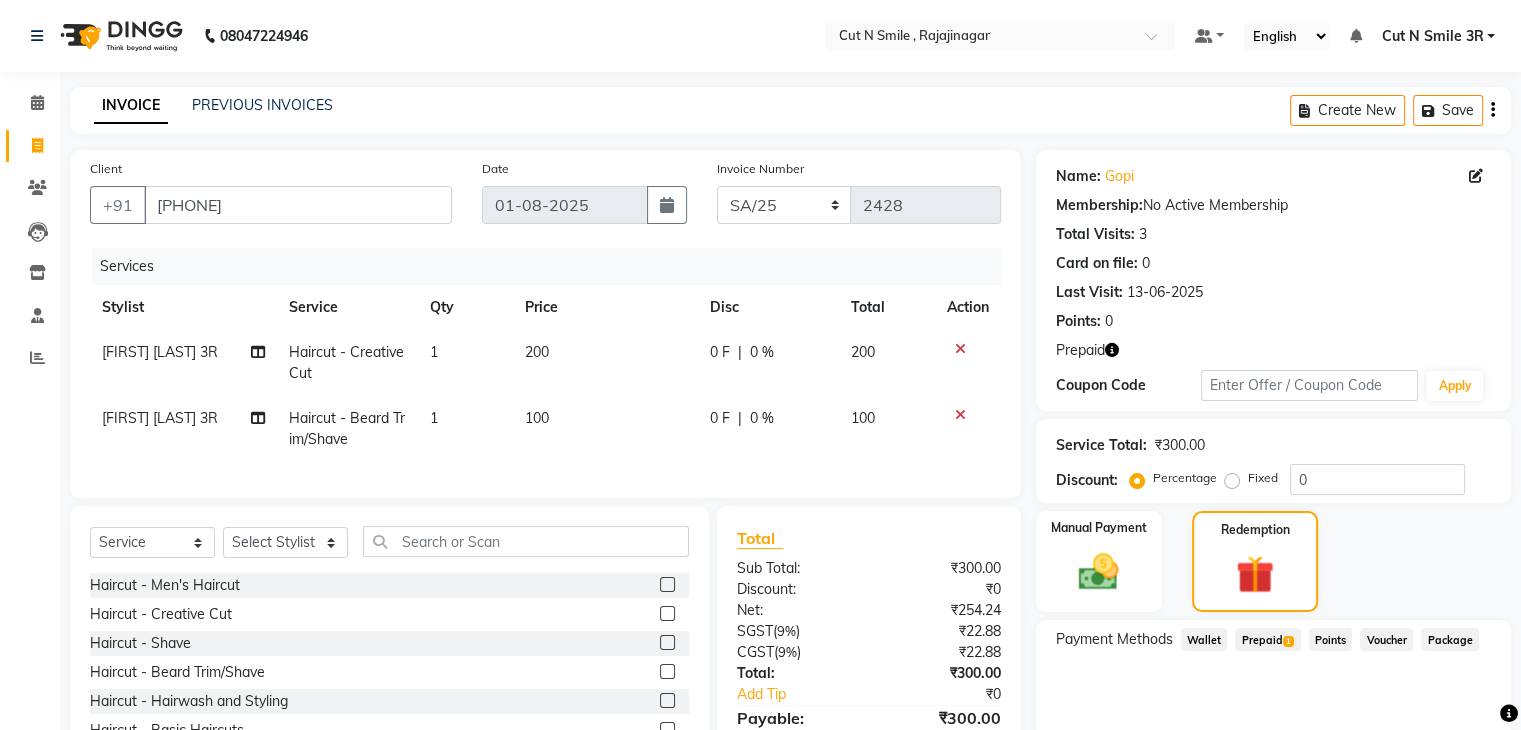 click on "1" 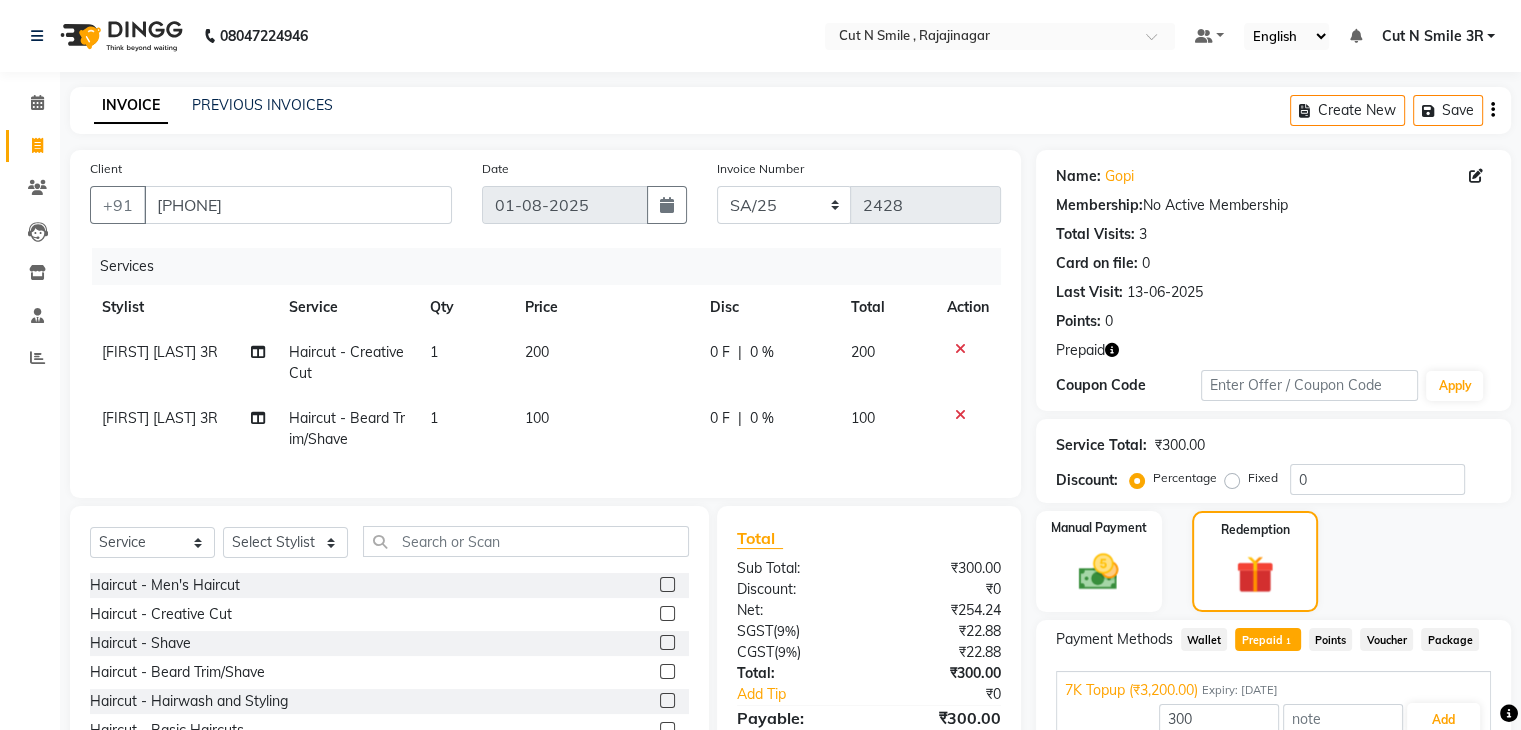 scroll, scrollTop: 117, scrollLeft: 0, axis: vertical 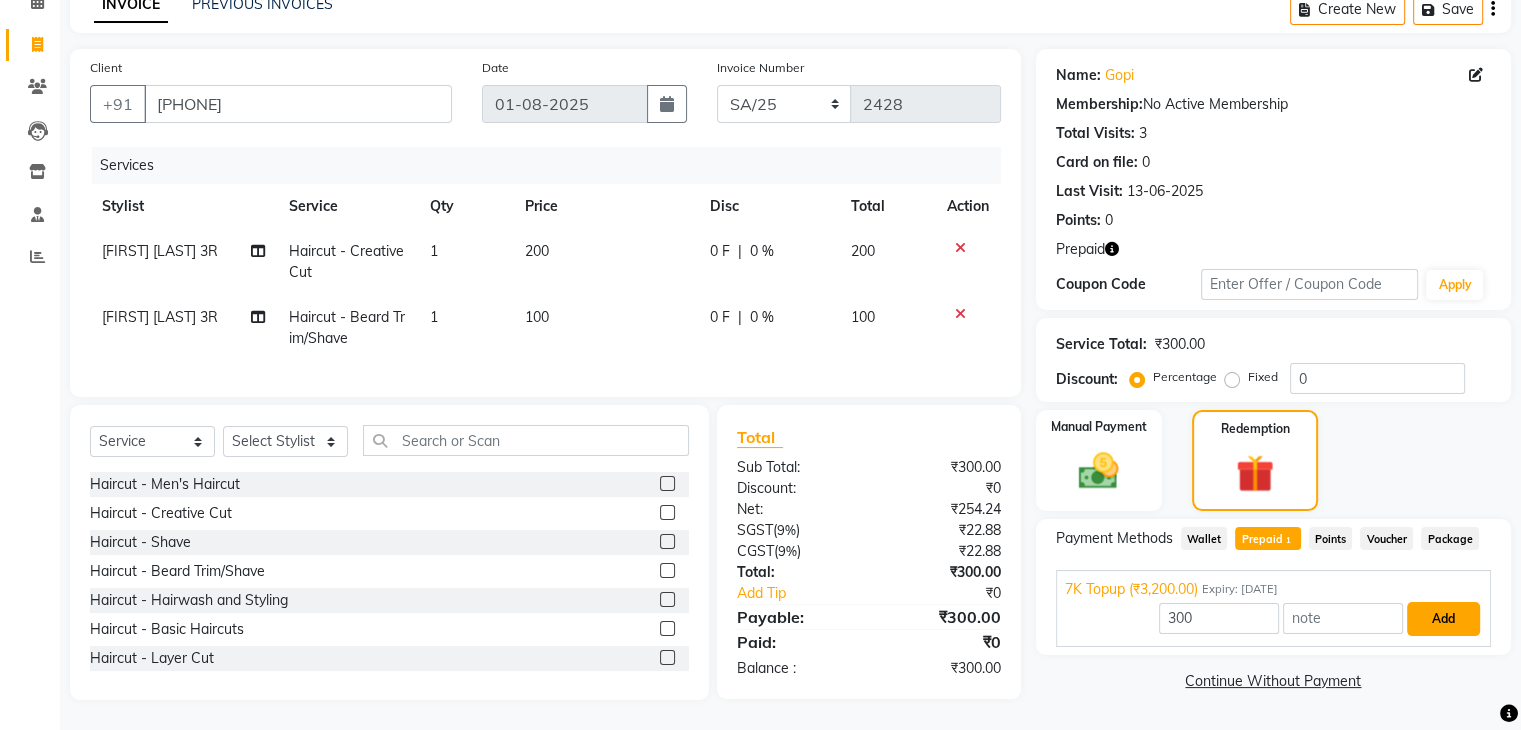 click on "Add" at bounding box center (1443, 619) 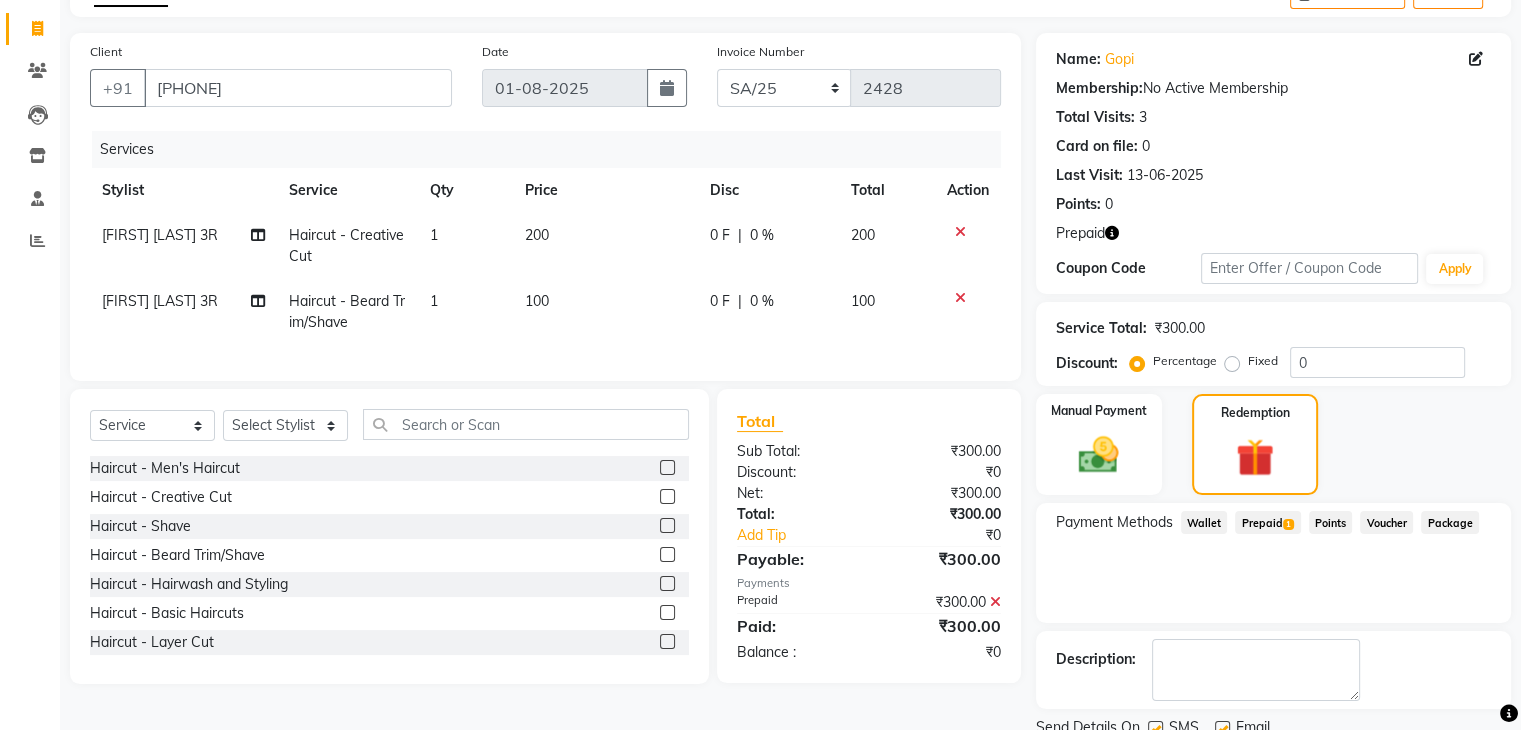 scroll, scrollTop: 193, scrollLeft: 0, axis: vertical 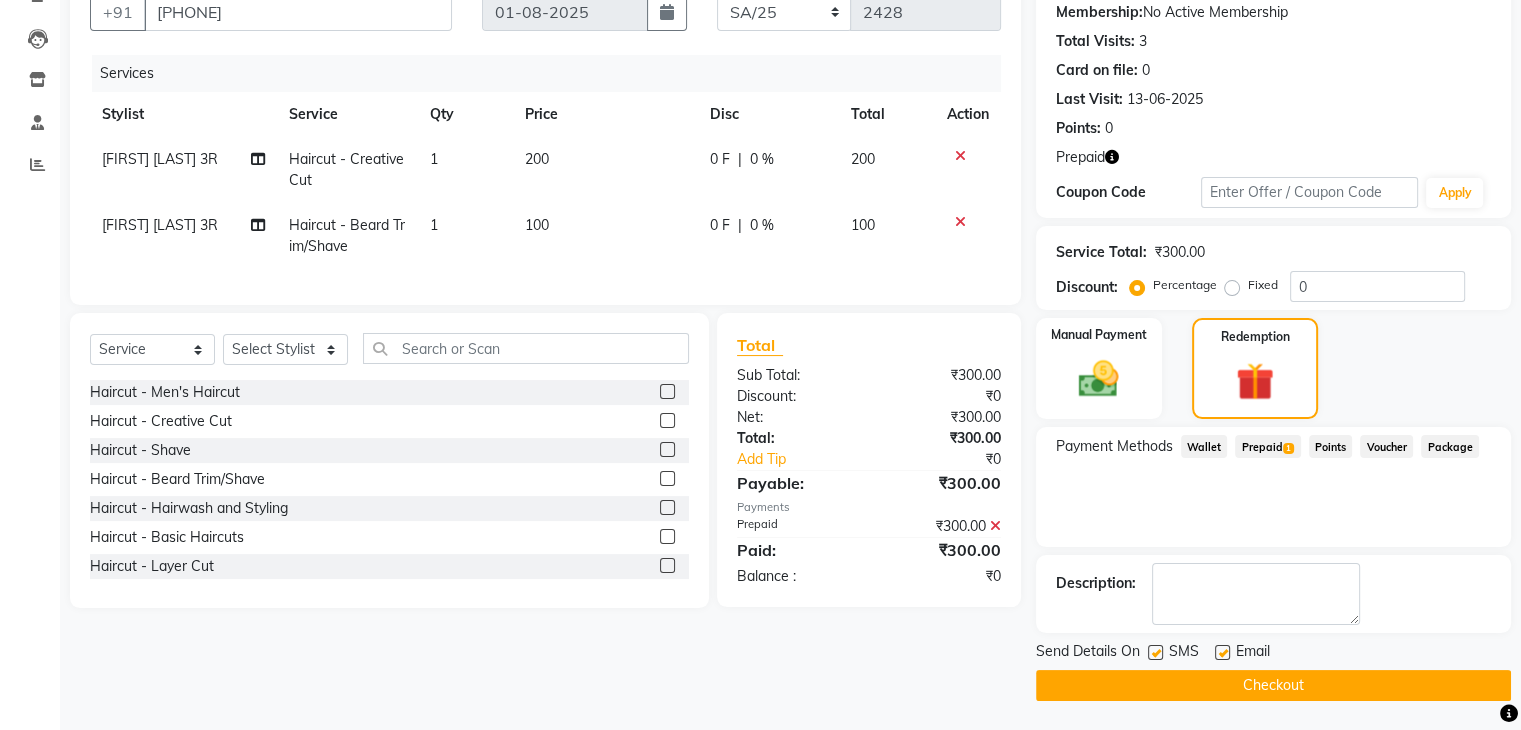 click on "Checkout" 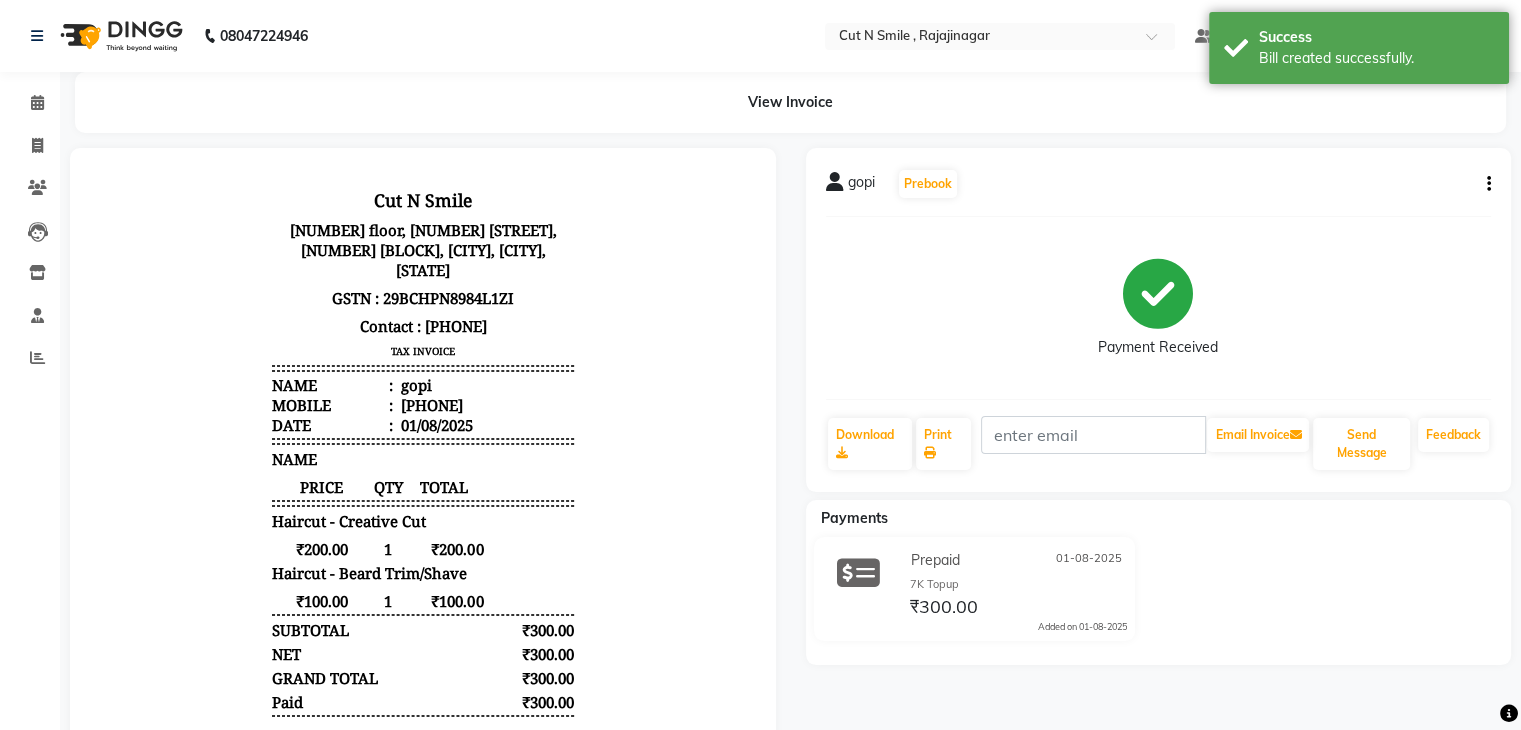 scroll, scrollTop: 0, scrollLeft: 0, axis: both 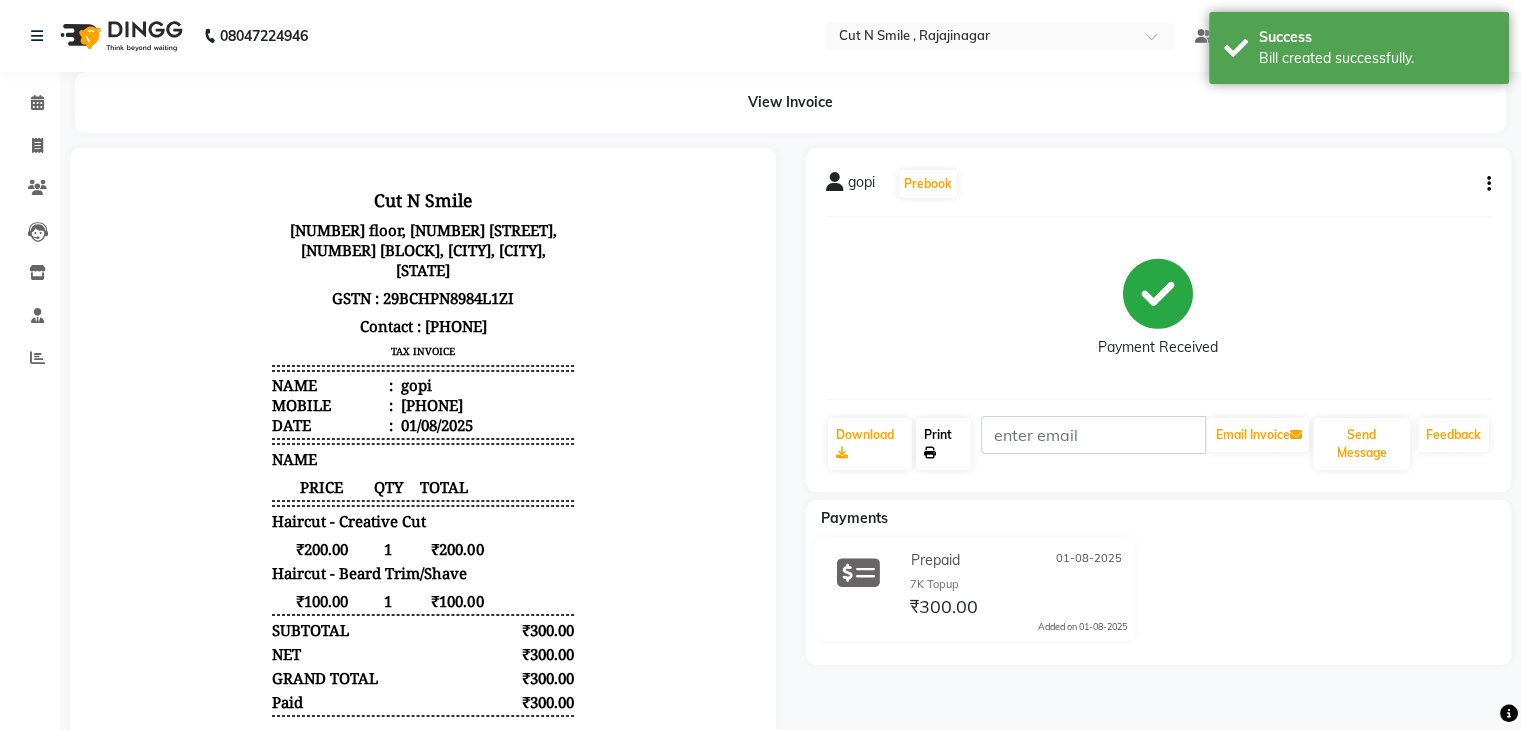 click on "Print" 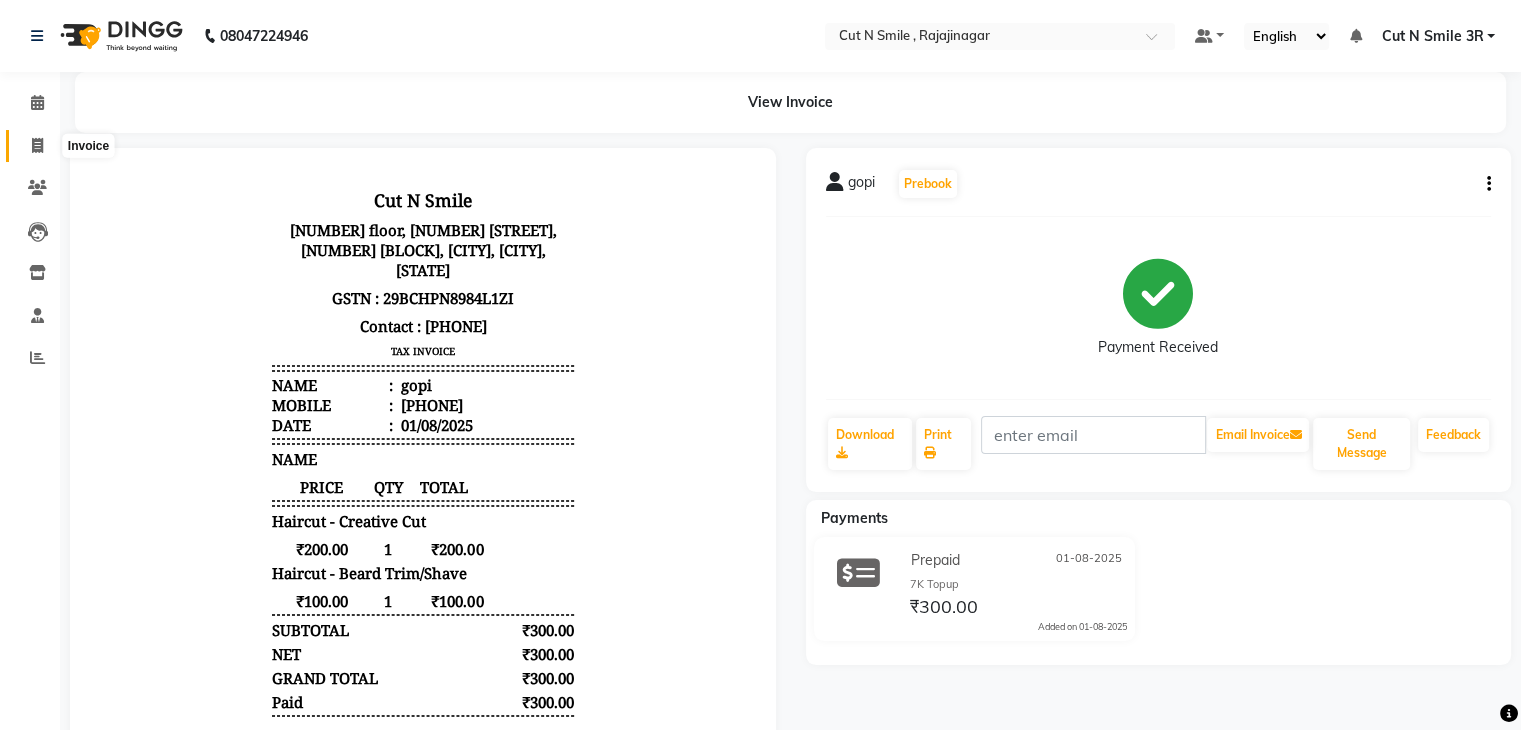 click 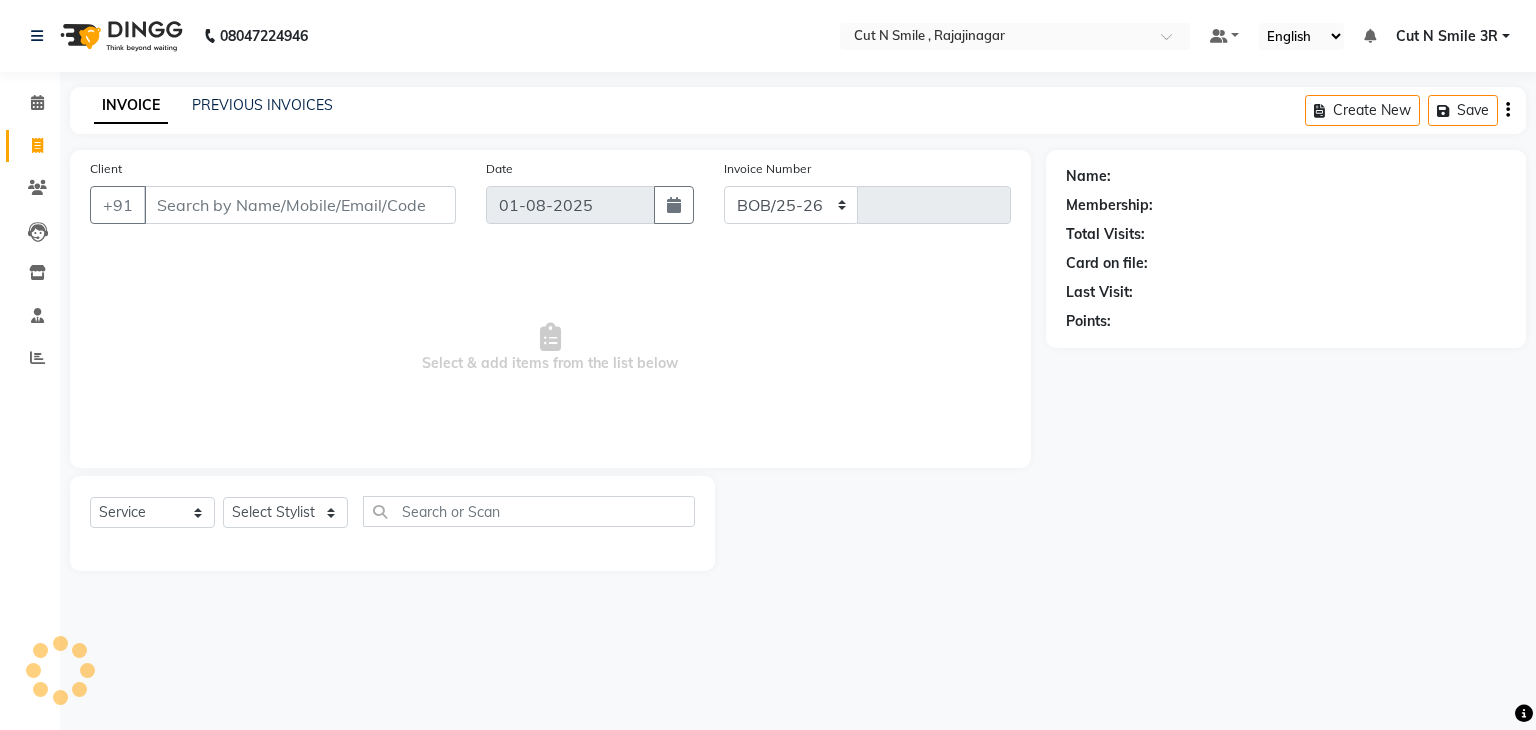 select on "7187" 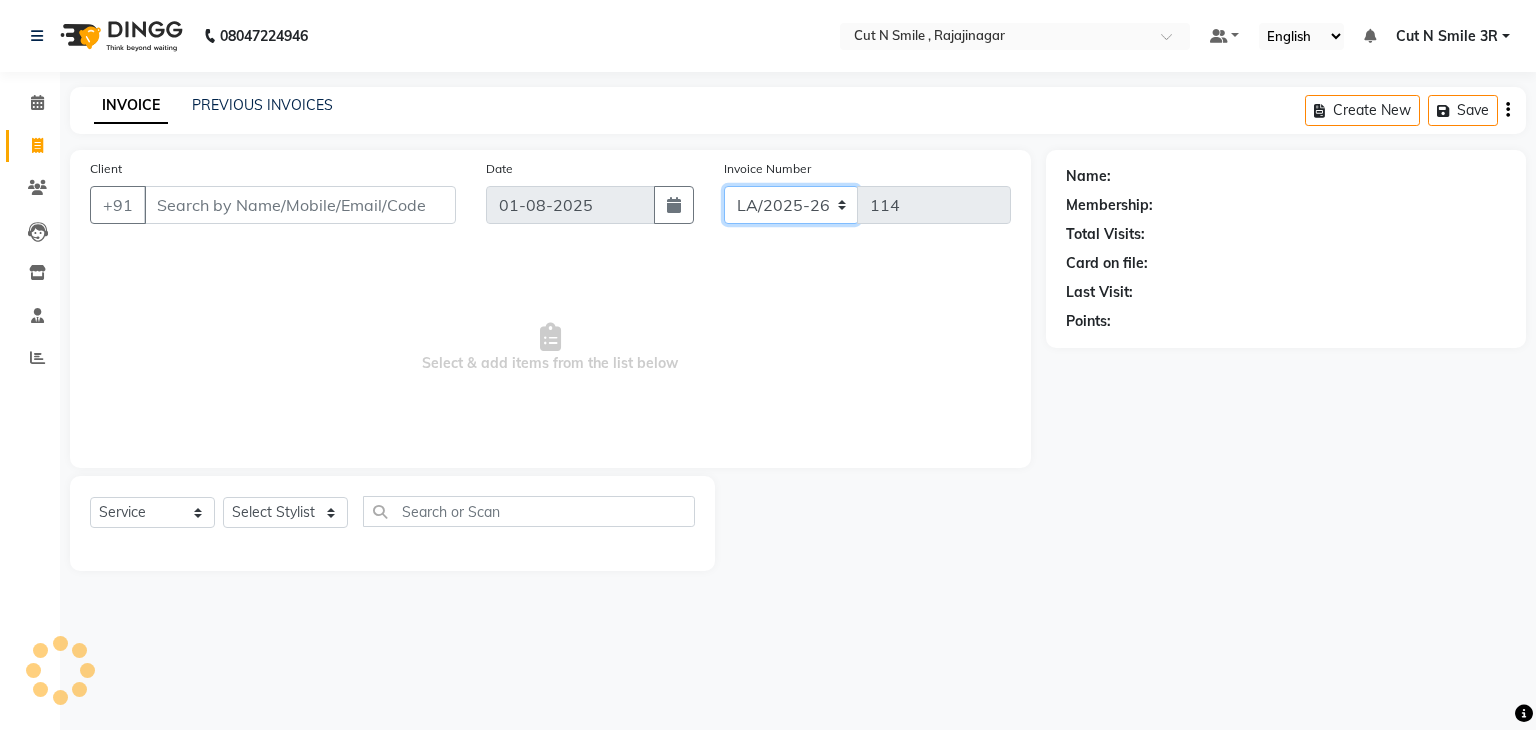 click on "BOB/25-26 LA/2025-26 SH/25 CH/25 SA/25" 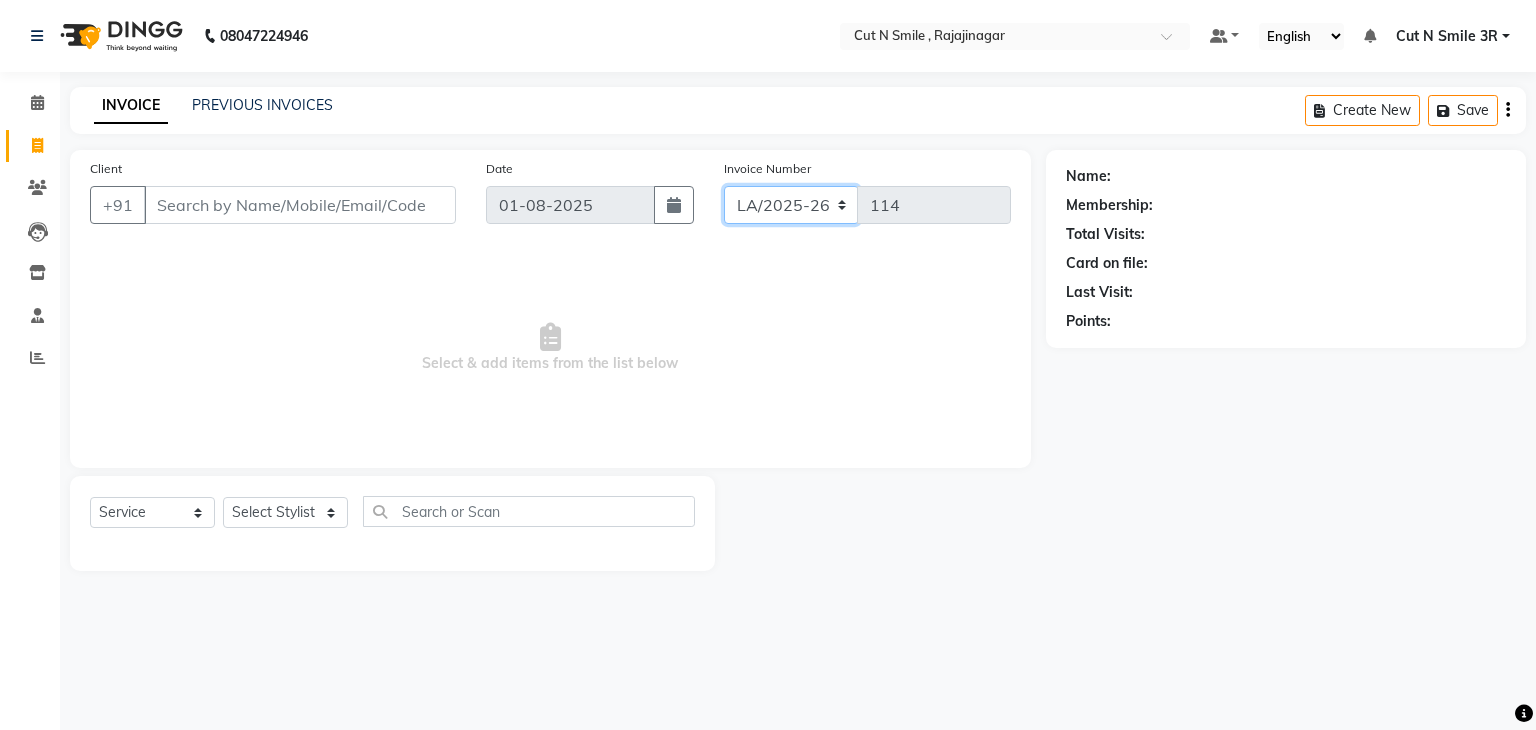 select on "7181" 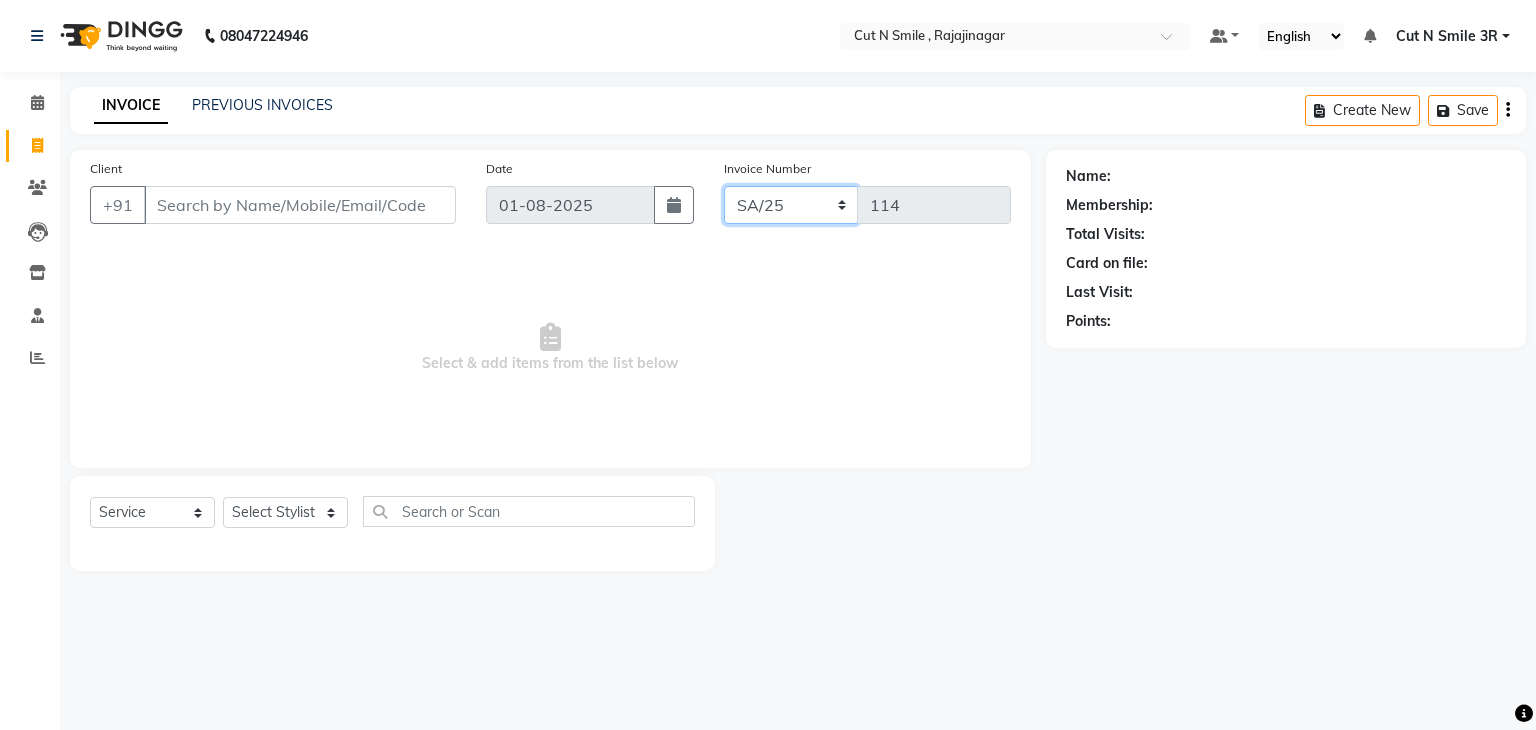 click on "BOB/25-26 LA/2025-26 SH/25 CH/25 SA/25" 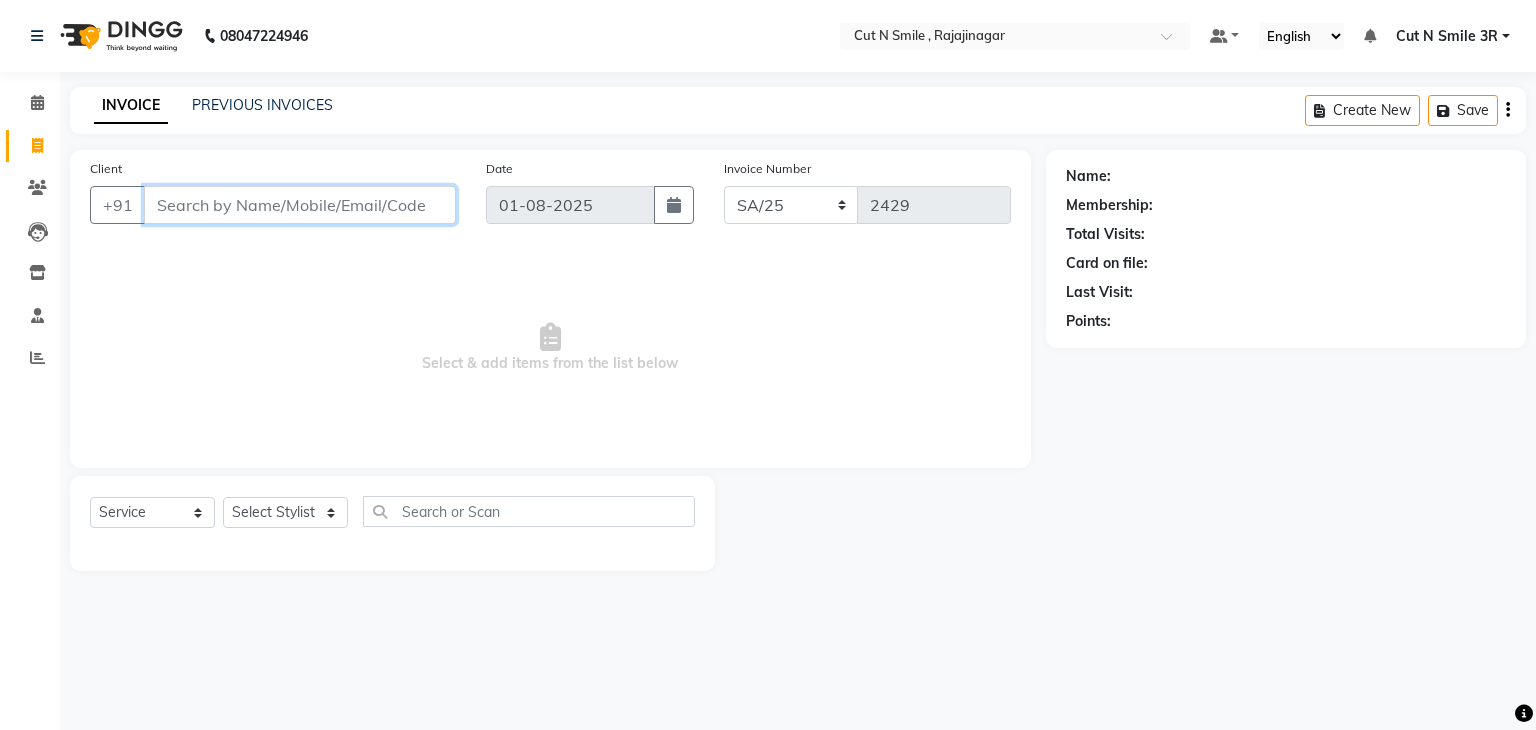 click on "Client" at bounding box center (300, 205) 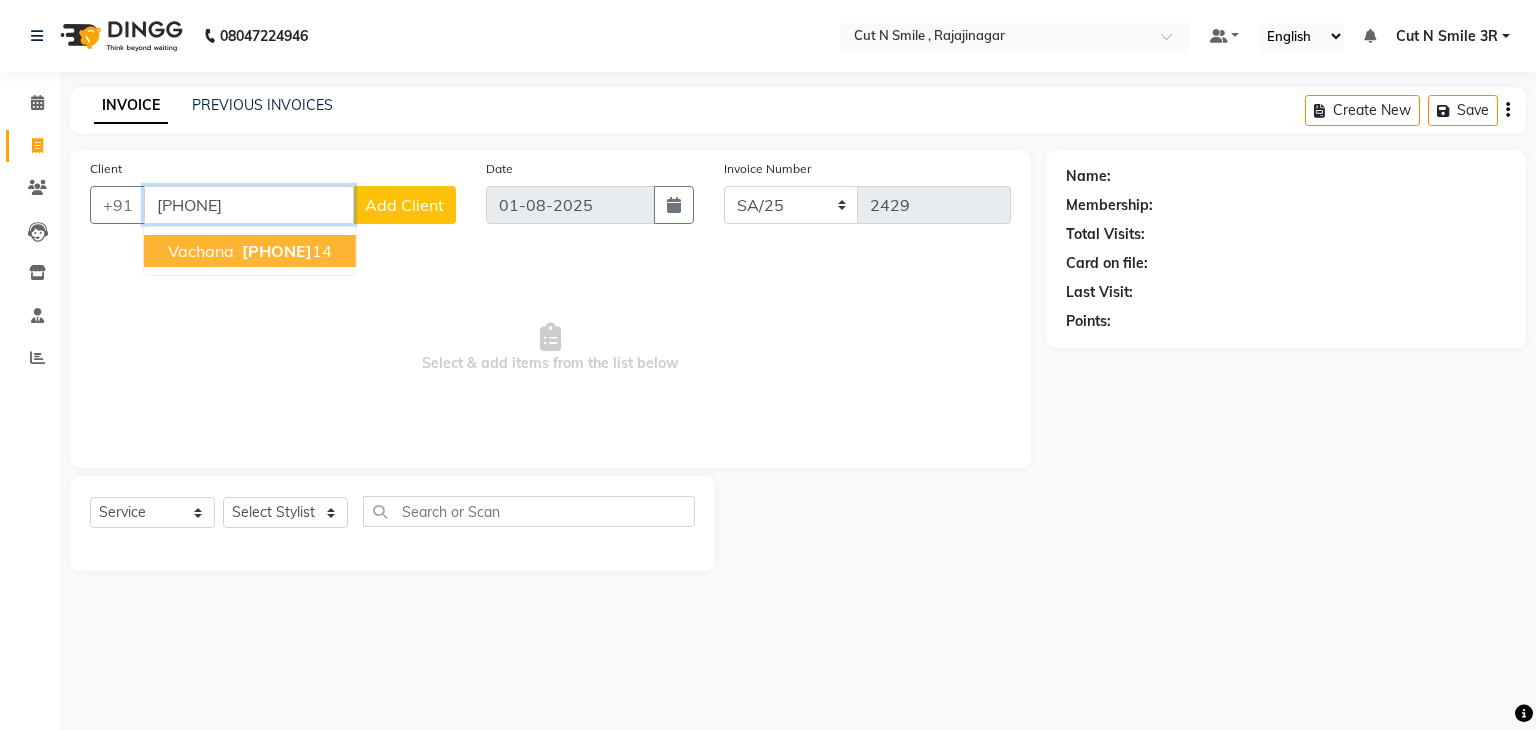 click on "[PHONE]" at bounding box center (277, 251) 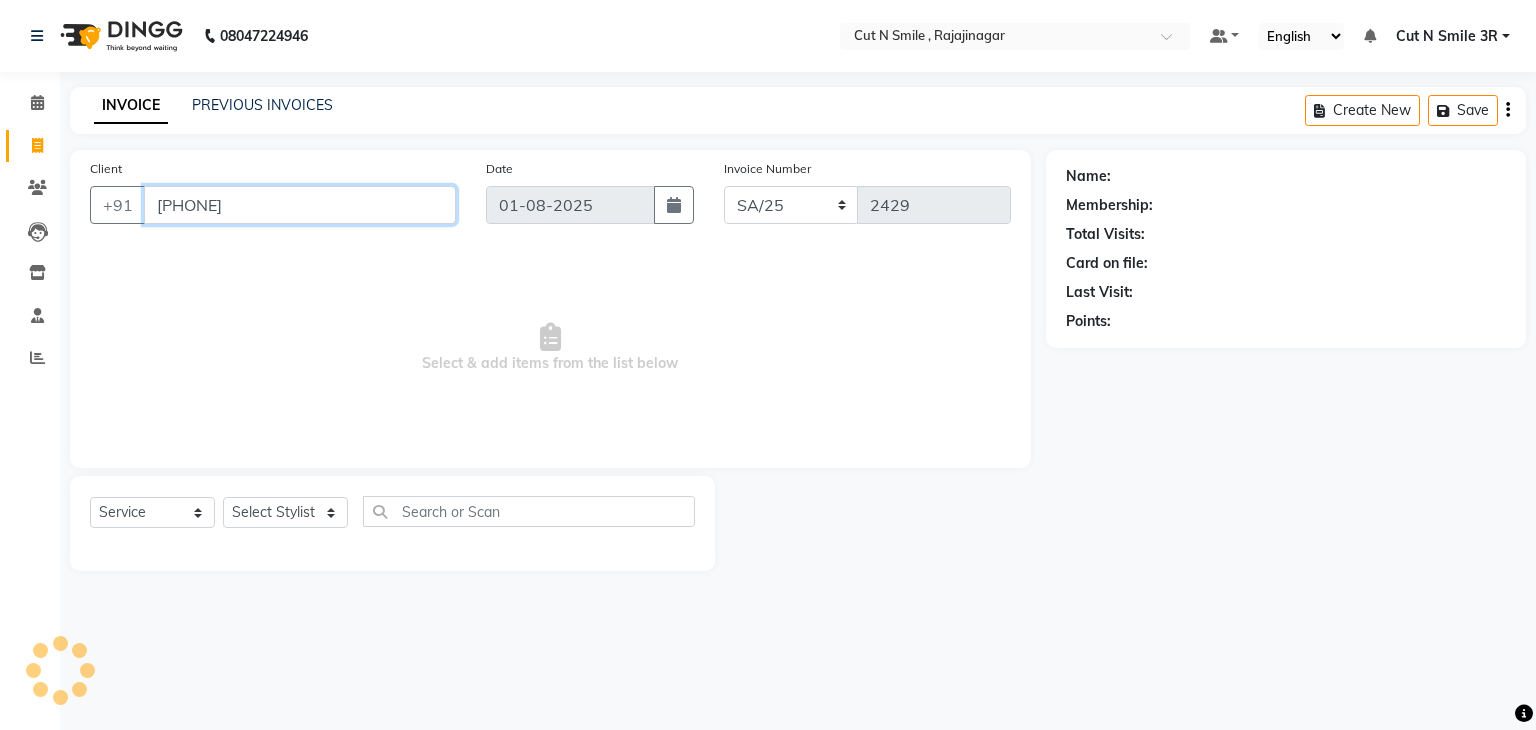 type on "[PHONE]" 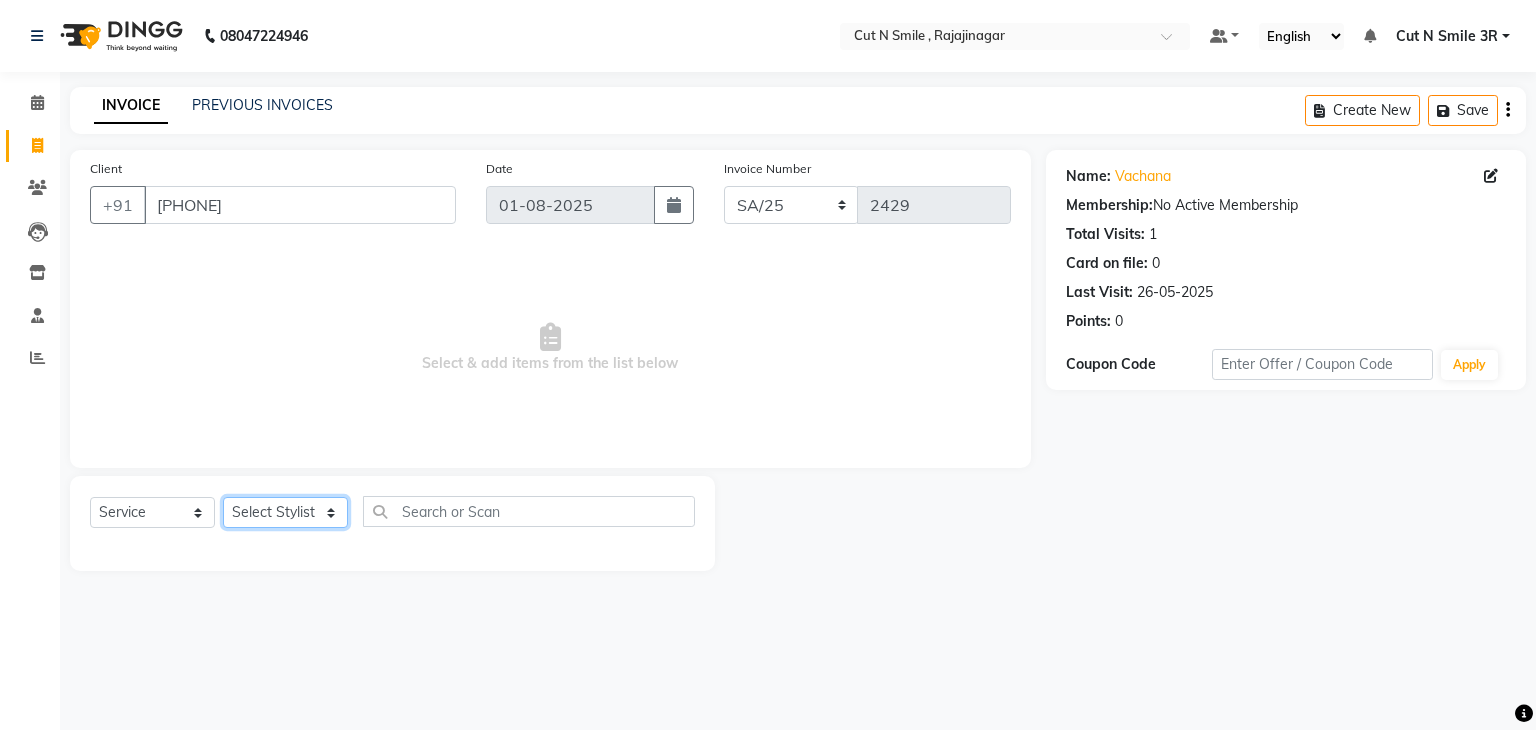 click on "Select Stylist Ali ML Ammu 3R Ankith VN Ash Mohammed 3R Atheek 3R Binitha 3R Bipana 4R CNS BOB  Cut N Smile 17M  Cut N Smile 3R Cut n Smile 4R Cut N Smile 9M Cut N Smile ML Cut N Smile V Fazil Ali 4R Govind VN Hema 4R Jayashree VN Karan VN Love 4R Mani Singh 3R Manu 4R  Muskaan VN Nadeem 4R N D M 4R NDM Alam 4R Noushad VN Pavan 4R Priya BOB Priyanka 3R Rahul 3R Ravi 3R Riya BOB Rohith 4R Roobina 3R Roopa 4R Rubina BOB Sahil Ahmed 3R Sahil Bhatti 4R Sameer 3R Sanajana BOB  Sanjana BOB Sarita VN Shaan 4R Shahid 4R Shakir VN Shanavaaz BOB Shiney 3R Shivu Raj 4R Srijana BOB Sunil Laddi 4R Sunny VN Supriya BOB Sushmitha 4R Vakeel 3R Varas 4R Varas BOB Vishwa VN" 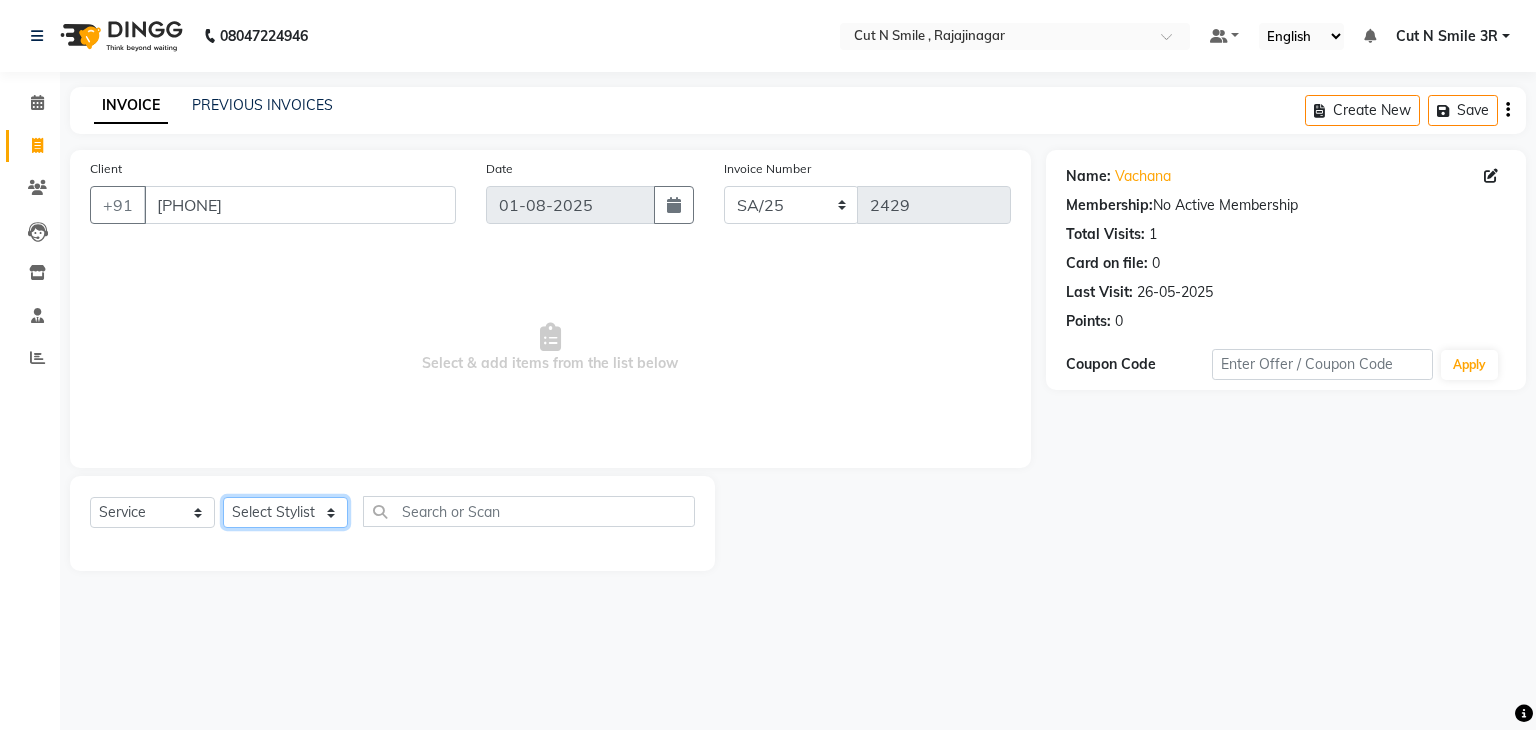 select on "79170" 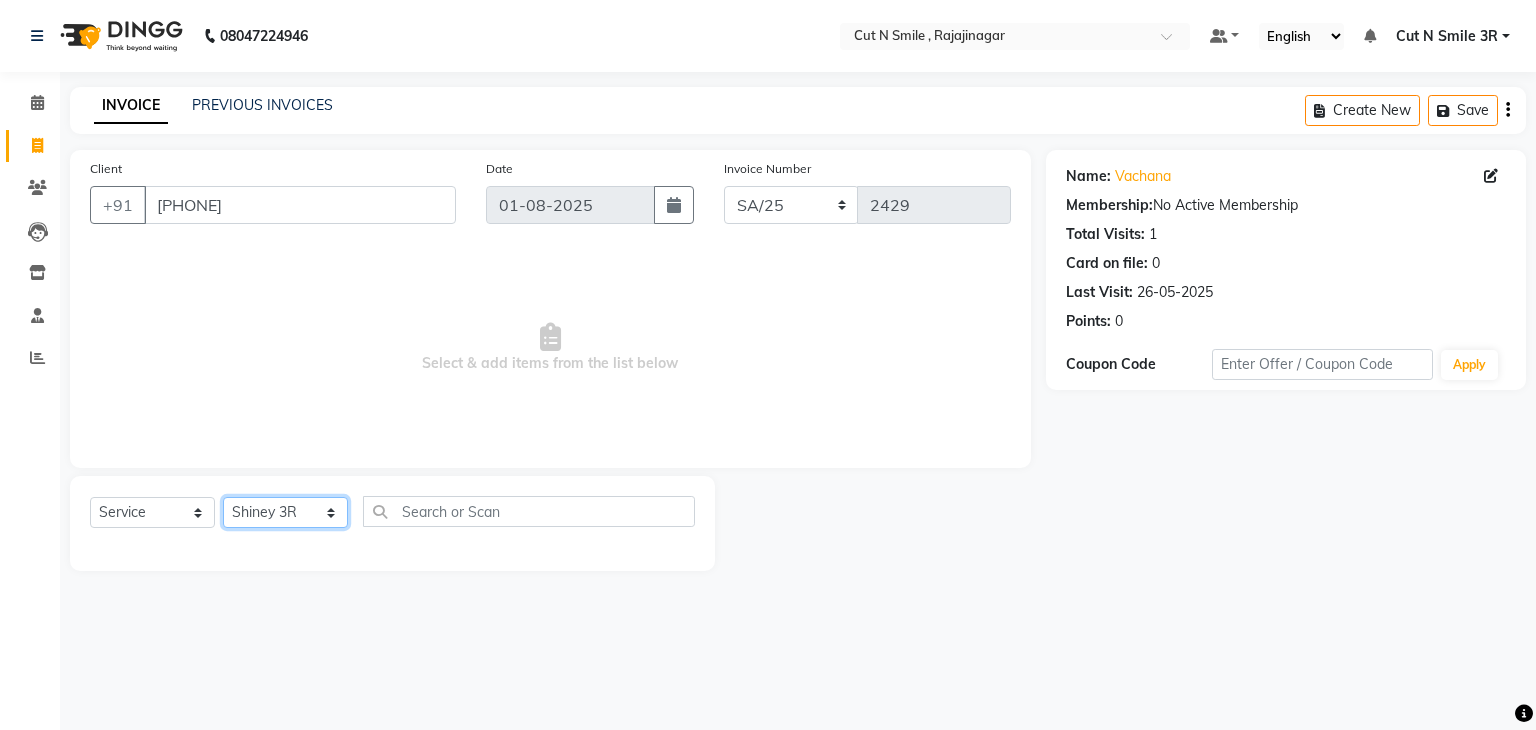 click on "Select Stylist Ali ML Ammu 3R Ankith VN Ash Mohammed 3R Atheek 3R Binitha 3R Bipana 4R CNS BOB  Cut N Smile 17M  Cut N Smile 3R Cut n Smile 4R Cut N Smile 9M Cut N Smile ML Cut N Smile V Fazil Ali 4R Govind VN Hema 4R Jayashree VN Karan VN Love 4R Mani Singh 3R Manu 4R  Muskaan VN Nadeem 4R N D M 4R NDM Alam 4R Noushad VN Pavan 4R Priya BOB Priyanka 3R Rahul 3R Ravi 3R Riya BOB Rohith 4R Roobina 3R Roopa 4R Rubina BOB Sahil Ahmed 3R Sahil Bhatti 4R Sameer 3R Sanajana BOB  Sanjana BOB Sarita VN Shaan 4R Shahid 4R Shakir VN Shanavaaz BOB Shiney 3R Shivu Raj 4R Srijana BOB Sunil Laddi 4R Sunny VN Supriya BOB Sushmitha 4R Vakeel 3R Varas 4R Varas BOB Vishwa VN" 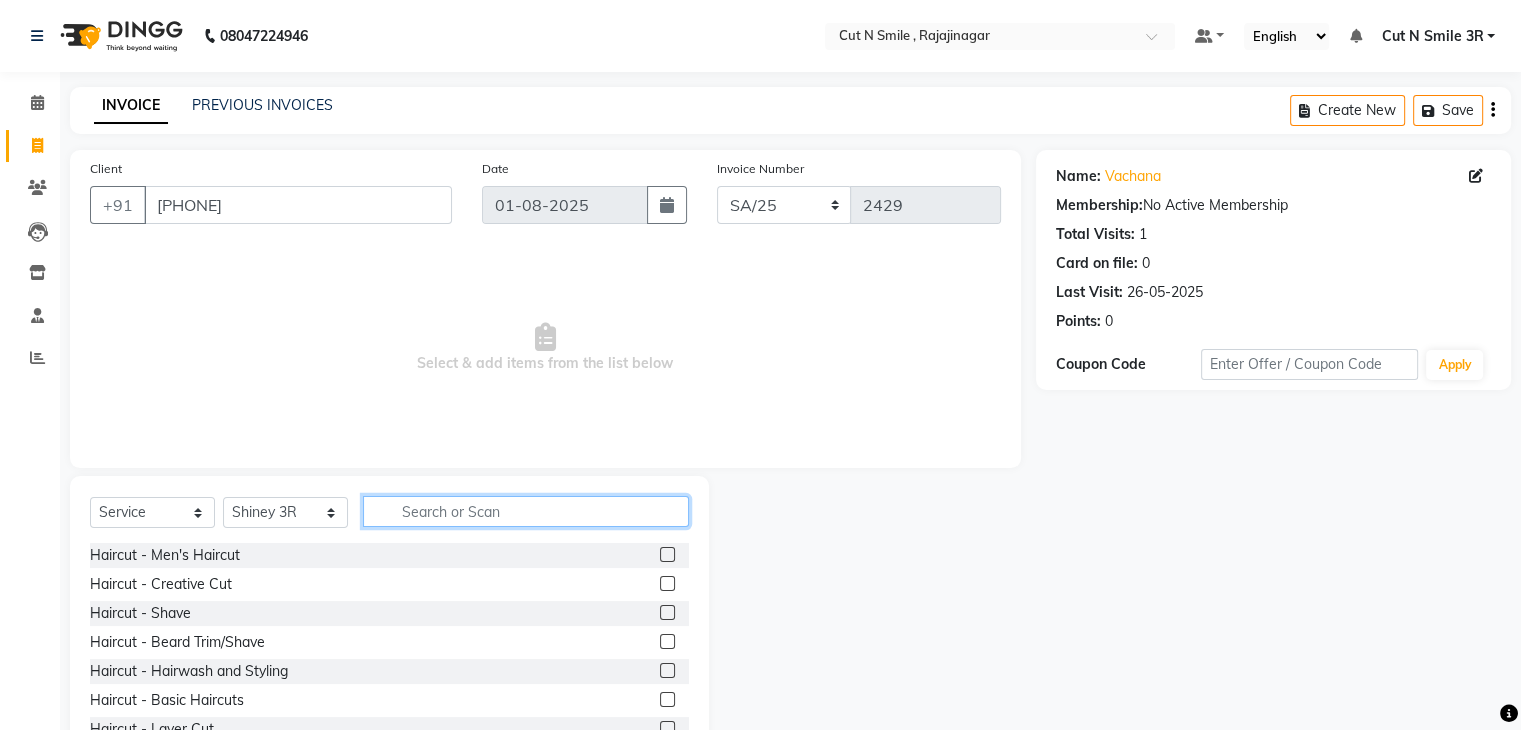 click 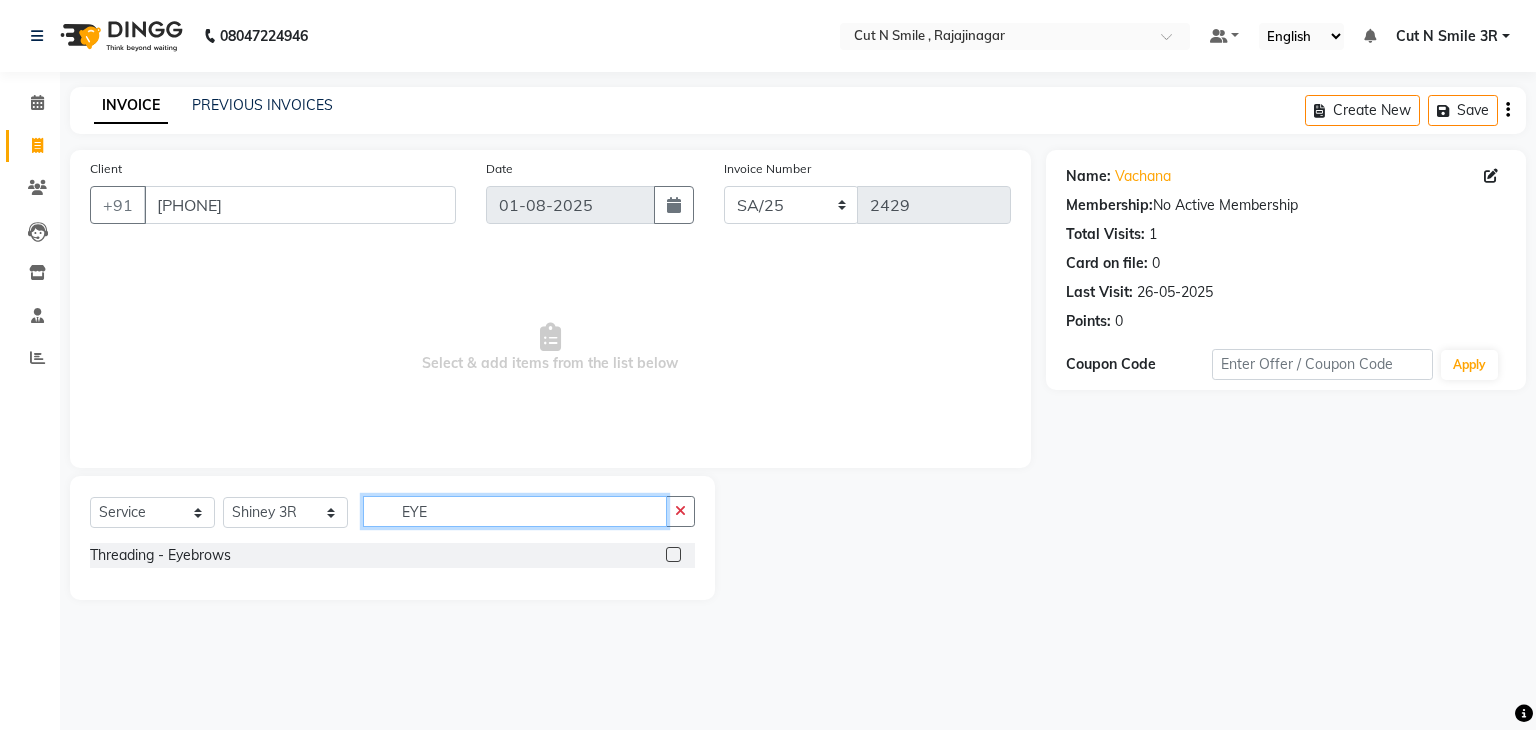 type on "EYE" 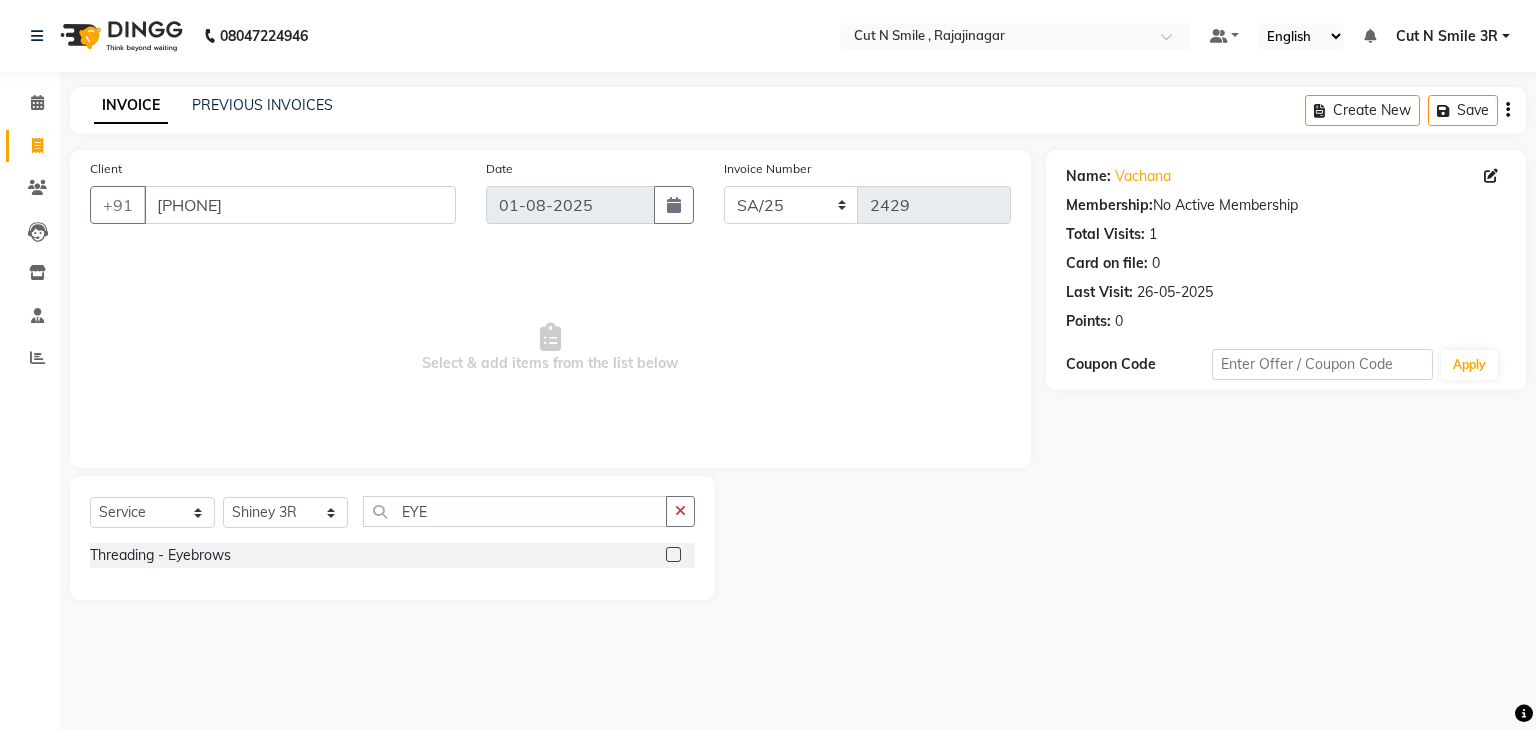 click 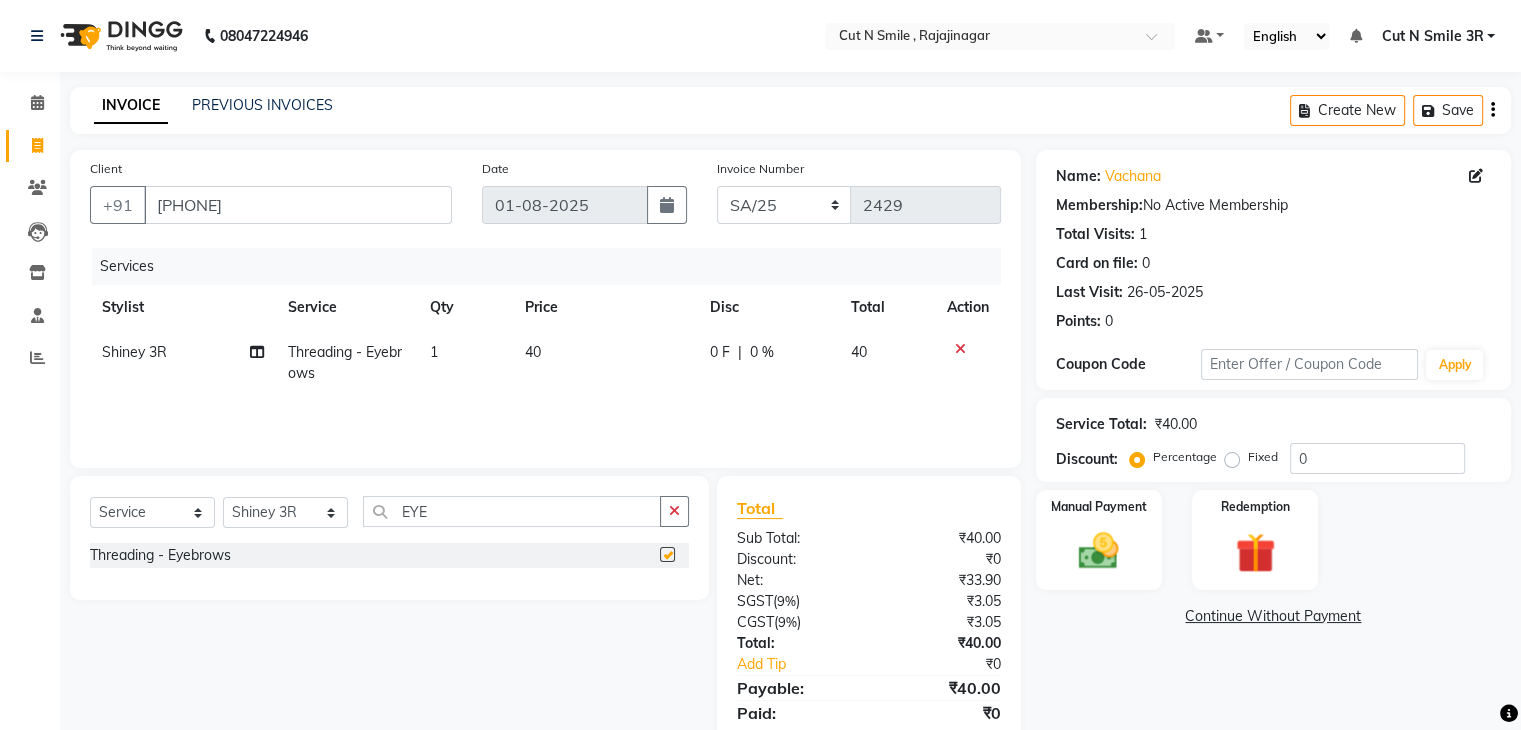 checkbox on "false" 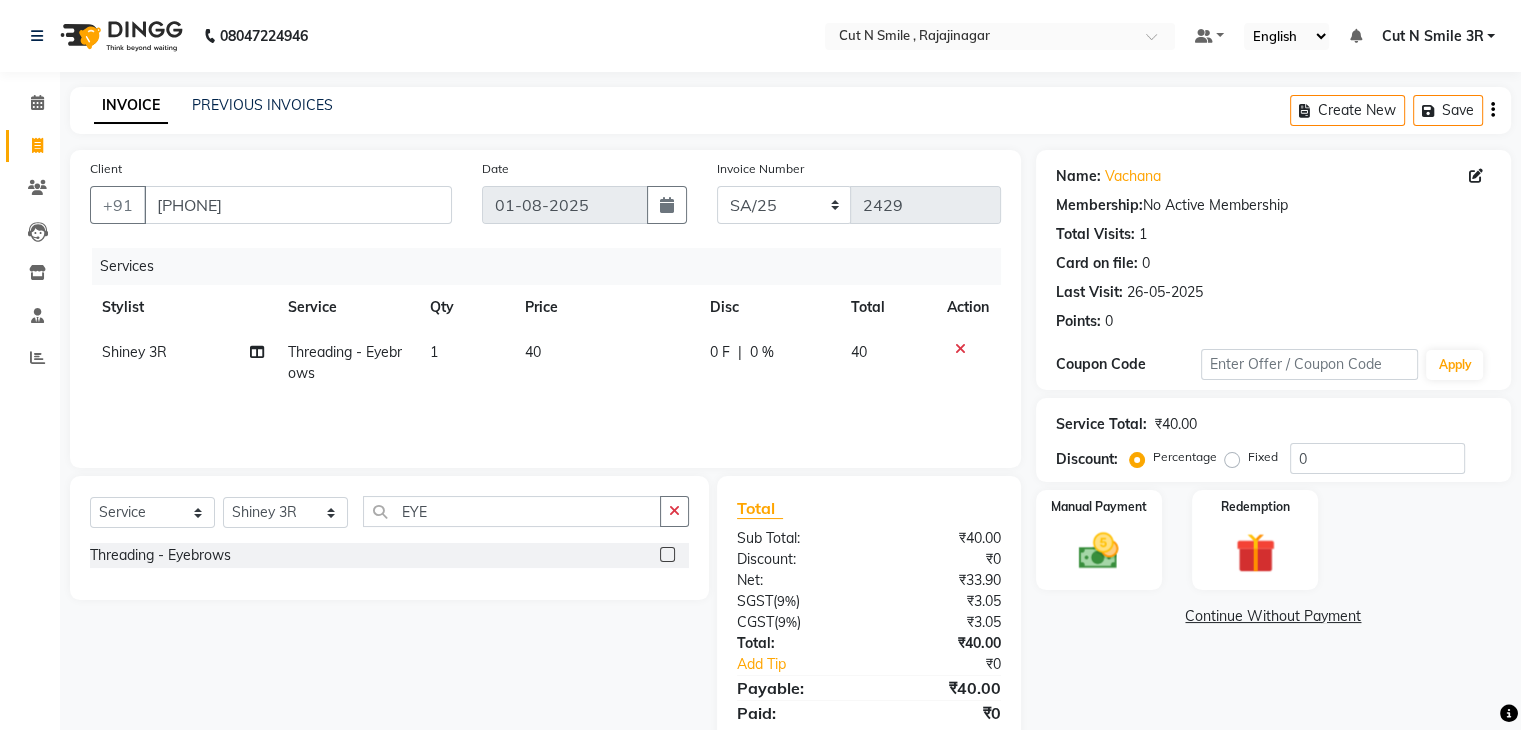 click on "40" 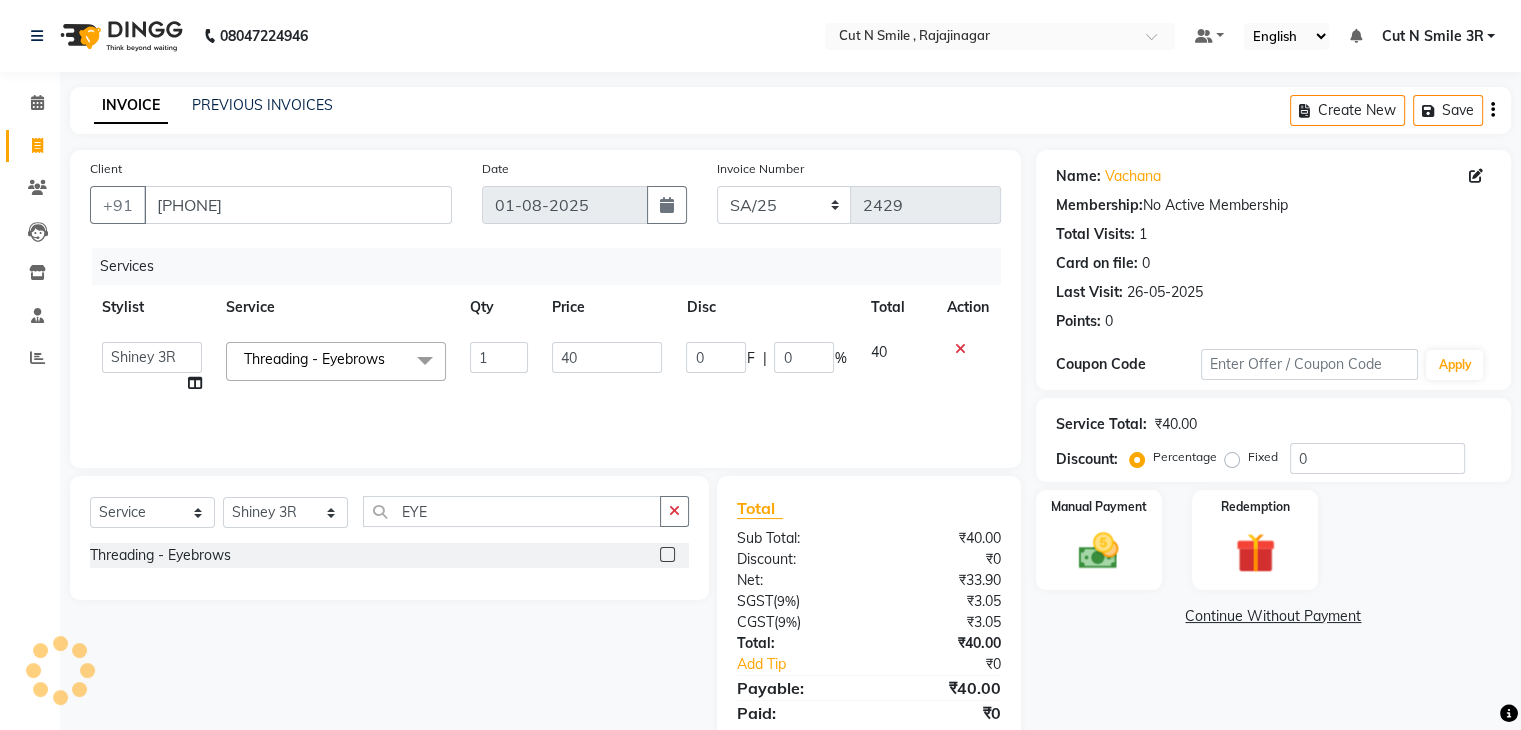 click on "40" 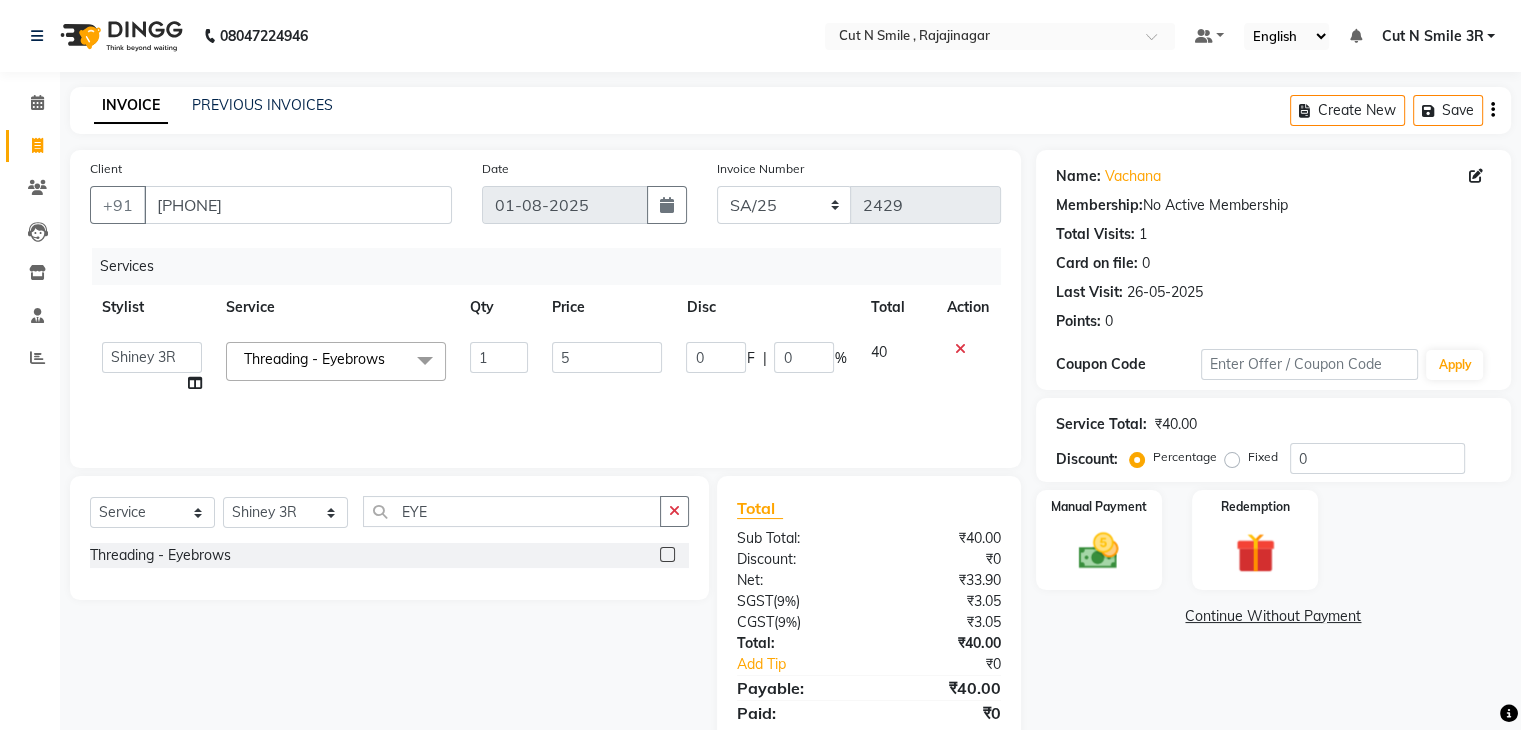 type on "50" 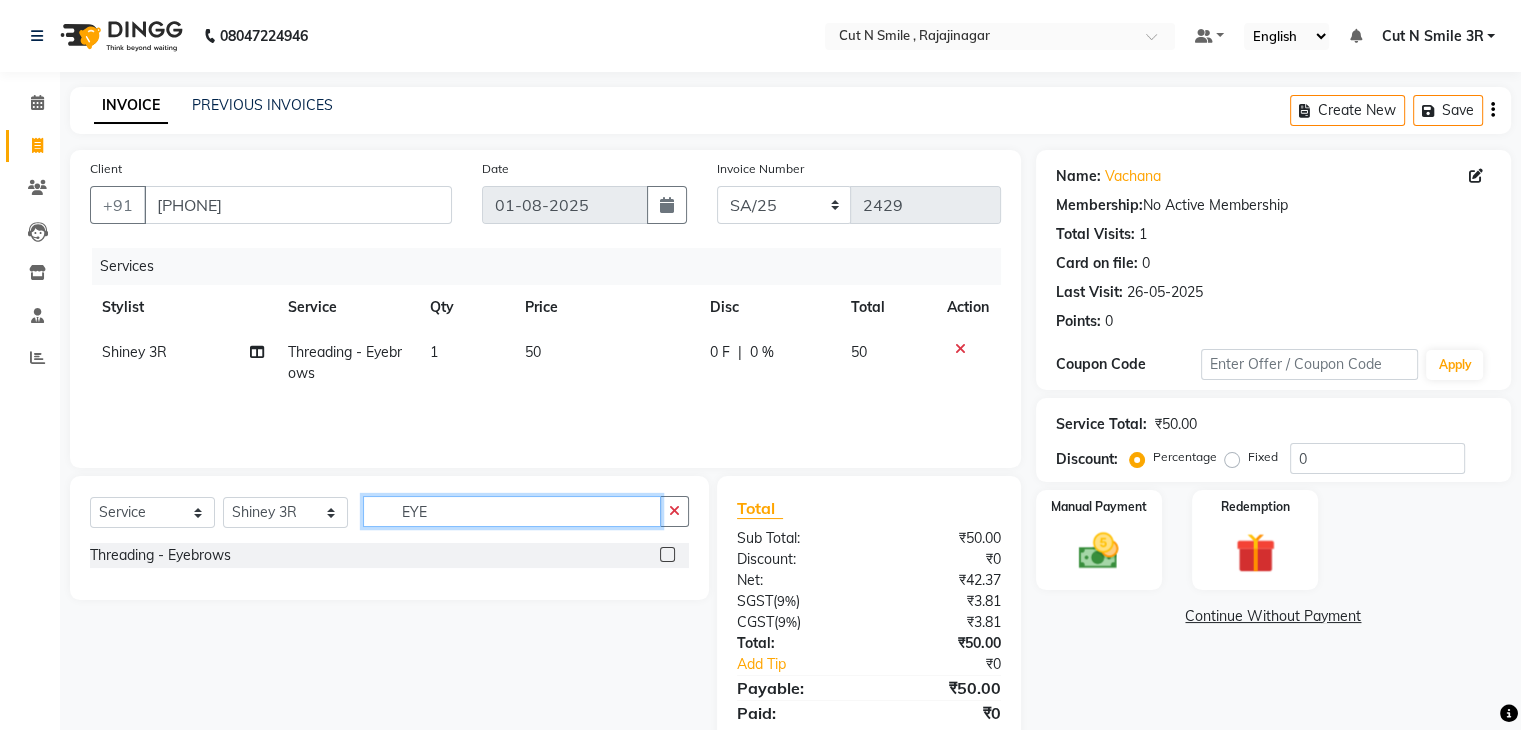 click on "EYE" 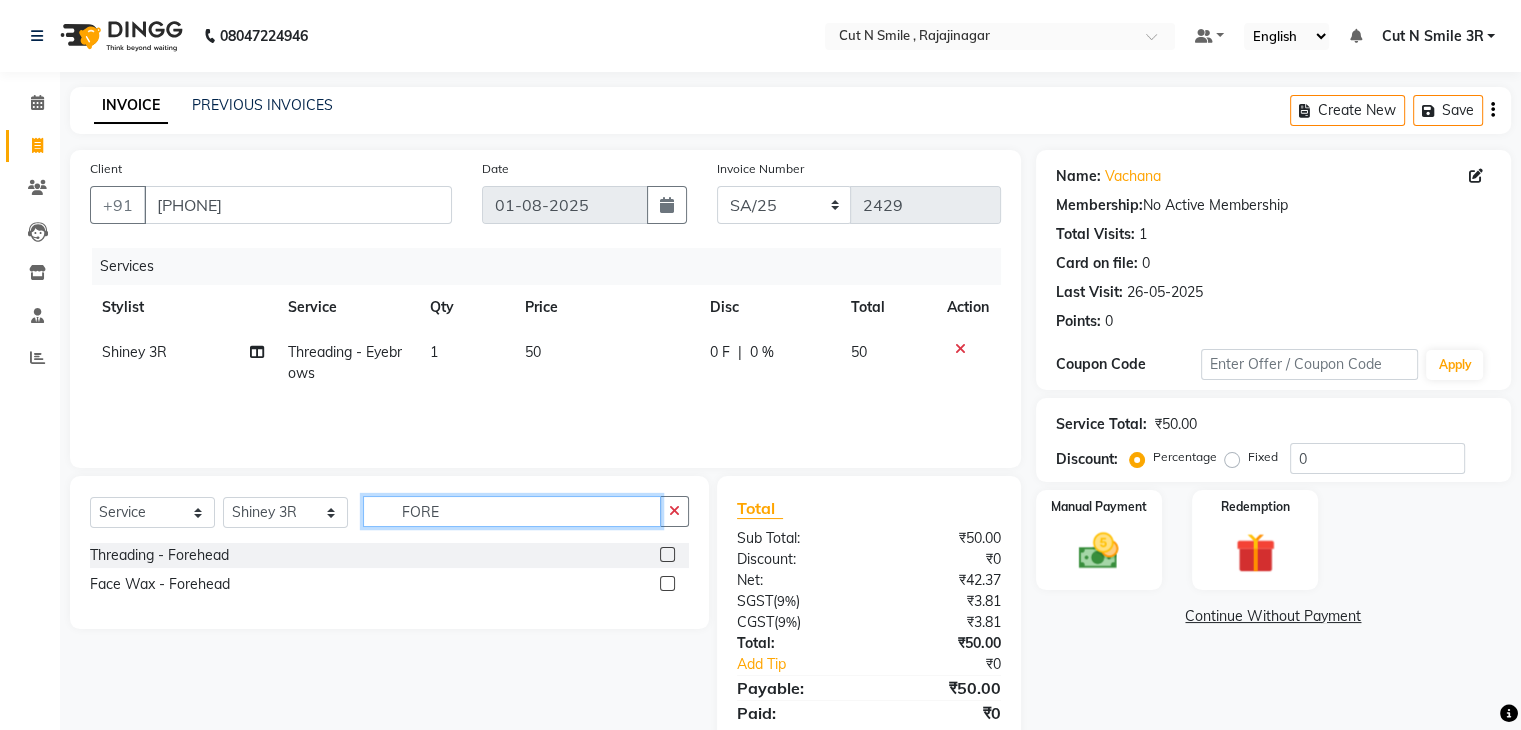 type on "FORE" 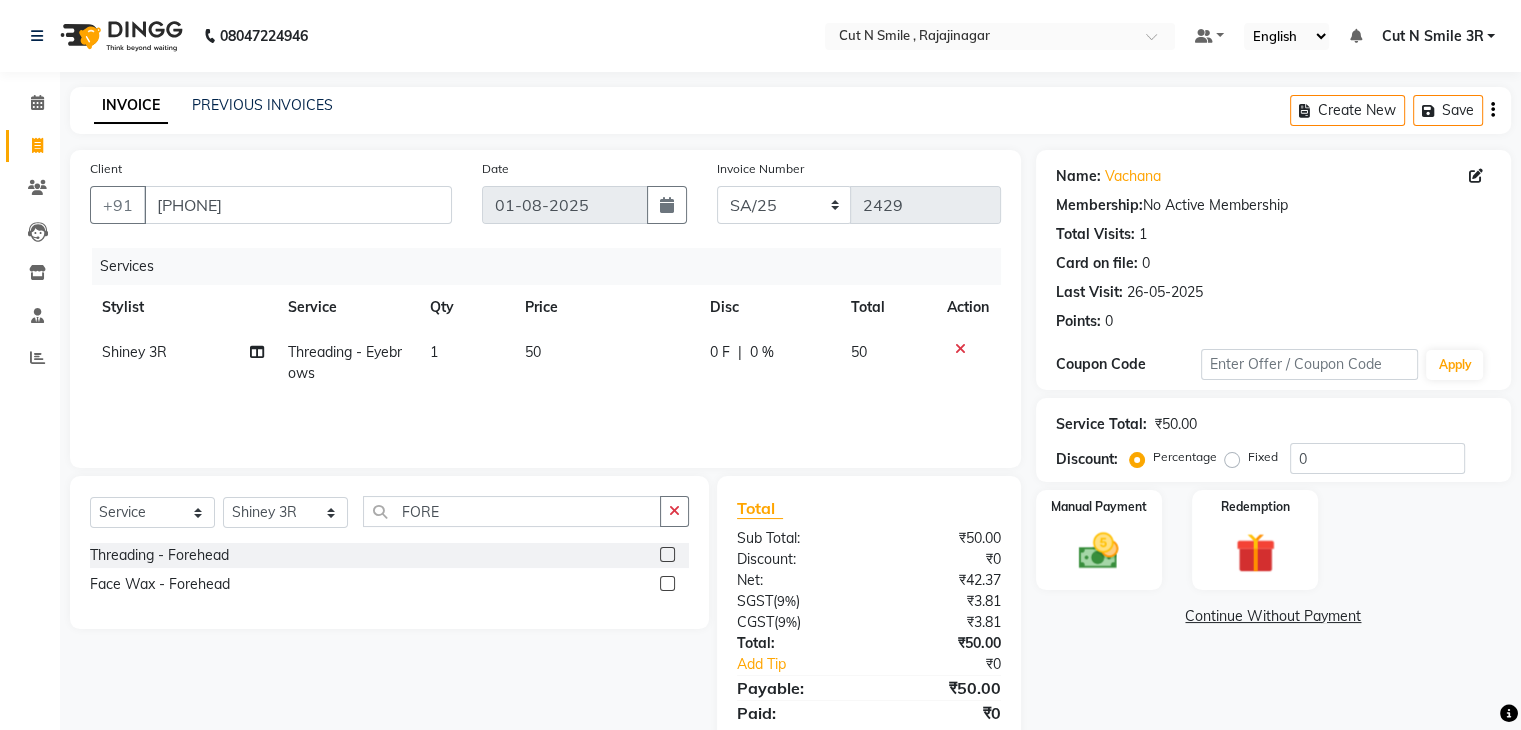click 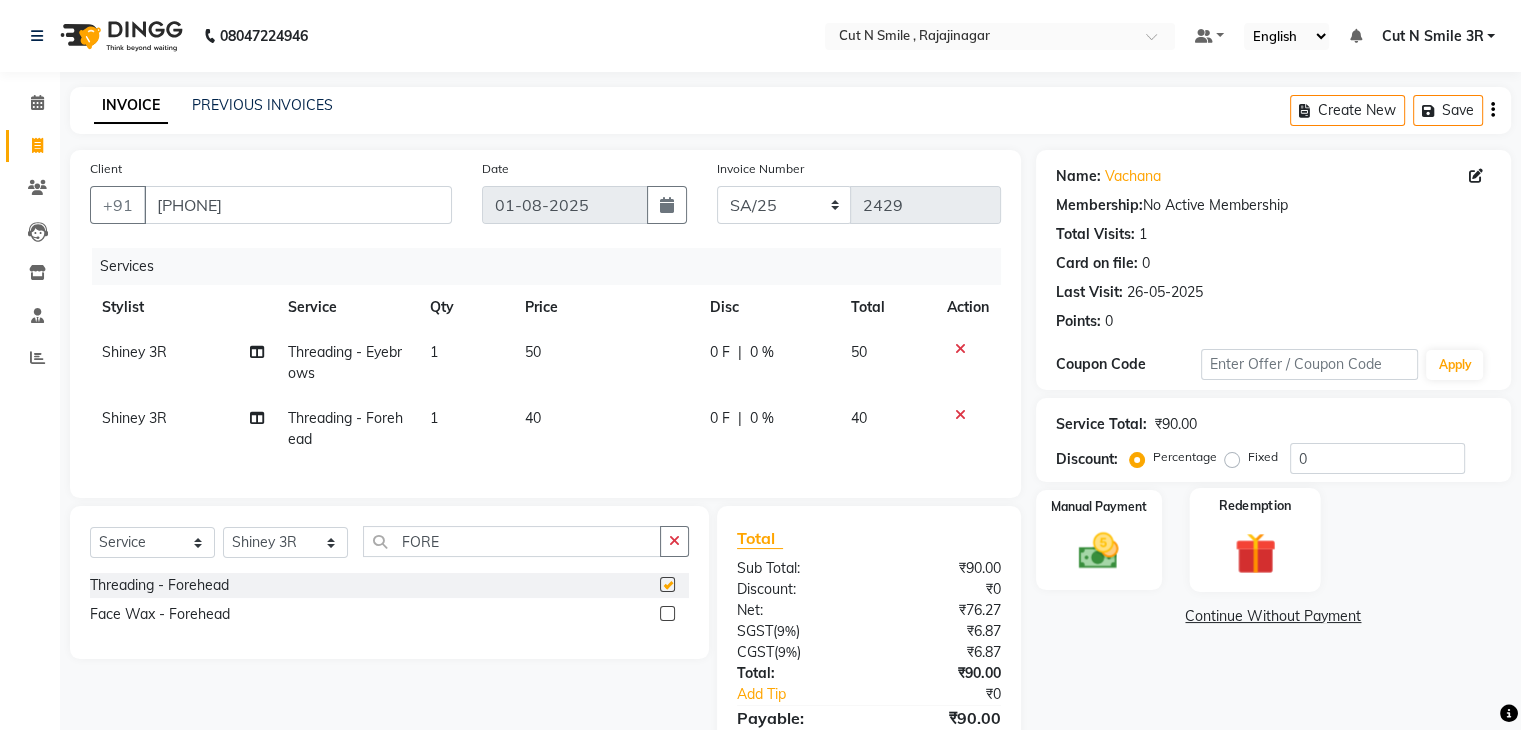 checkbox on "false" 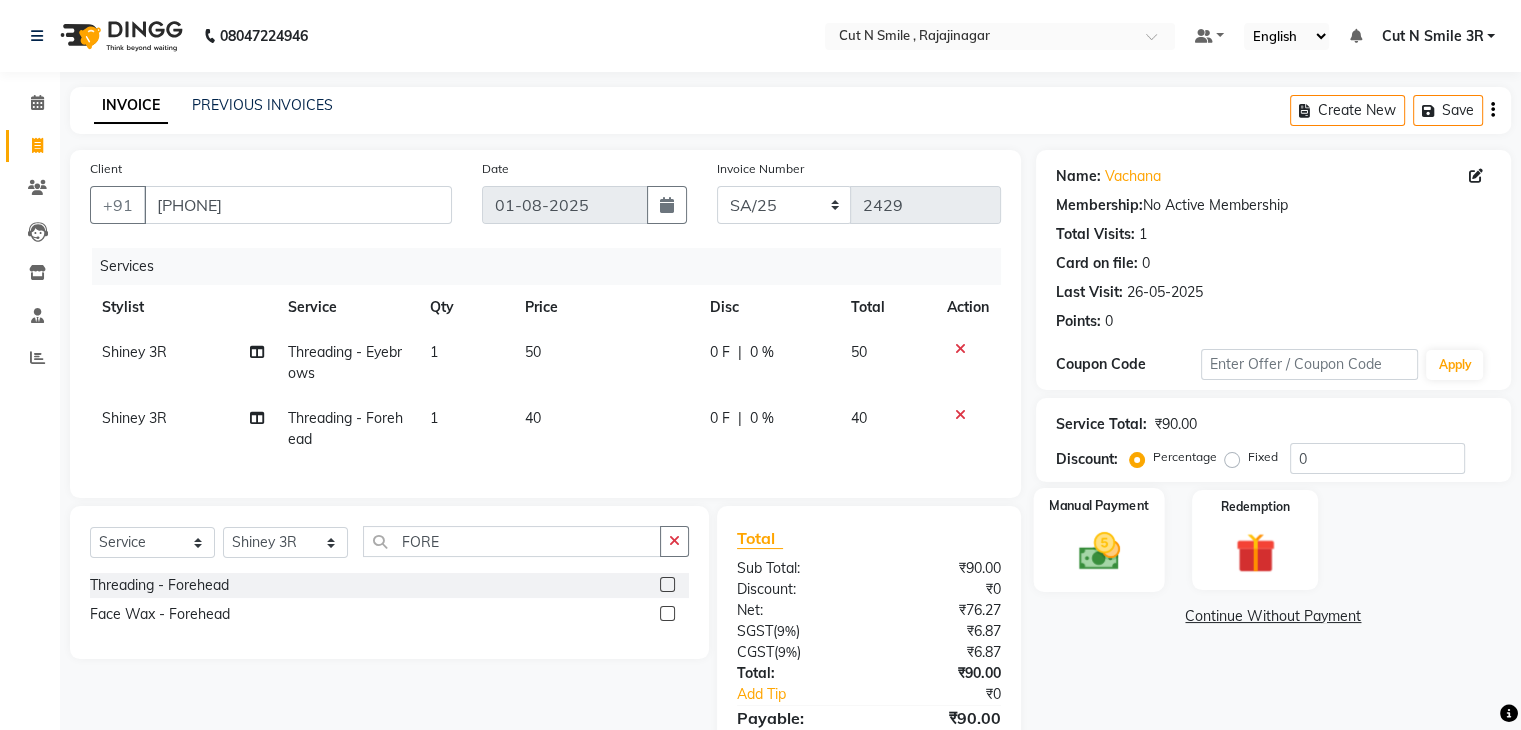 click 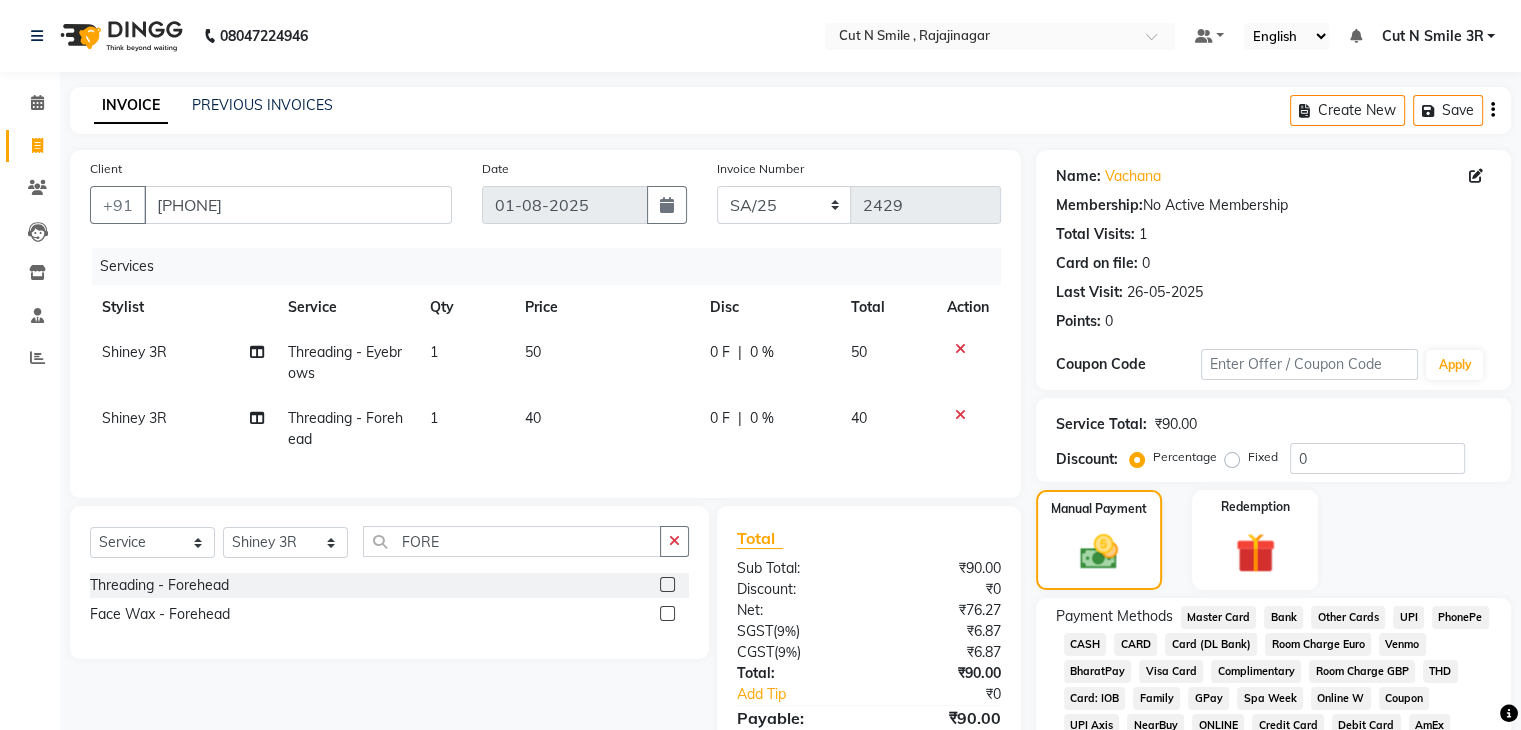 click on "UPI" 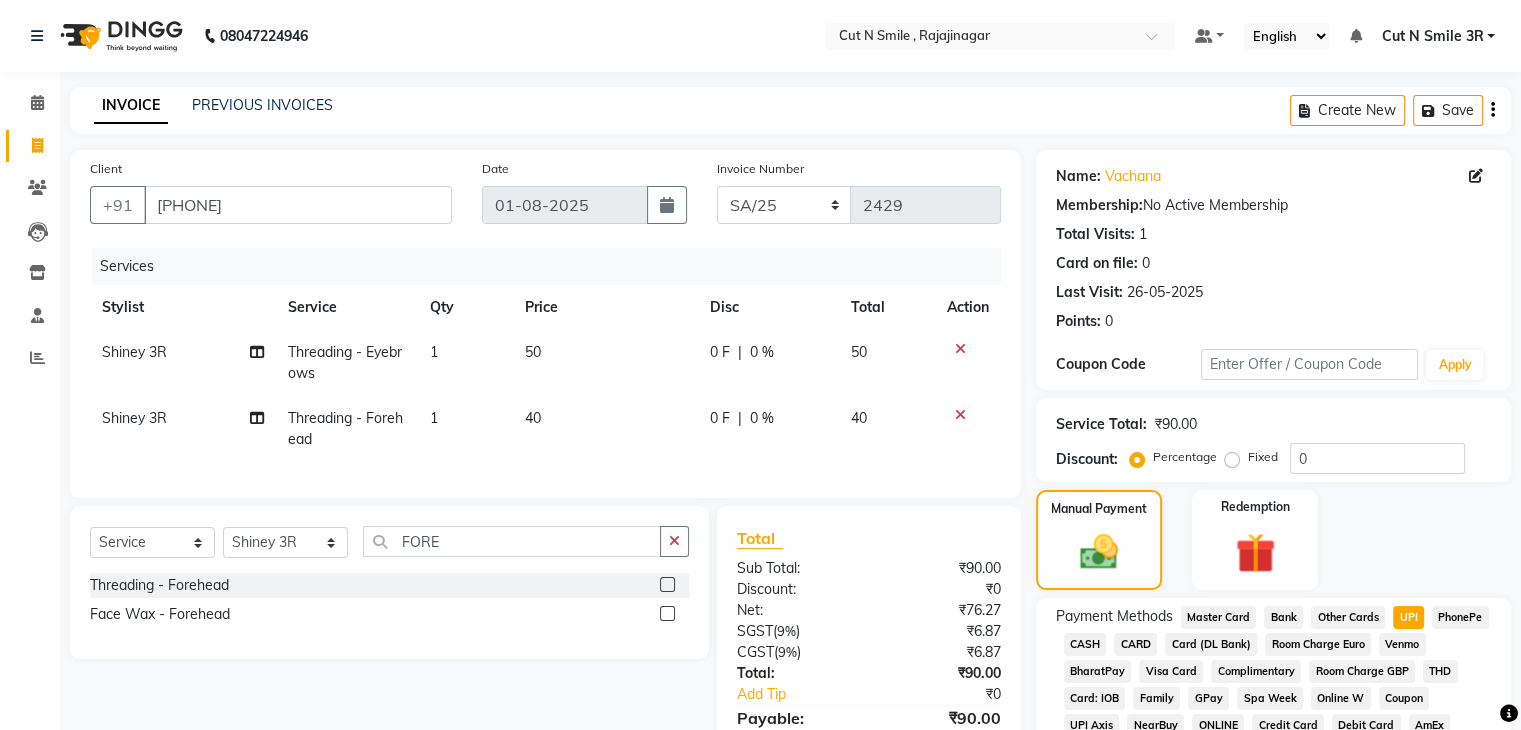 scroll, scrollTop: 228, scrollLeft: 0, axis: vertical 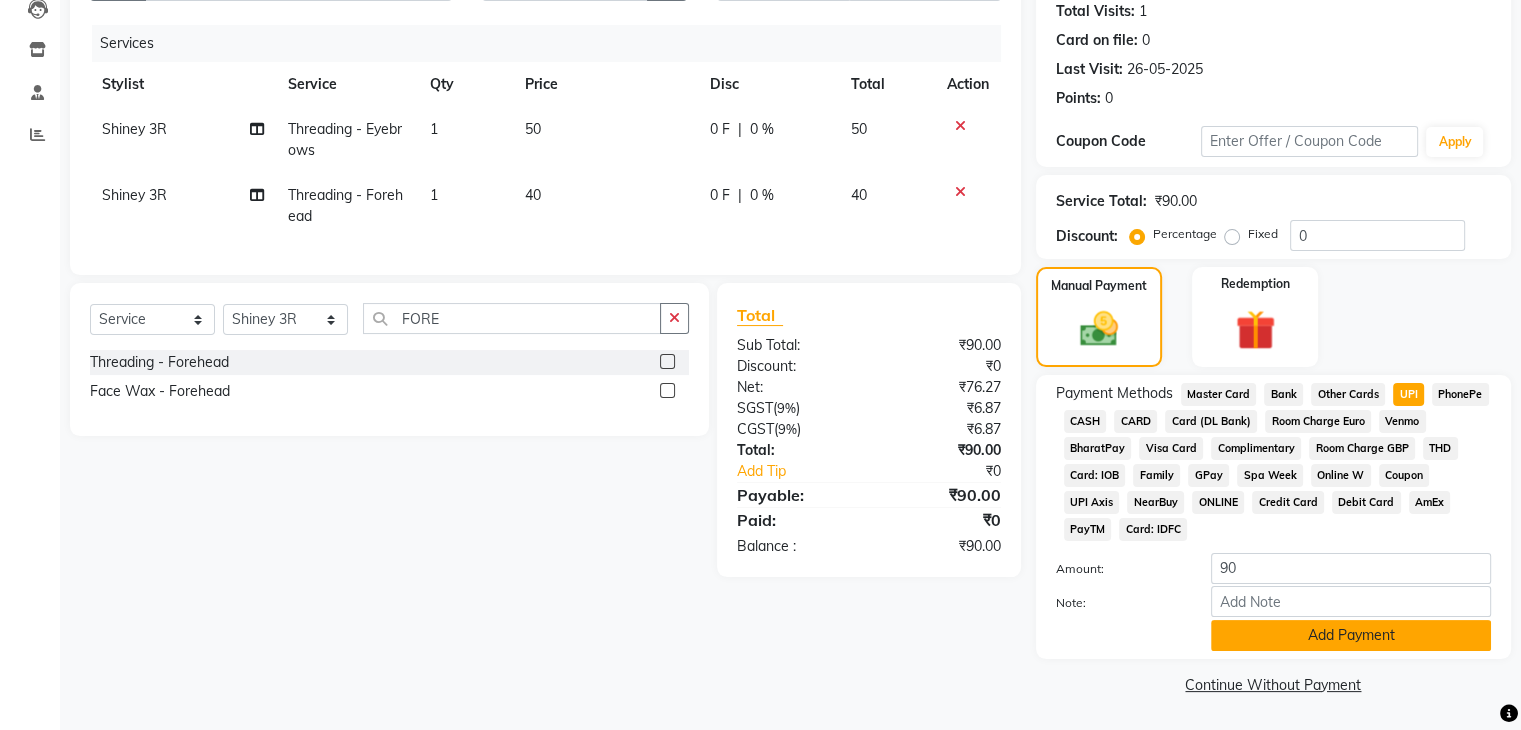 click on "Add Payment" 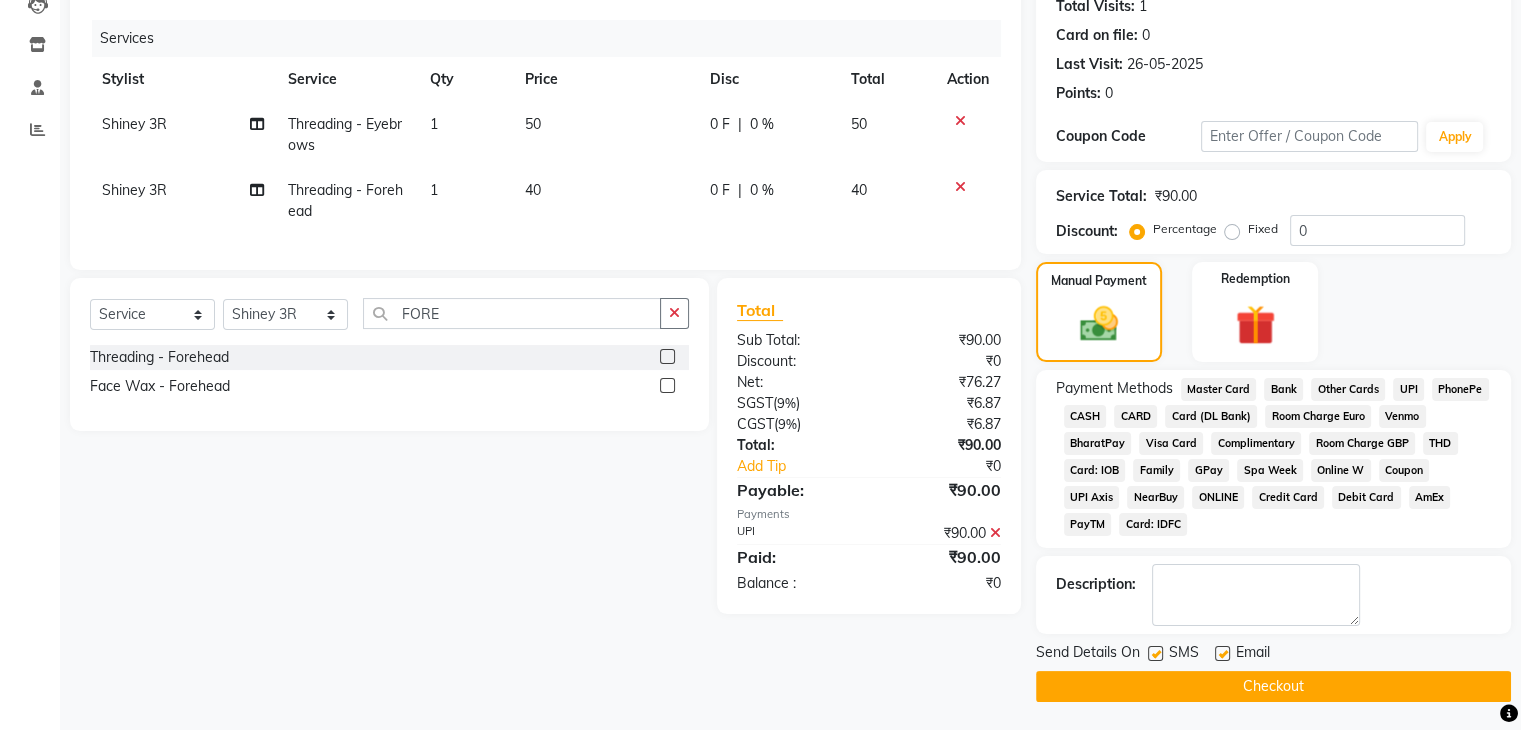 click on "Checkout" 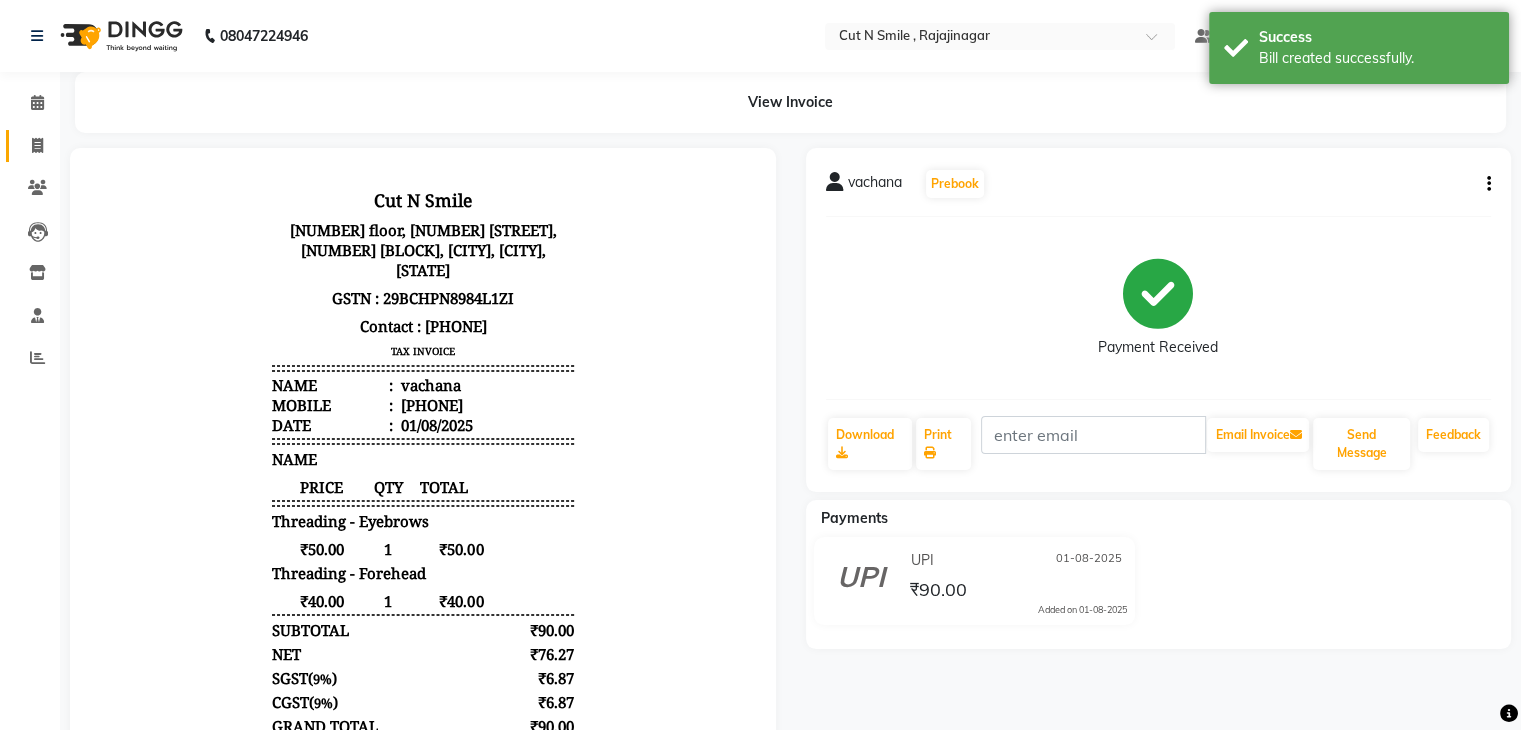 scroll, scrollTop: 0, scrollLeft: 0, axis: both 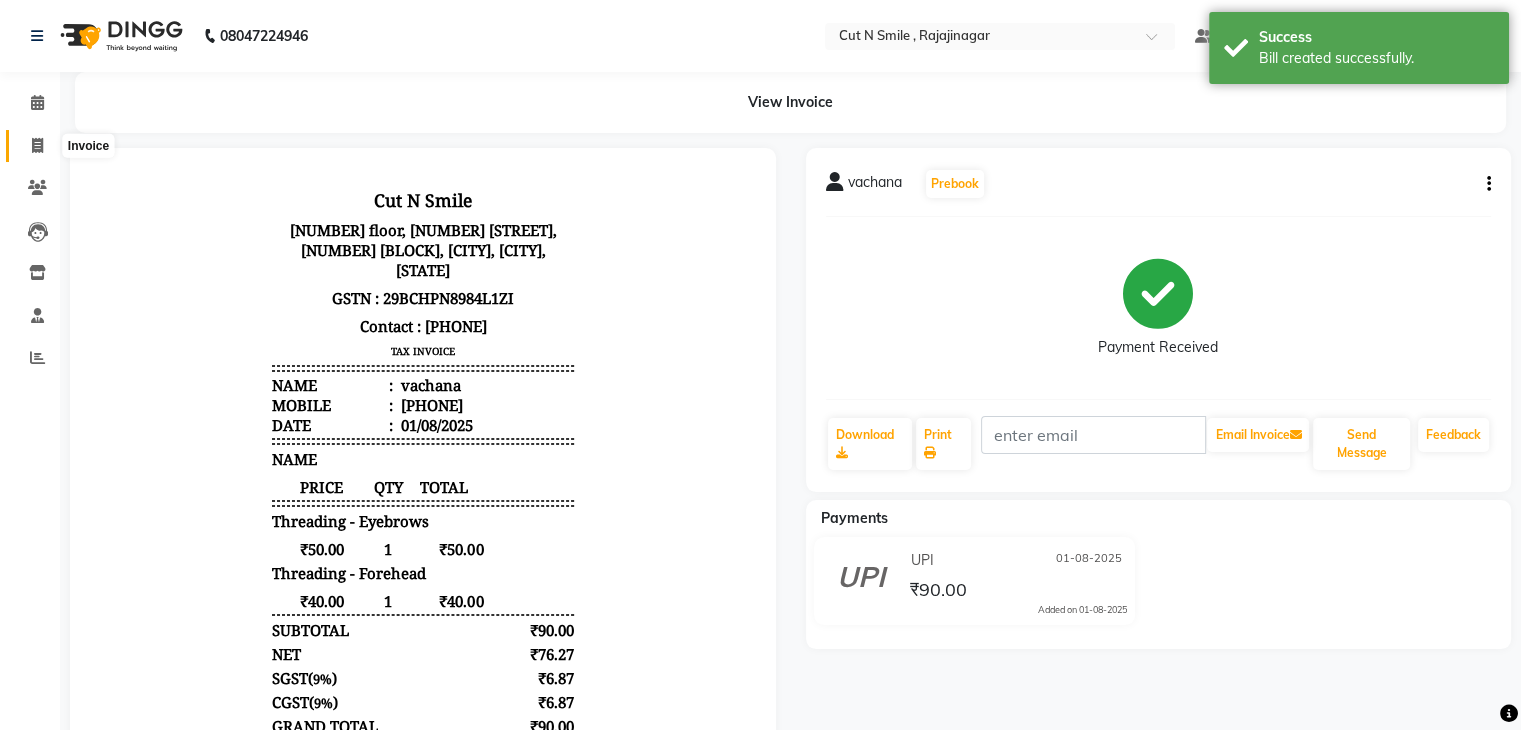 click 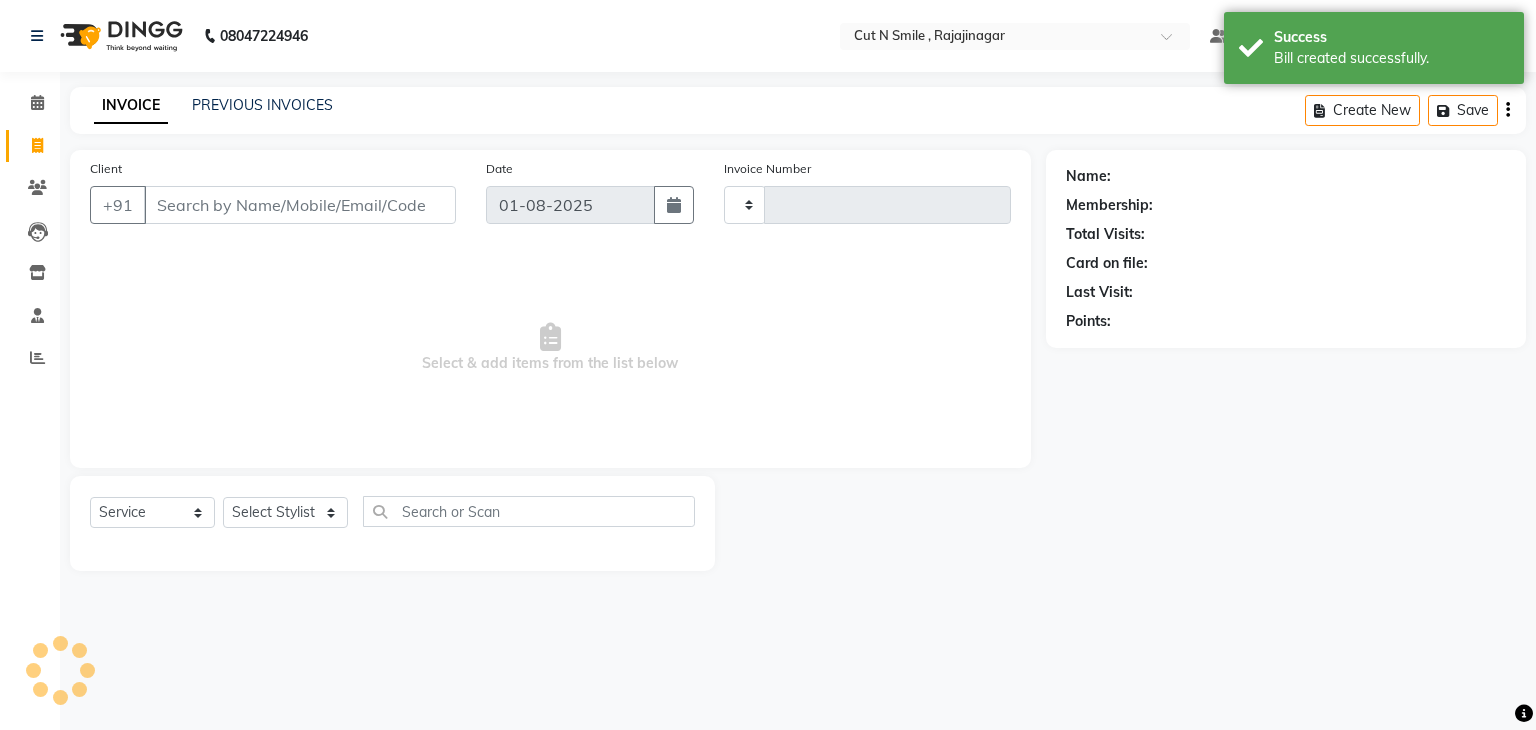 type on "114" 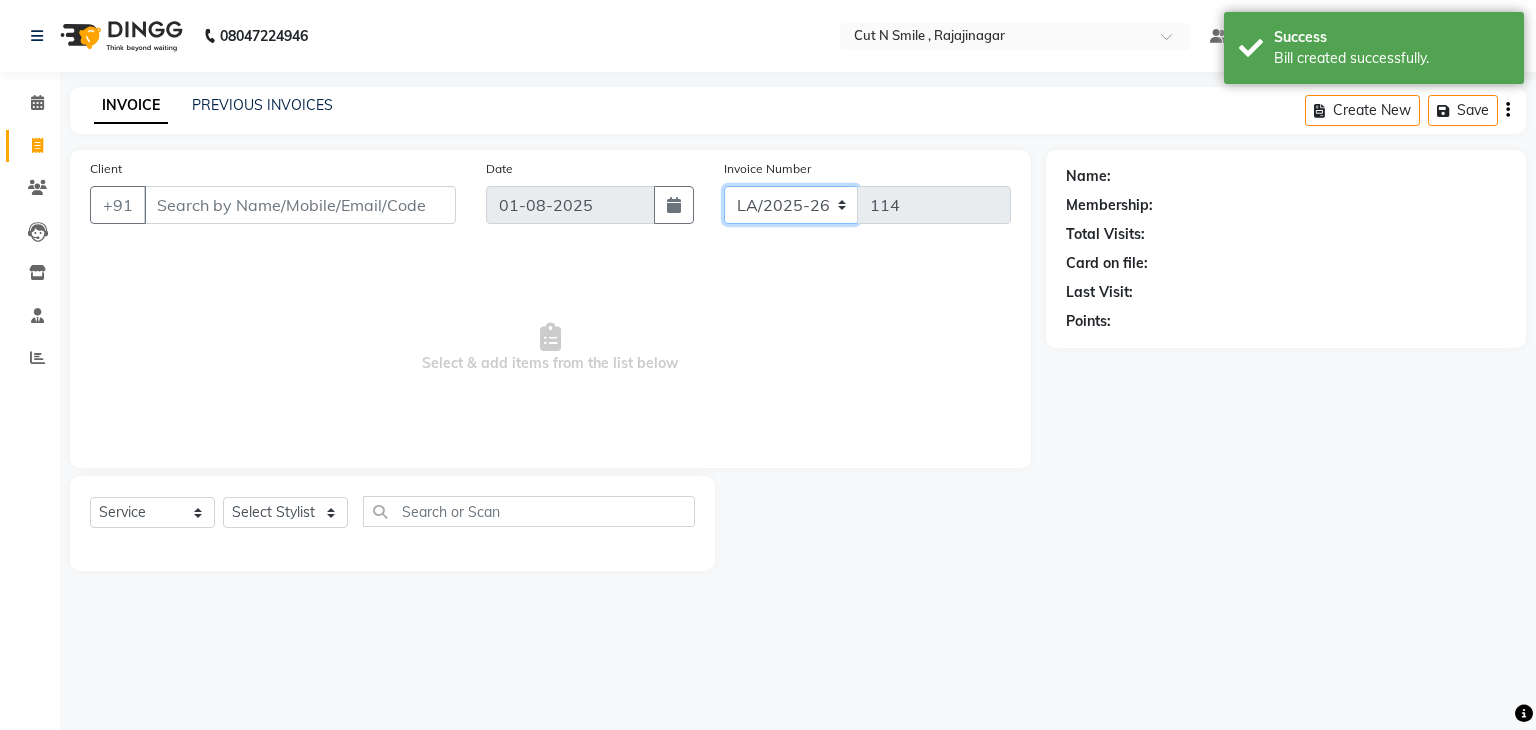 click on "BOB/25-26 LA/2025-26 SH/25 CH/25 SA/25" 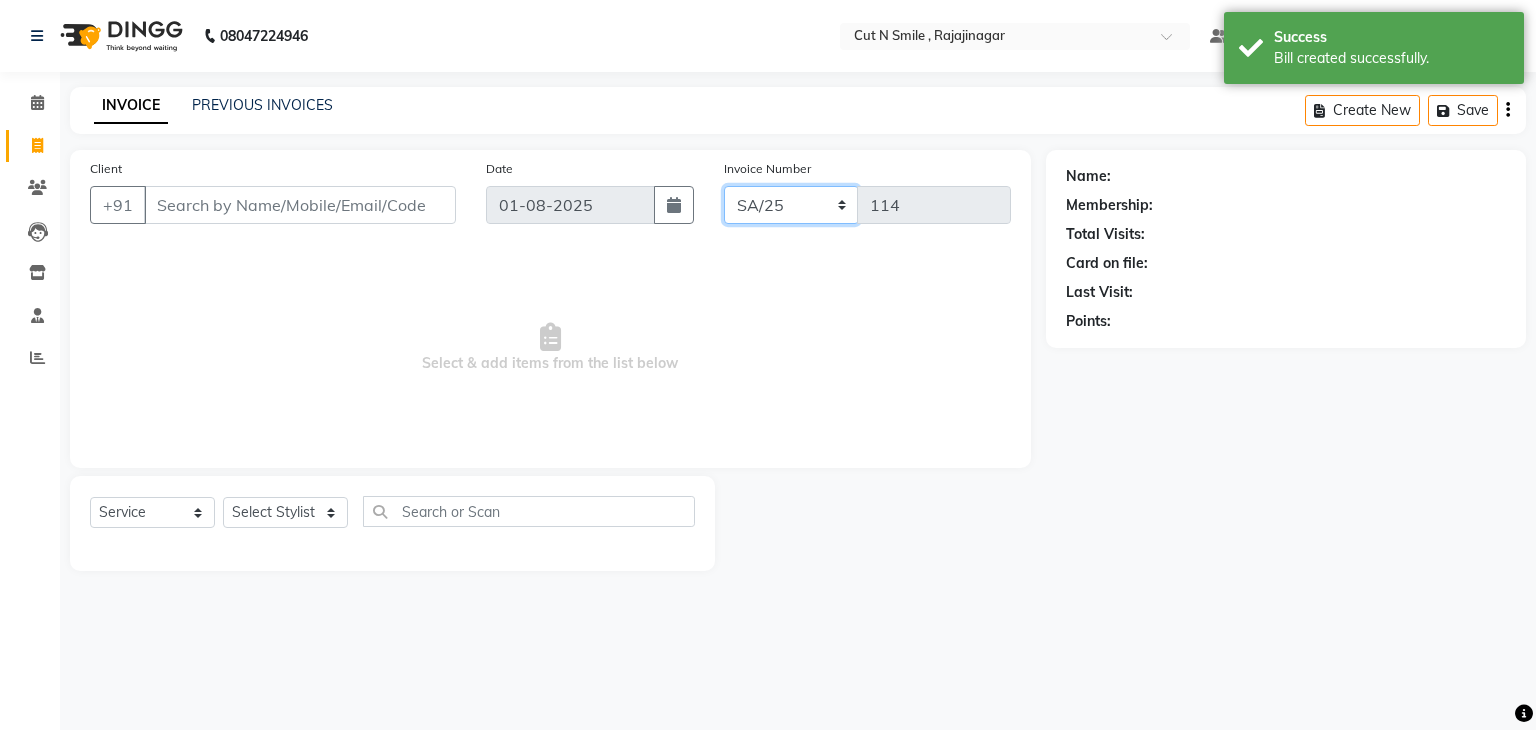 click on "BOB/25-26 LA/2025-26 SH/25 CH/25 SA/25" 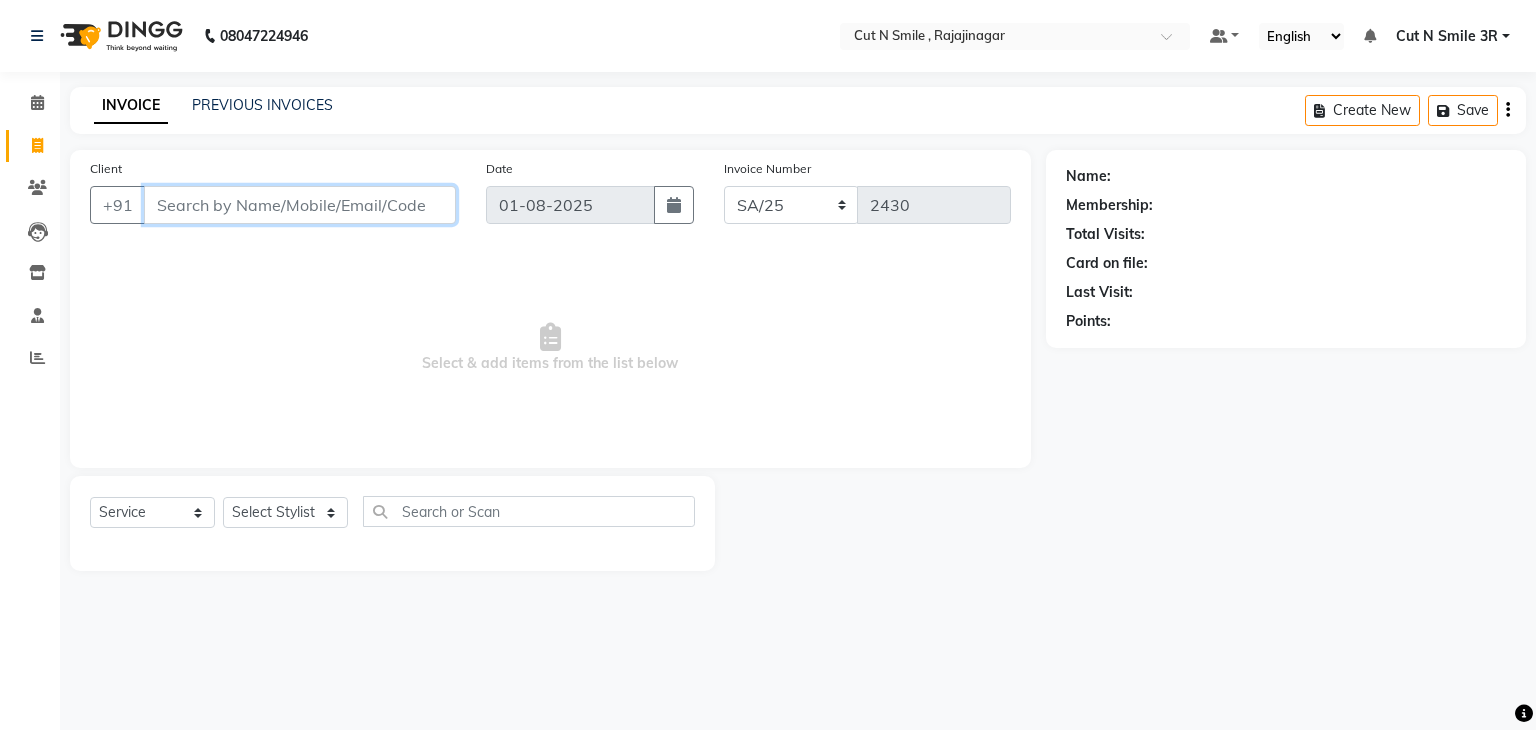 click on "Client" at bounding box center (300, 205) 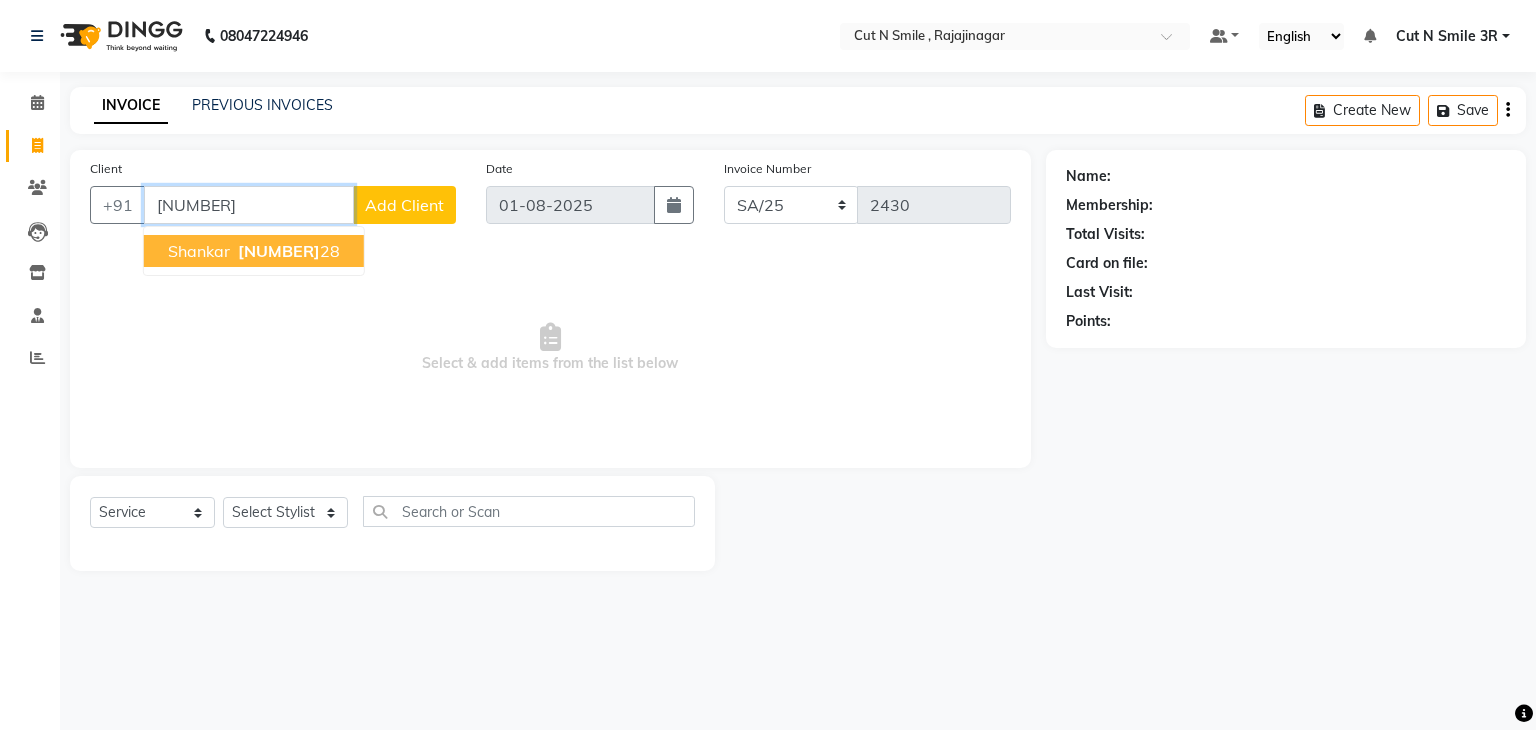 click on "[NUMBER]" at bounding box center (279, 251) 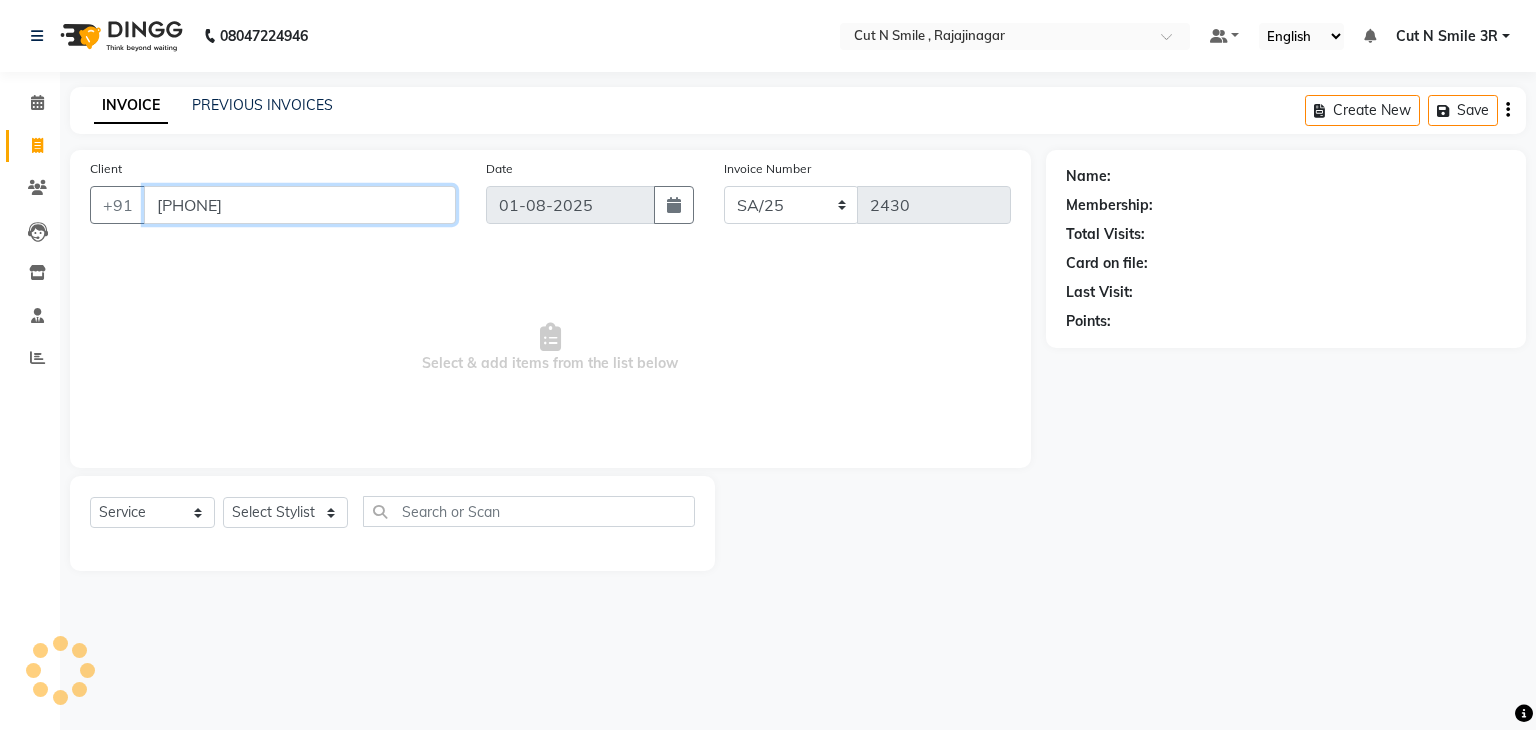 type on "[PHONE]" 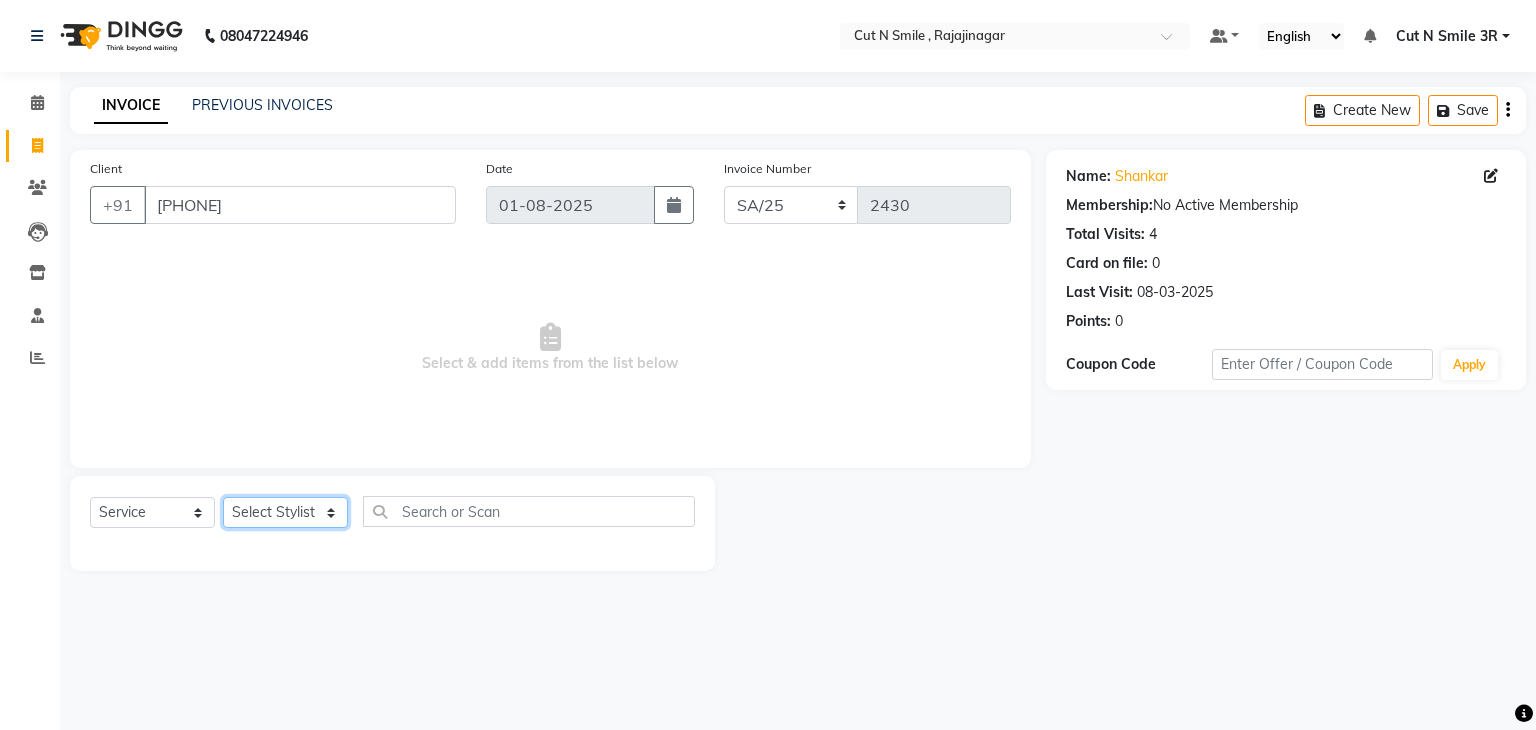 click on "Select Stylist Ali ML Ammu 3R Ankith VN Ash Mohammed 3R Atheek 3R Binitha 3R Bipana 4R CNS BOB  Cut N Smile 17M  Cut N Smile 3R Cut n Smile 4R Cut N Smile 9M Cut N Smile ML Cut N Smile V Fazil Ali 4R Govind VN Hema 4R Jayashree VN Karan VN Love 4R Mani Singh 3R Manu 4R  Muskaan VN Nadeem 4R N D M 4R NDM Alam 4R Noushad VN Pavan 4R Priya BOB Priyanka 3R Rahul 3R Ravi 3R Riya BOB Rohith 4R Roobina 3R Roopa 4R Rubina BOB Sahil Ahmed 3R Sahil Bhatti 4R Sameer 3R Sanajana BOB  Sanjana BOB Sarita VN Shaan 4R Shahid 4R Shakir VN Shanavaaz BOB Shiney 3R Shivu Raj 4R Srijana BOB Sunil Laddi 4R Sunny VN Supriya BOB Sushmitha 4R Vakeel 3R Varas 4R Varas BOB Vishwa VN" 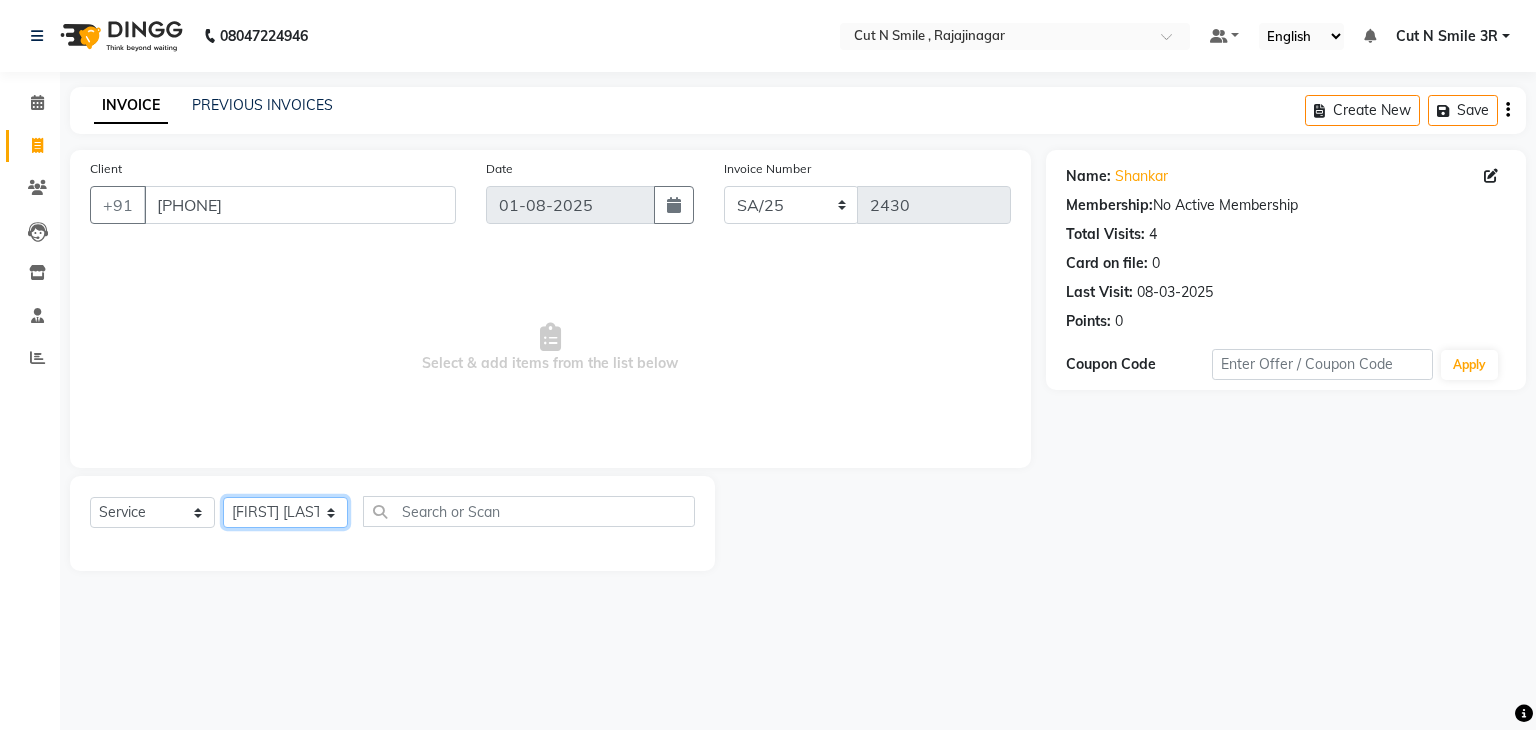 click on "Select Stylist Ali ML Ammu 3R Ankith VN Ash Mohammed 3R Atheek 3R Binitha 3R Bipana 4R CNS BOB  Cut N Smile 17M  Cut N Smile 3R Cut n Smile 4R Cut N Smile 9M Cut N Smile ML Cut N Smile V Fazil Ali 4R Govind VN Hema 4R Jayashree VN Karan VN Love 4R Mani Singh 3R Manu 4R  Muskaan VN Nadeem 4R N D M 4R NDM Alam 4R Noushad VN Pavan 4R Priya BOB Priyanka 3R Rahul 3R Ravi 3R Riya BOB Rohith 4R Roobina 3R Roopa 4R Rubina BOB Sahil Ahmed 3R Sahil Bhatti 4R Sameer 3R Sanajana BOB  Sanjana BOB Sarita VN Shaan 4R Shahid 4R Shakir VN Shanavaaz BOB Shiney 3R Shivu Raj 4R Srijana BOB Sunil Laddi 4R Sunny VN Supriya BOB Sushmitha 4R Vakeel 3R Varas 4R Varas BOB Vishwa VN" 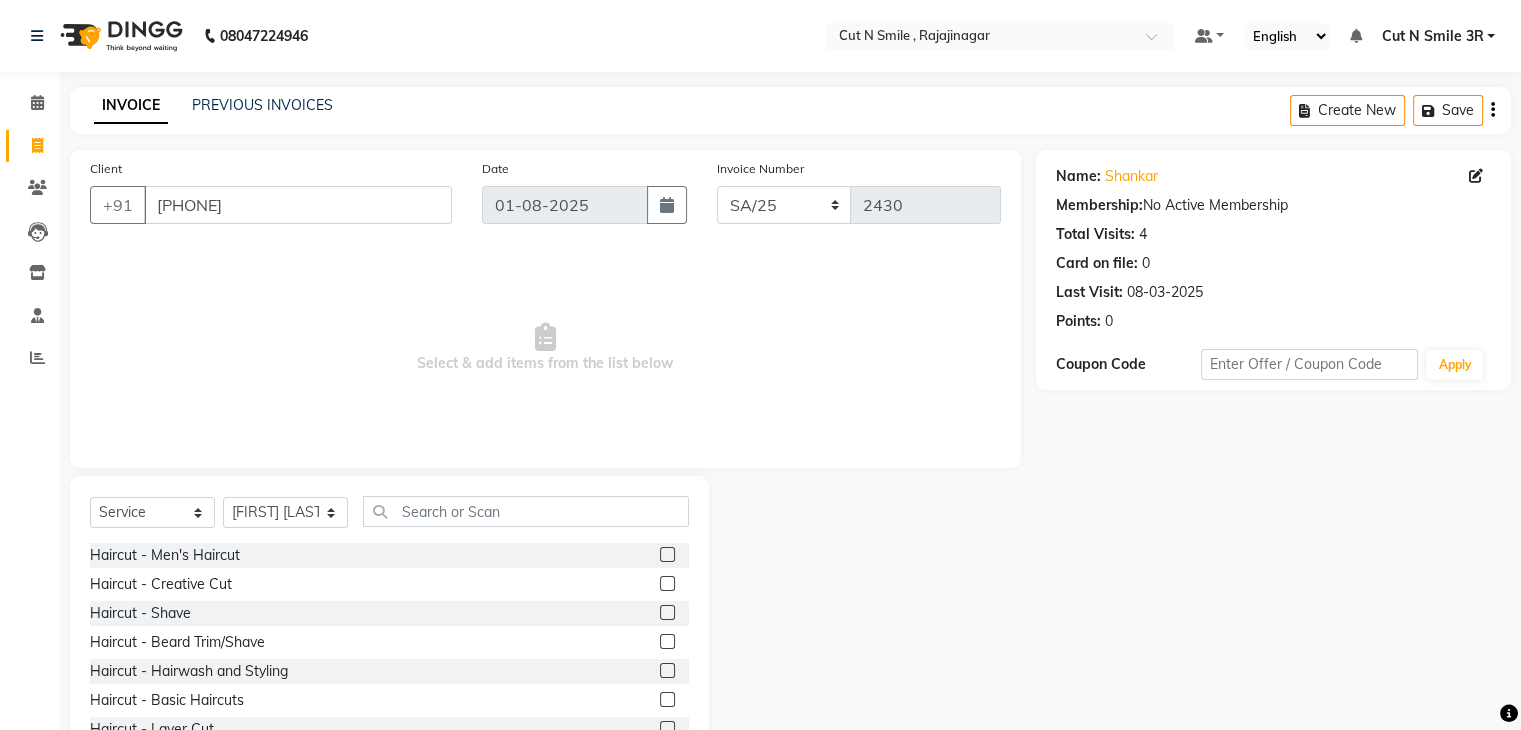 click 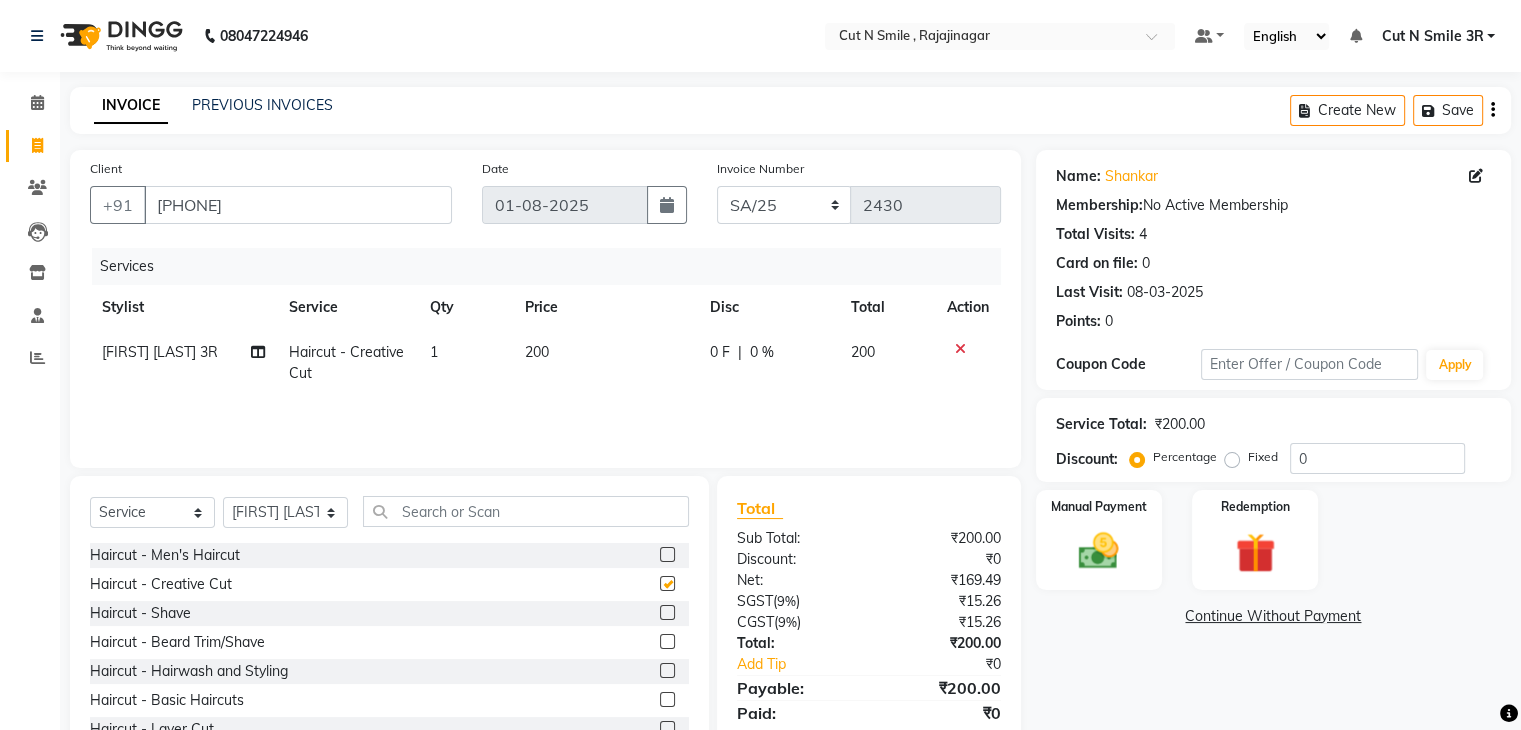 checkbox on "false" 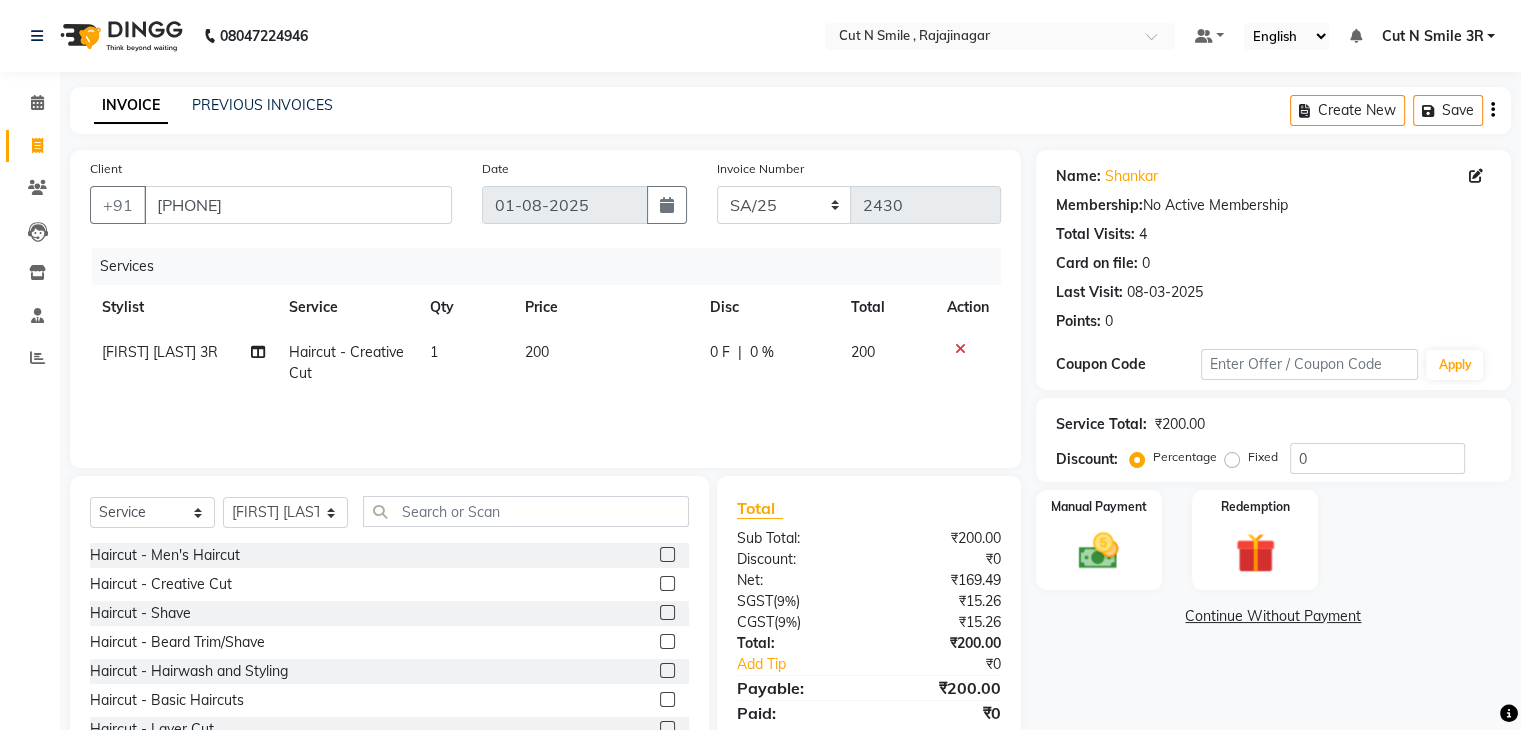 click 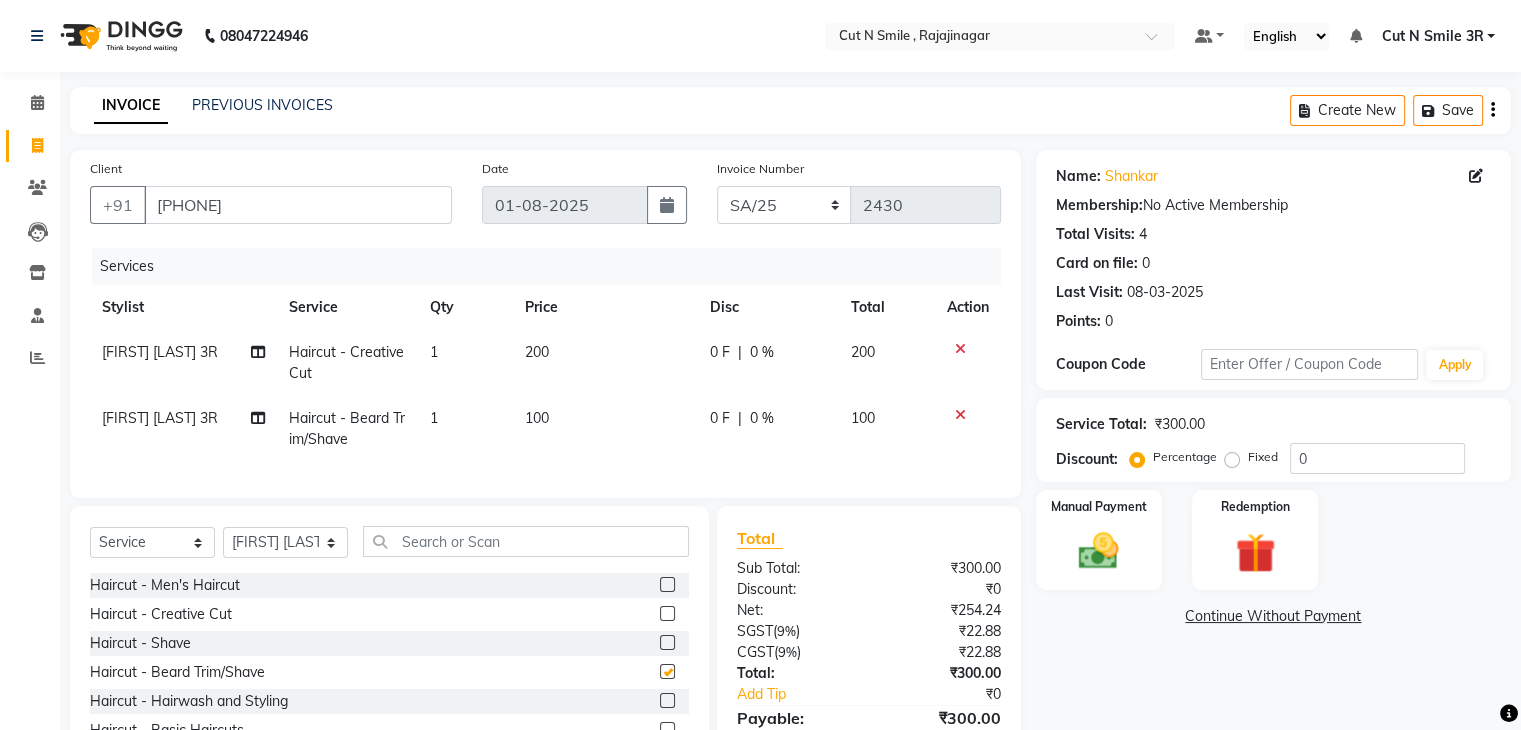 checkbox on "false" 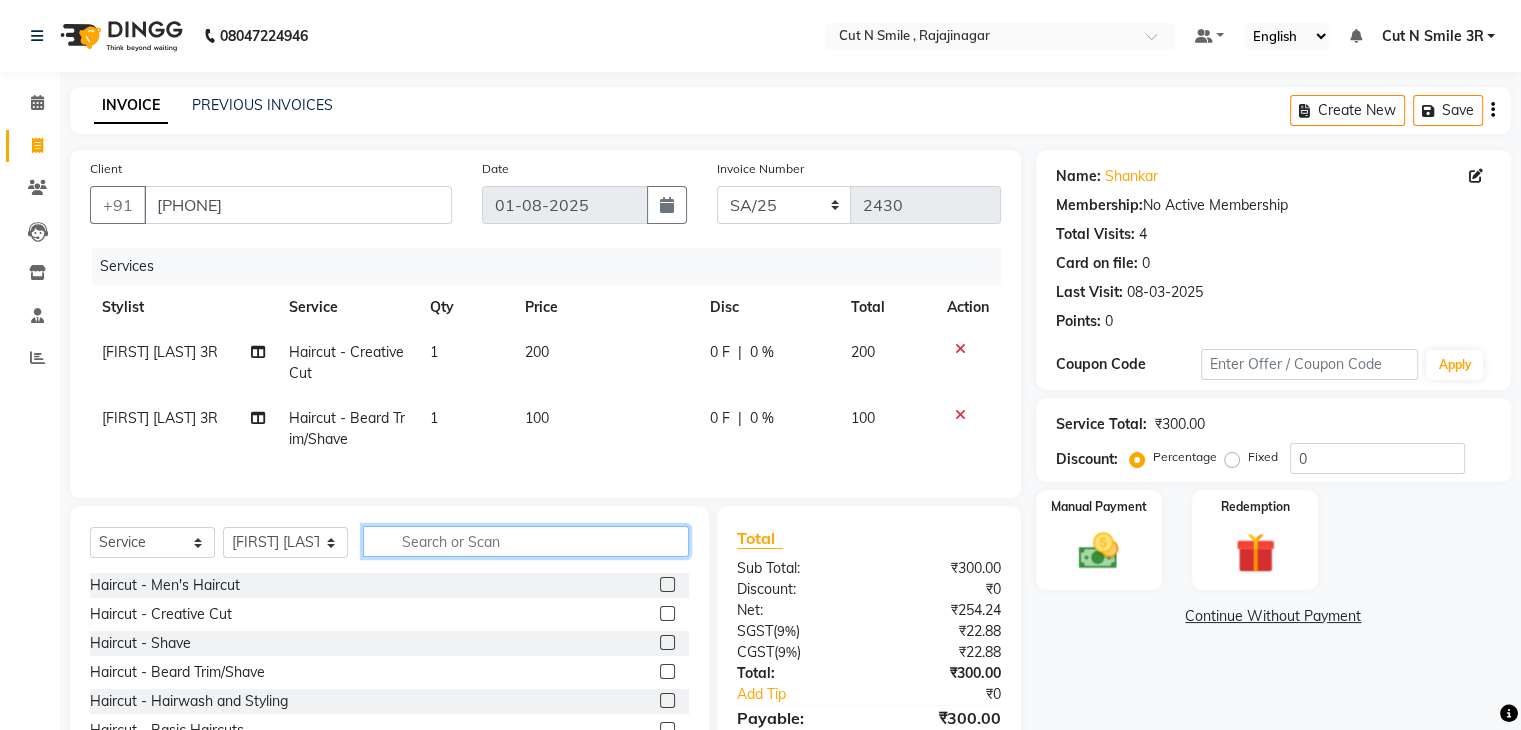 click 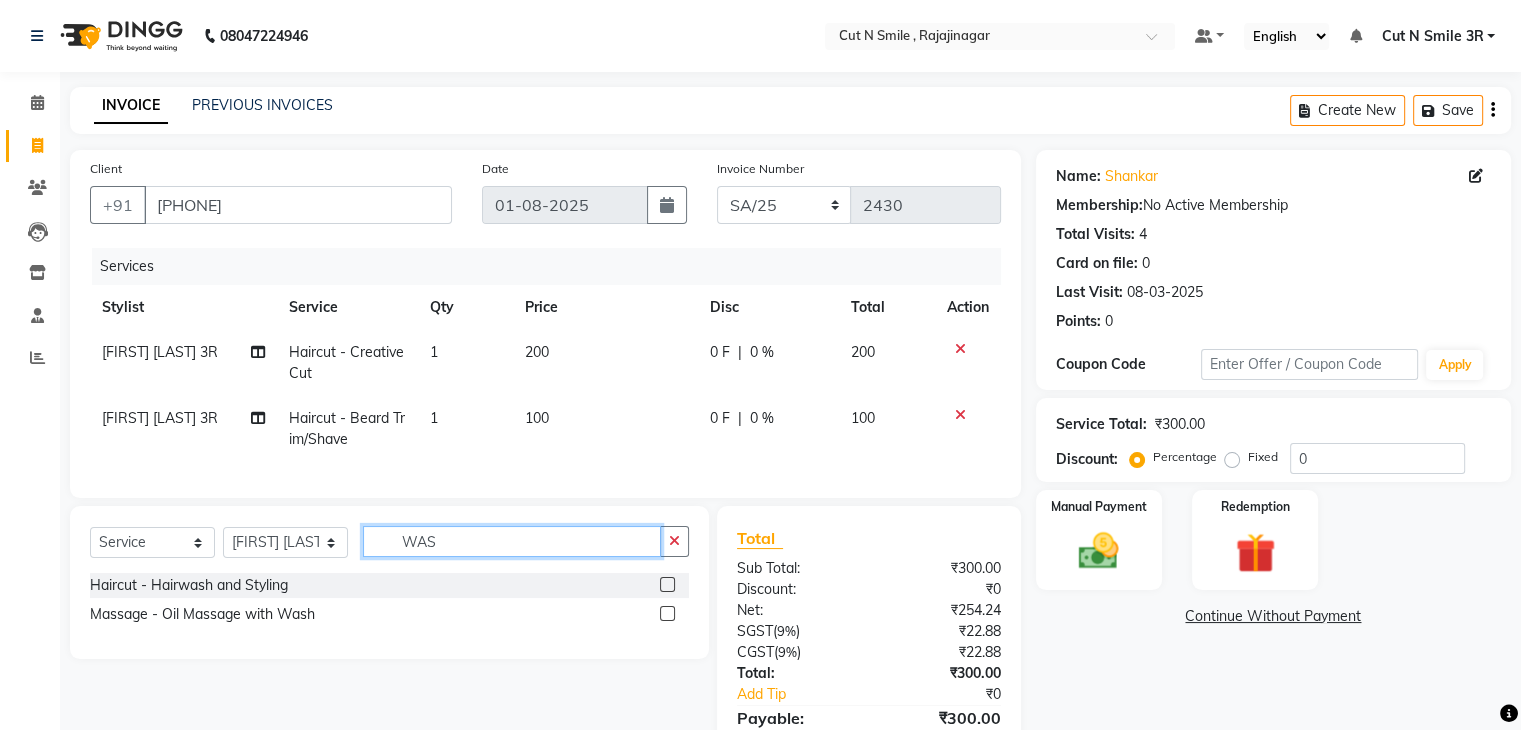 type on "WAS" 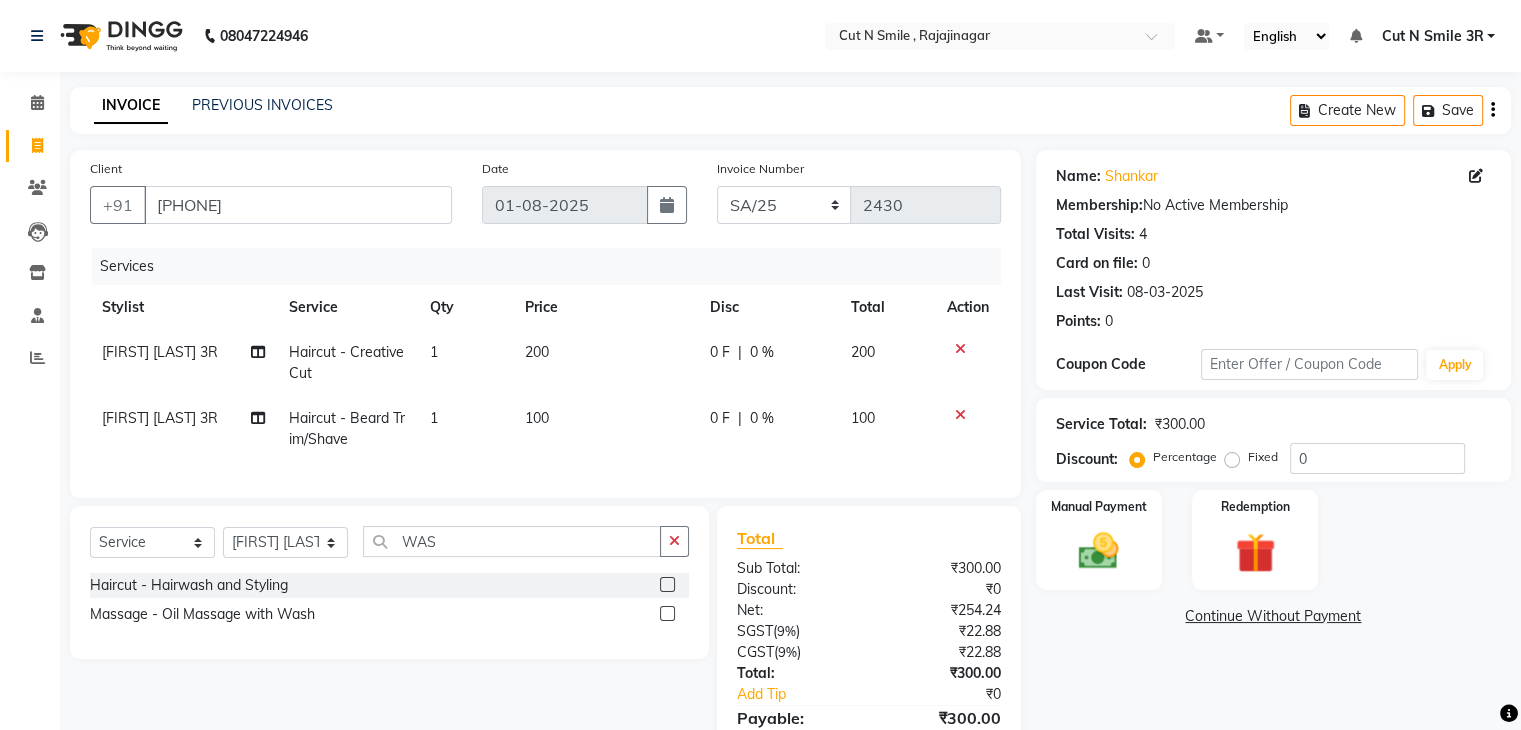 click 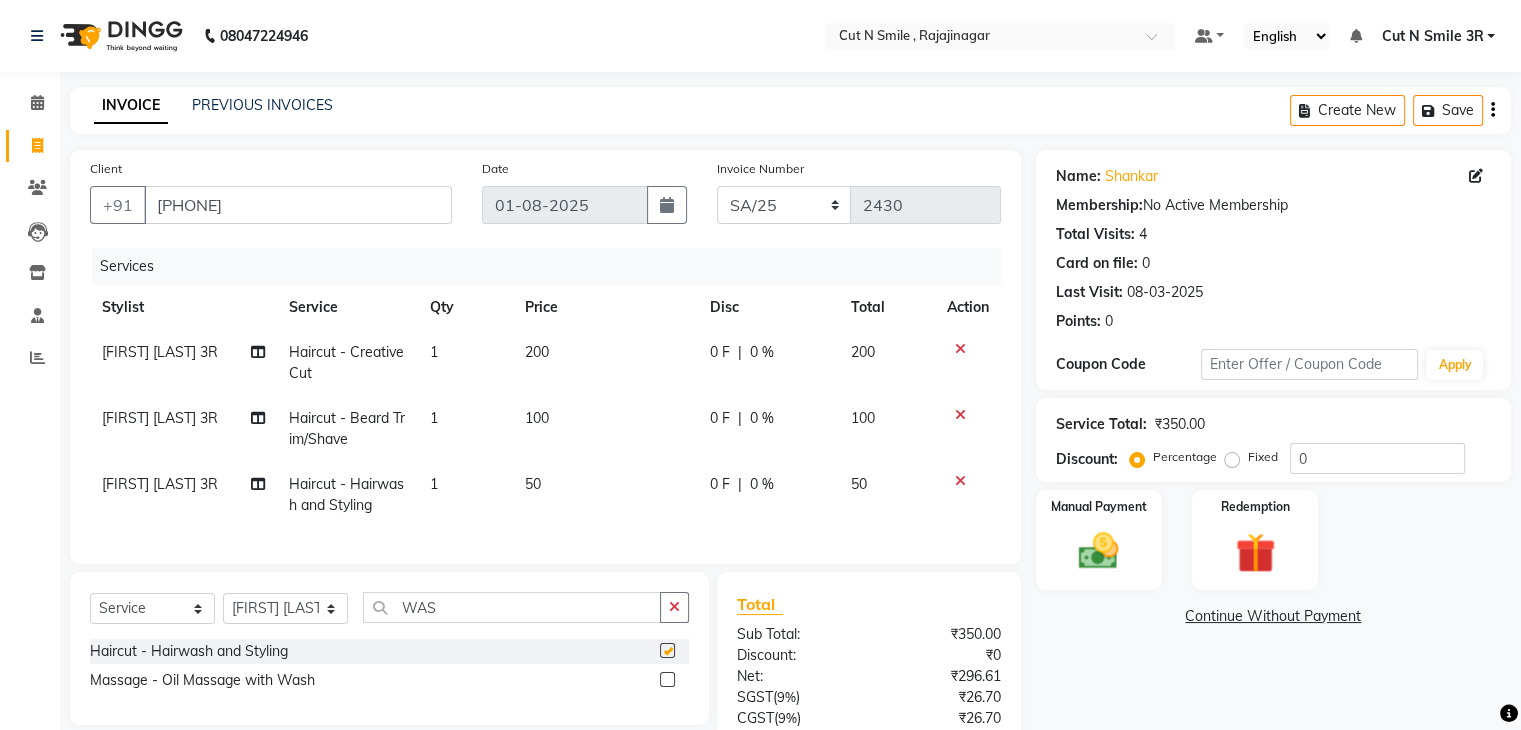 checkbox on "false" 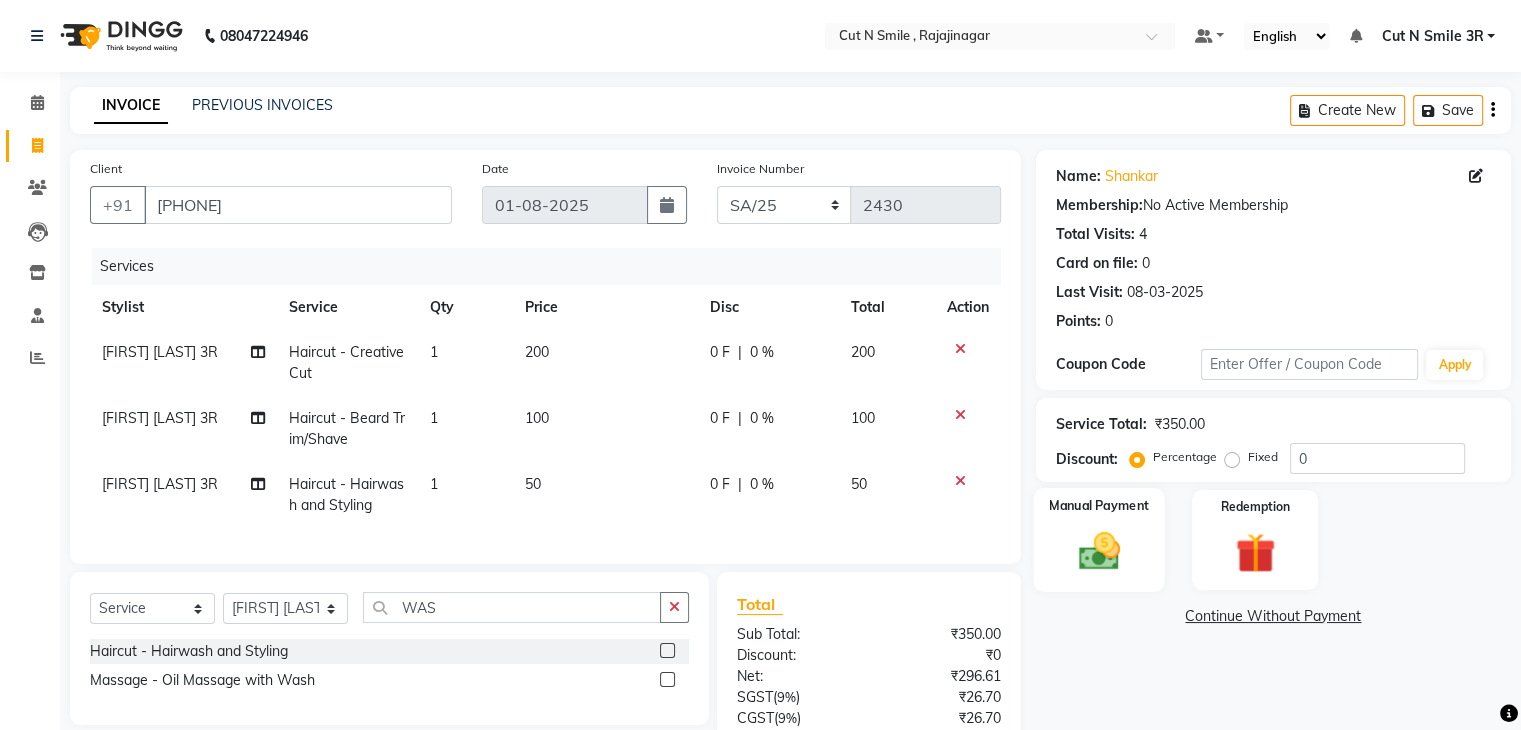 click 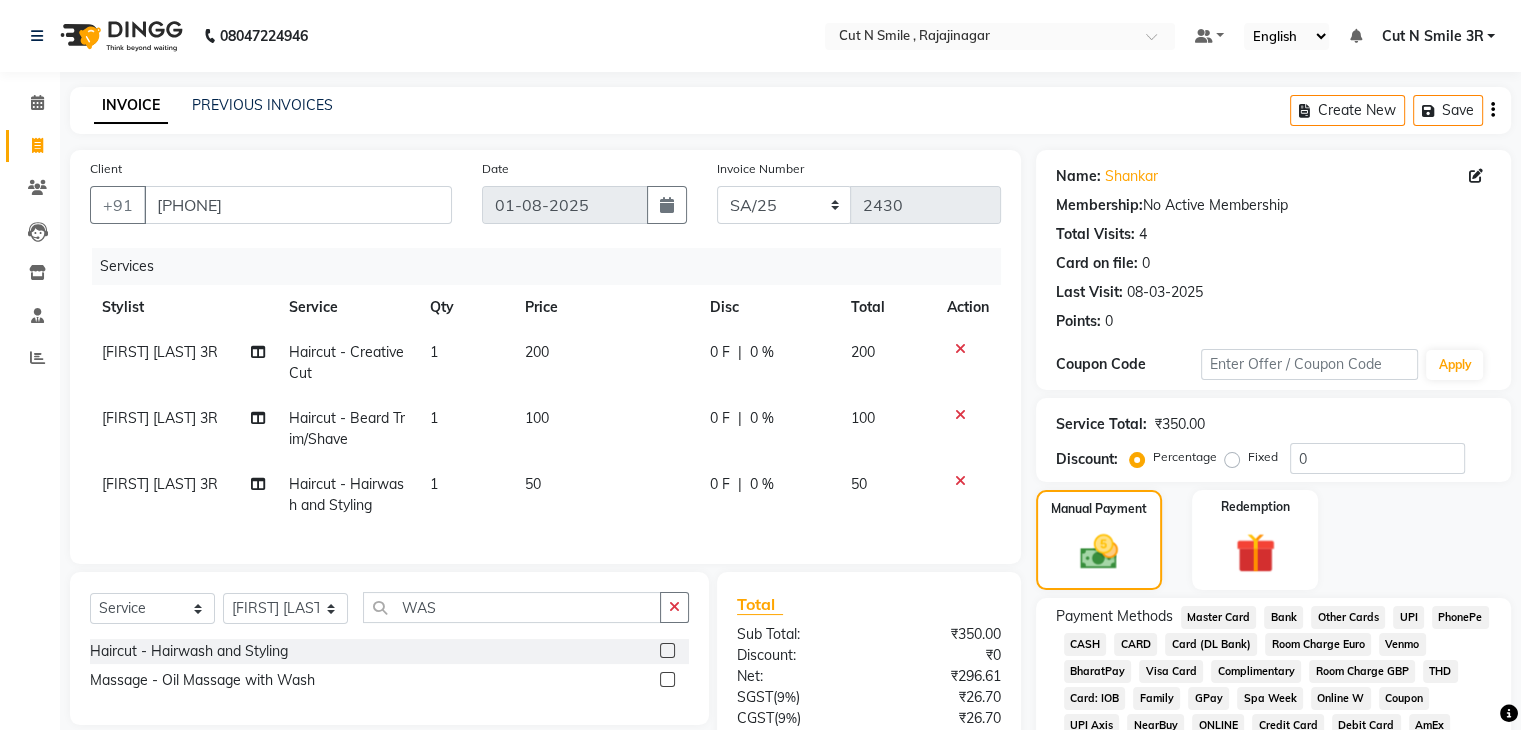 click on "CASH" 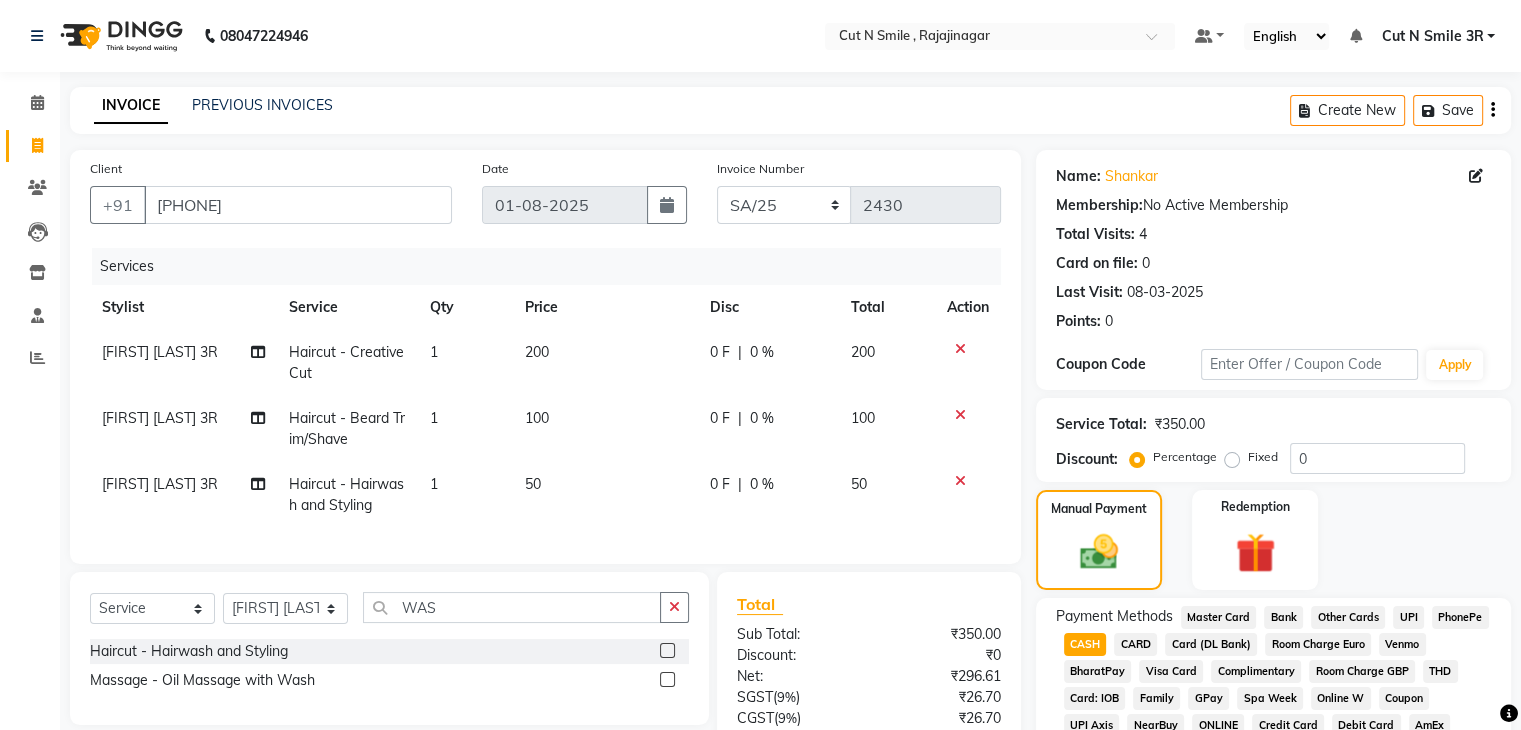 scroll, scrollTop: 228, scrollLeft: 0, axis: vertical 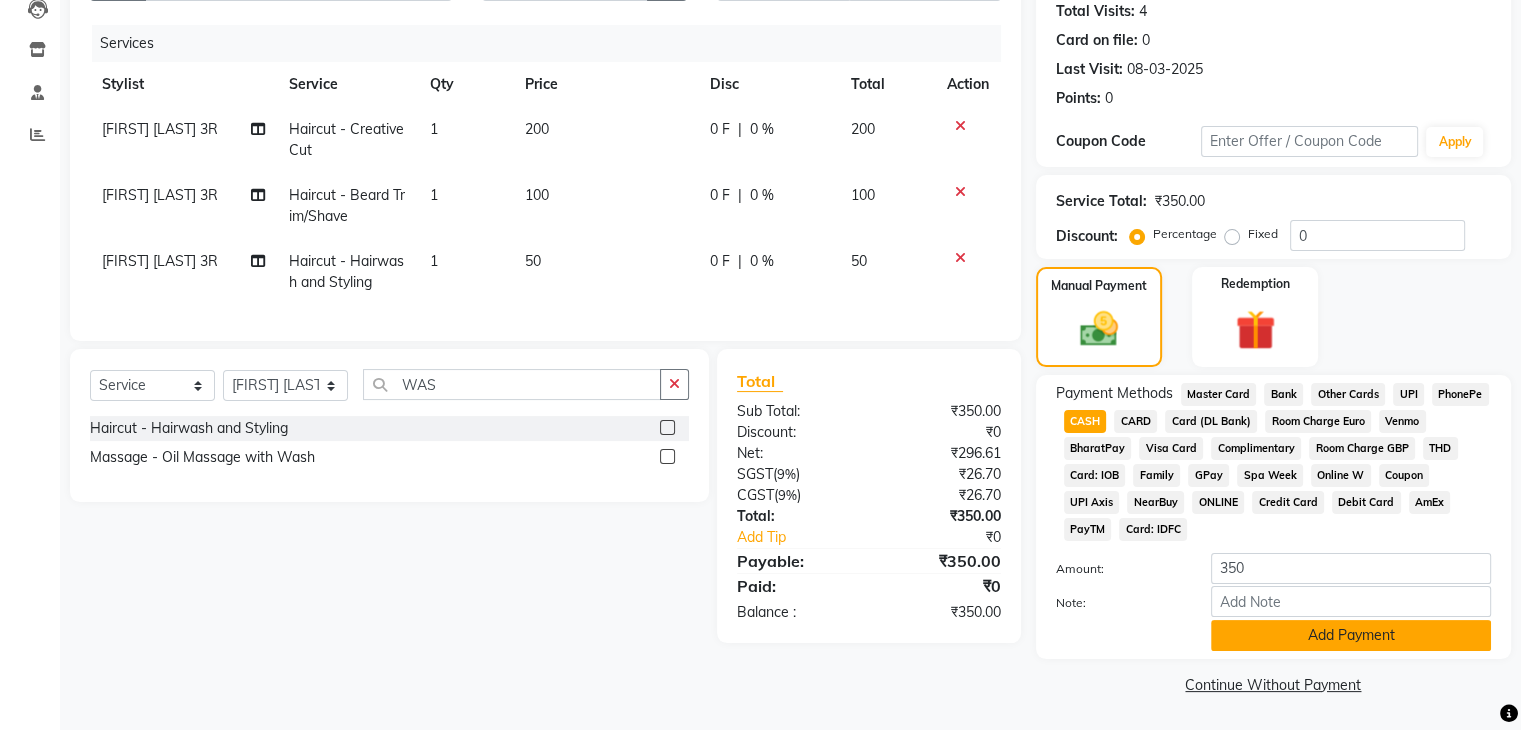 click on "Add Payment" 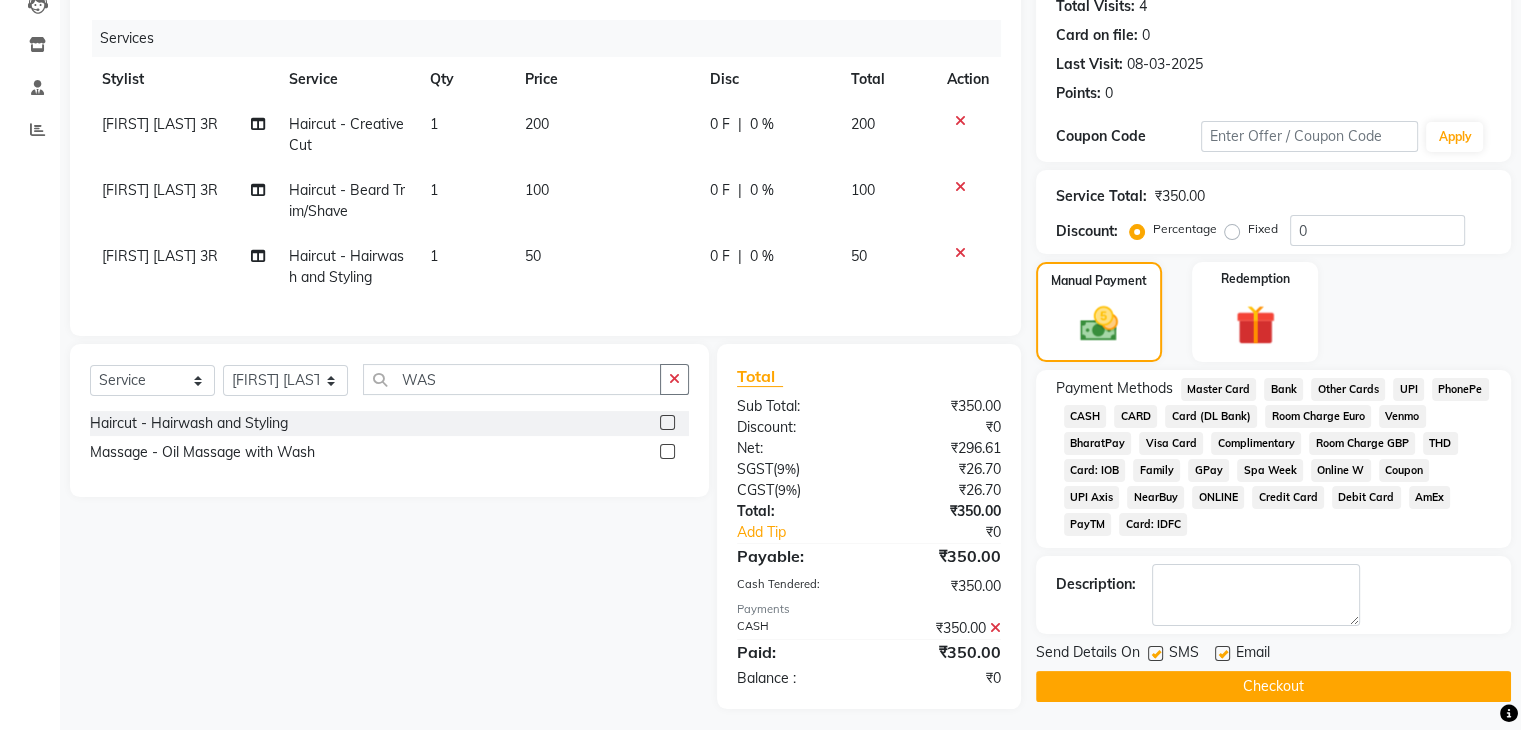 click on "Checkout" 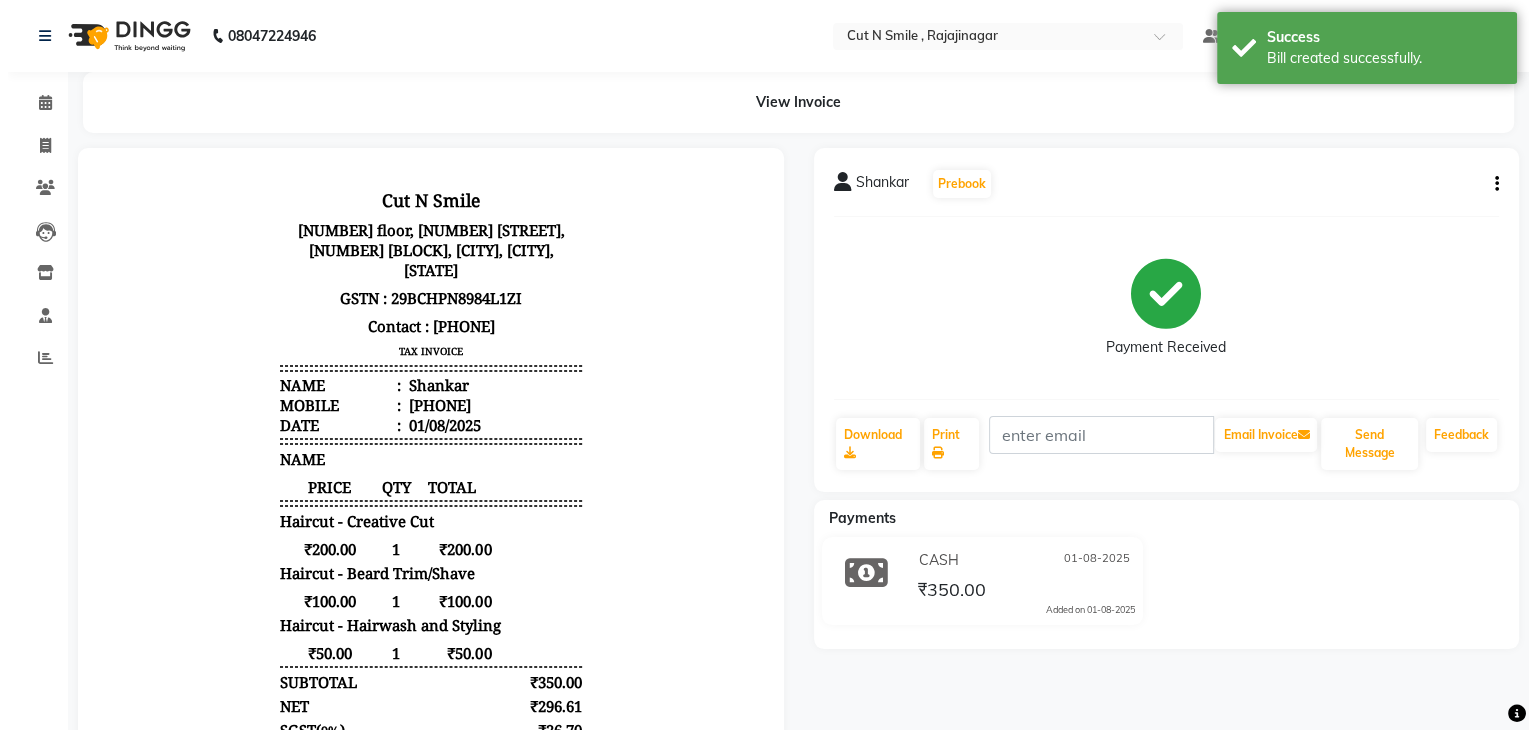 scroll, scrollTop: 0, scrollLeft: 0, axis: both 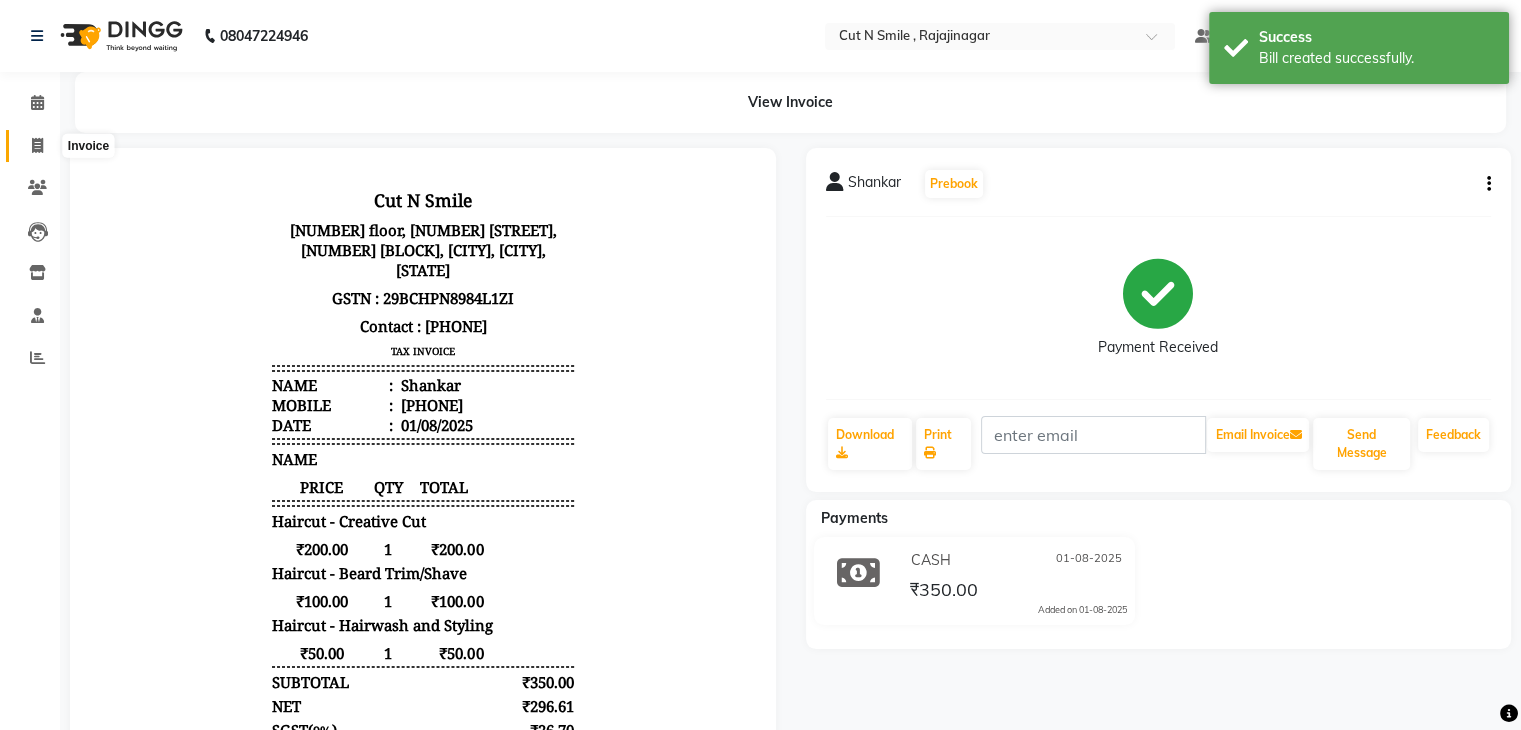 click 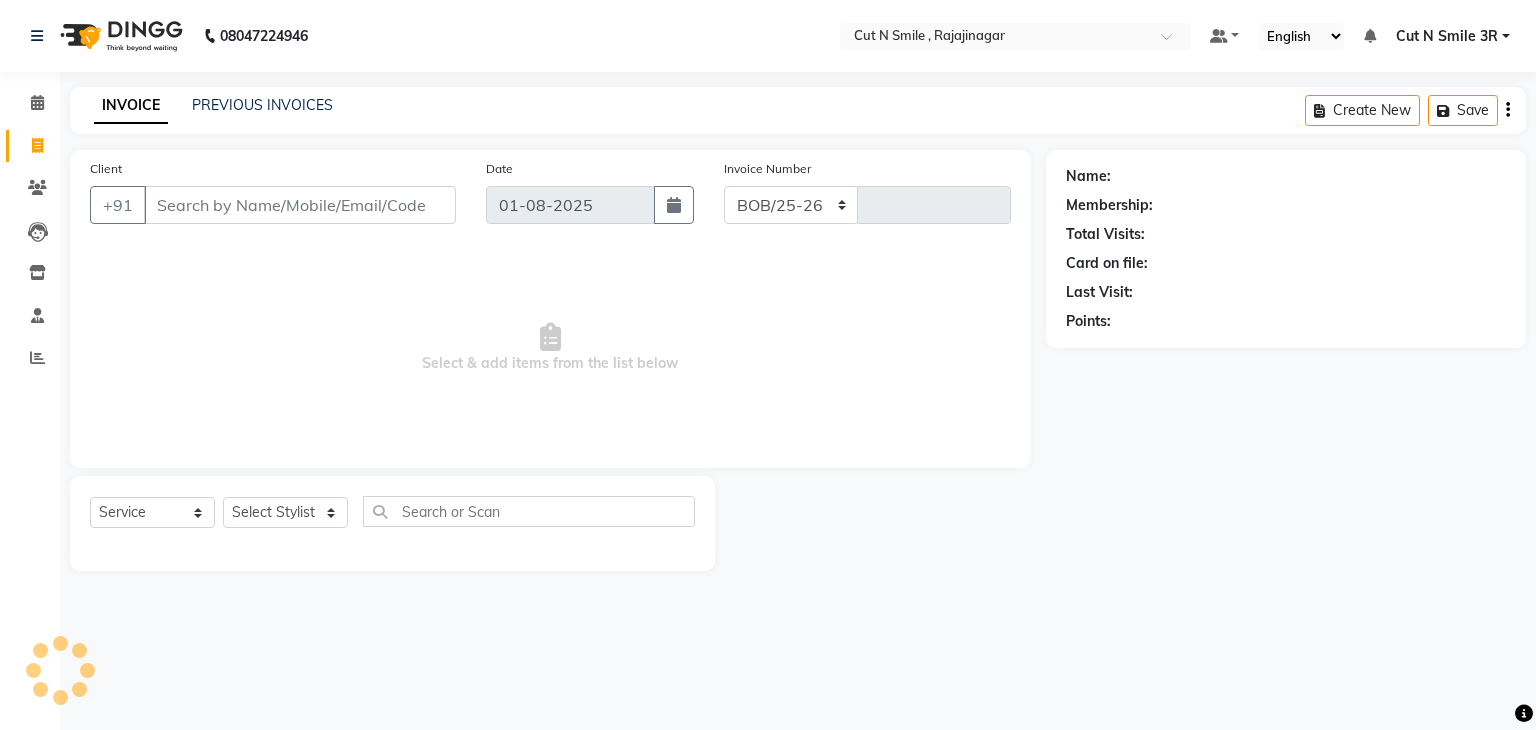 select on "7187" 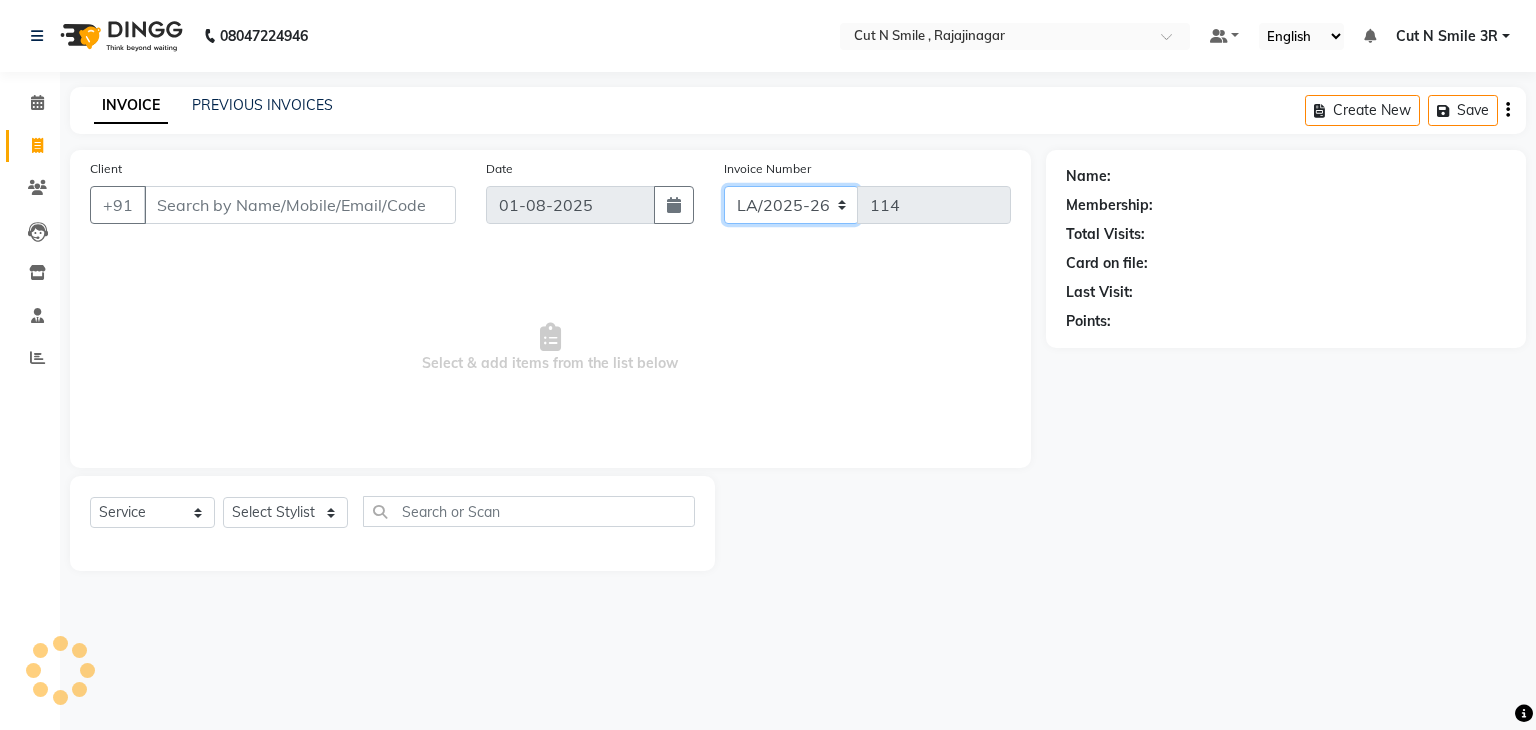 click on "BOB/25-26 LA/2025-26 SH/25 CH/25 SA/25" 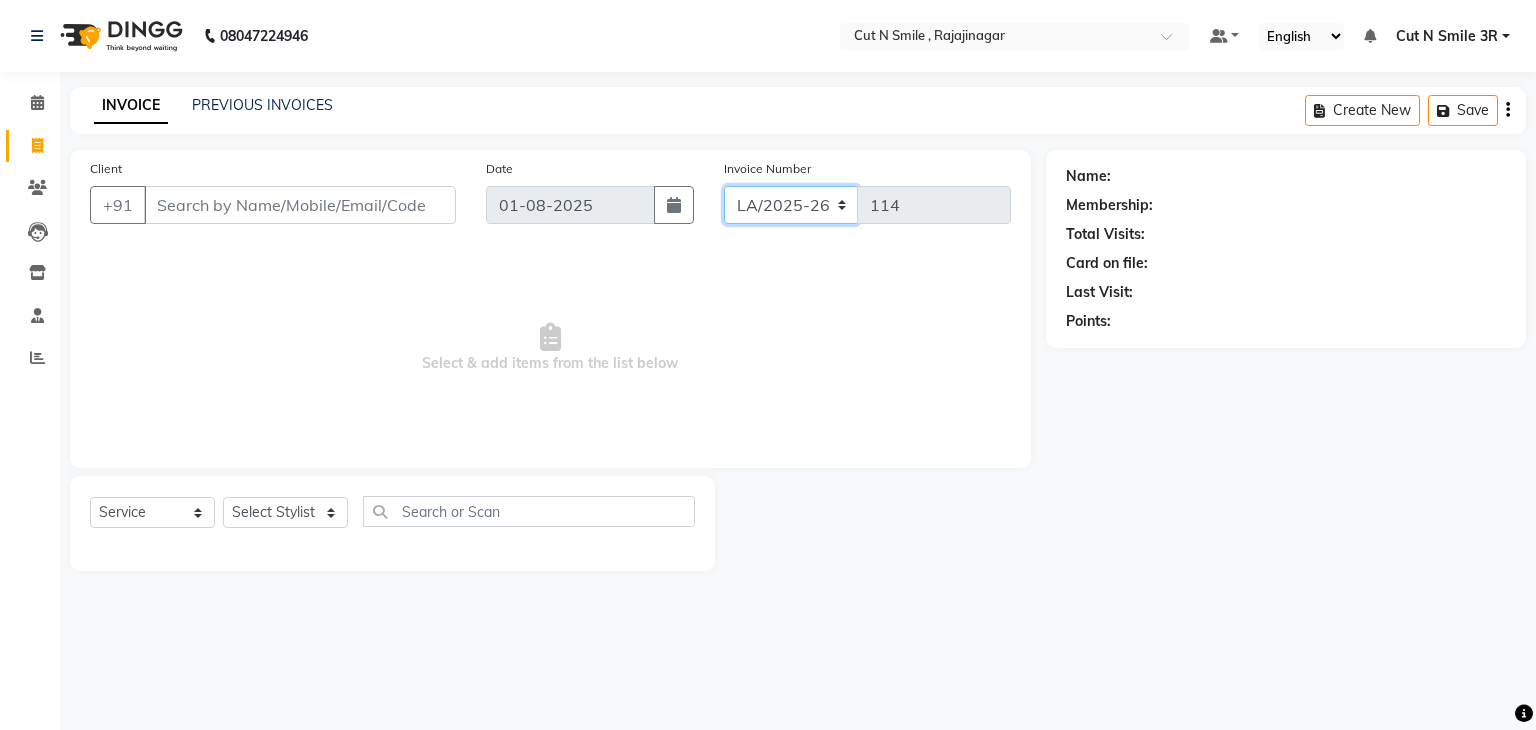 select on "7181" 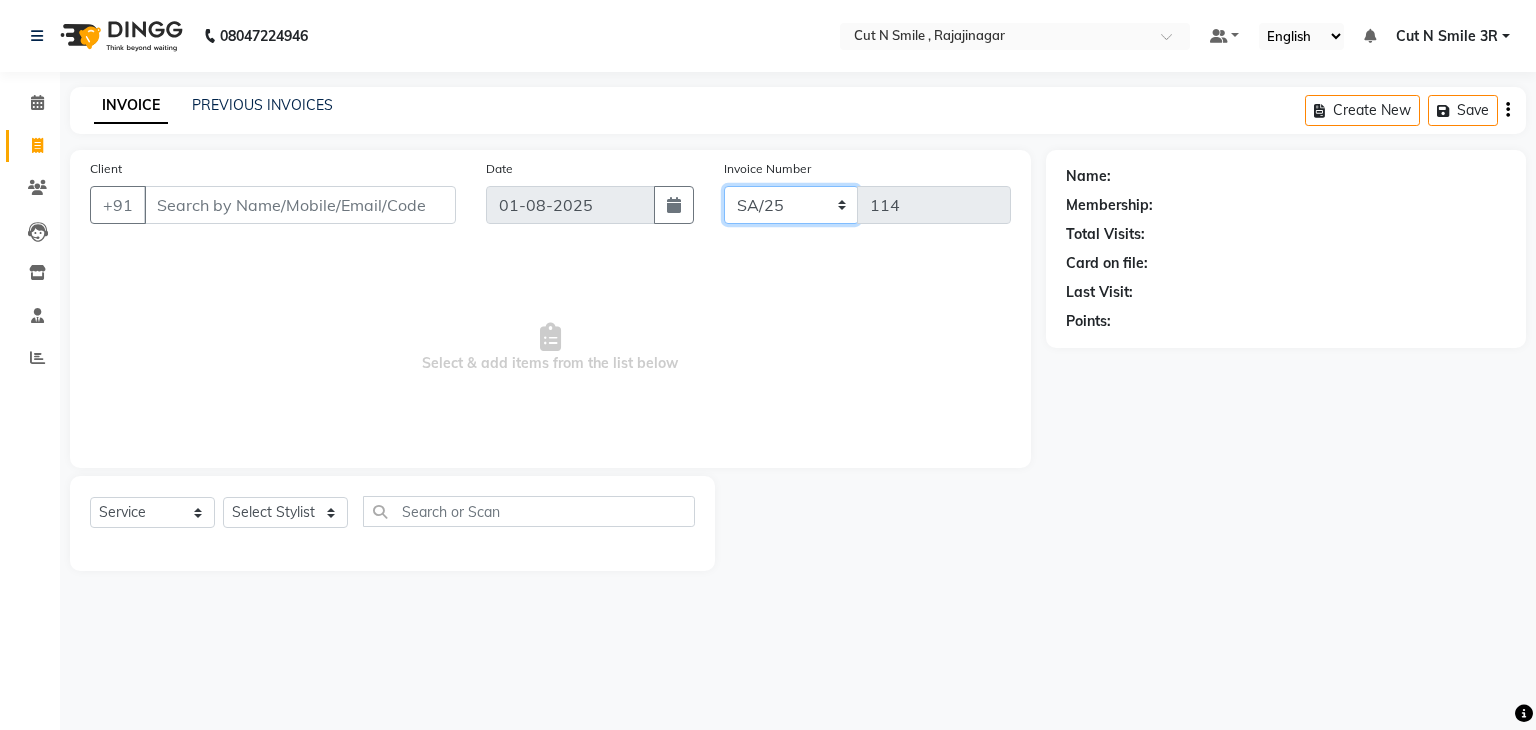 click on "BOB/25-26 LA/2025-26 SH/25 CH/25 SA/25" 